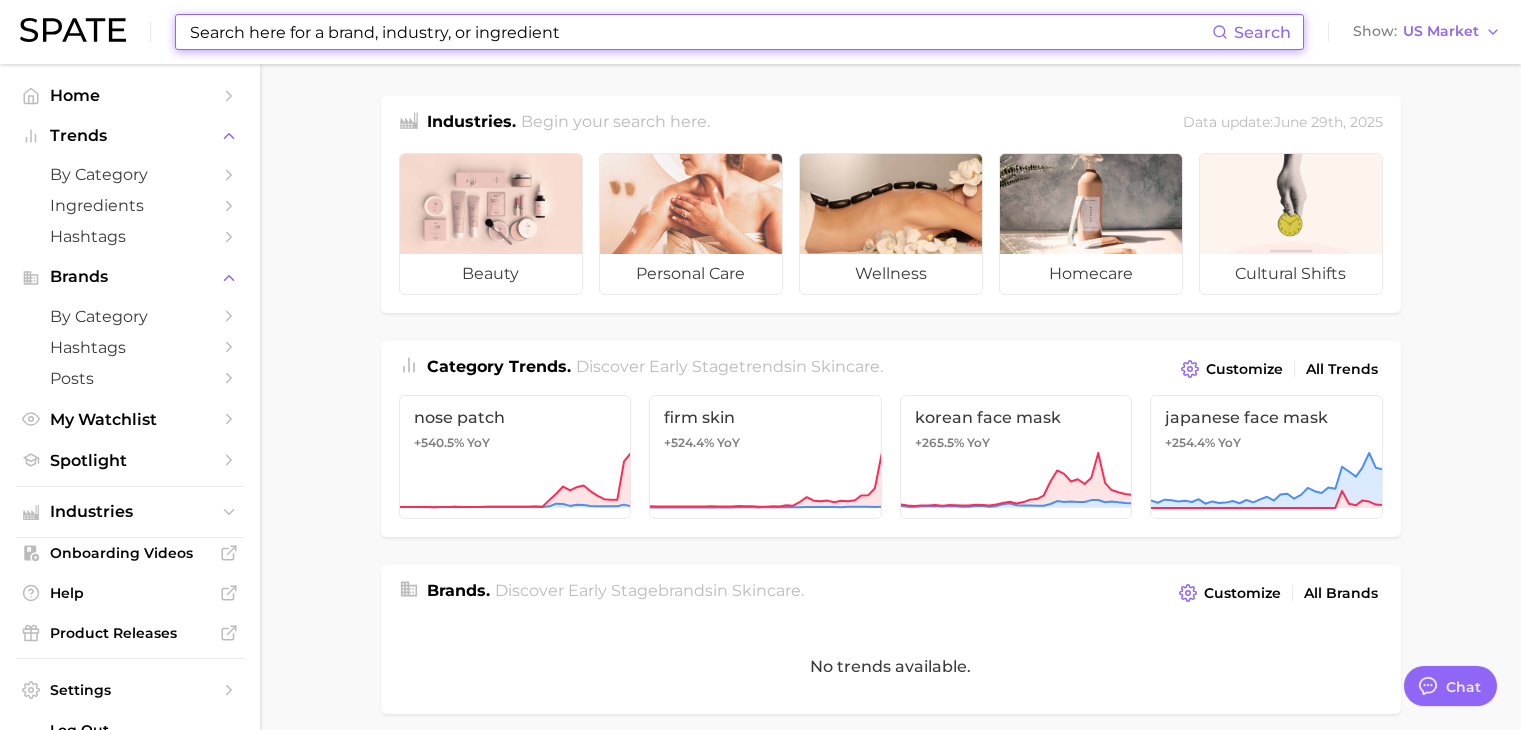 scroll, scrollTop: 0, scrollLeft: 0, axis: both 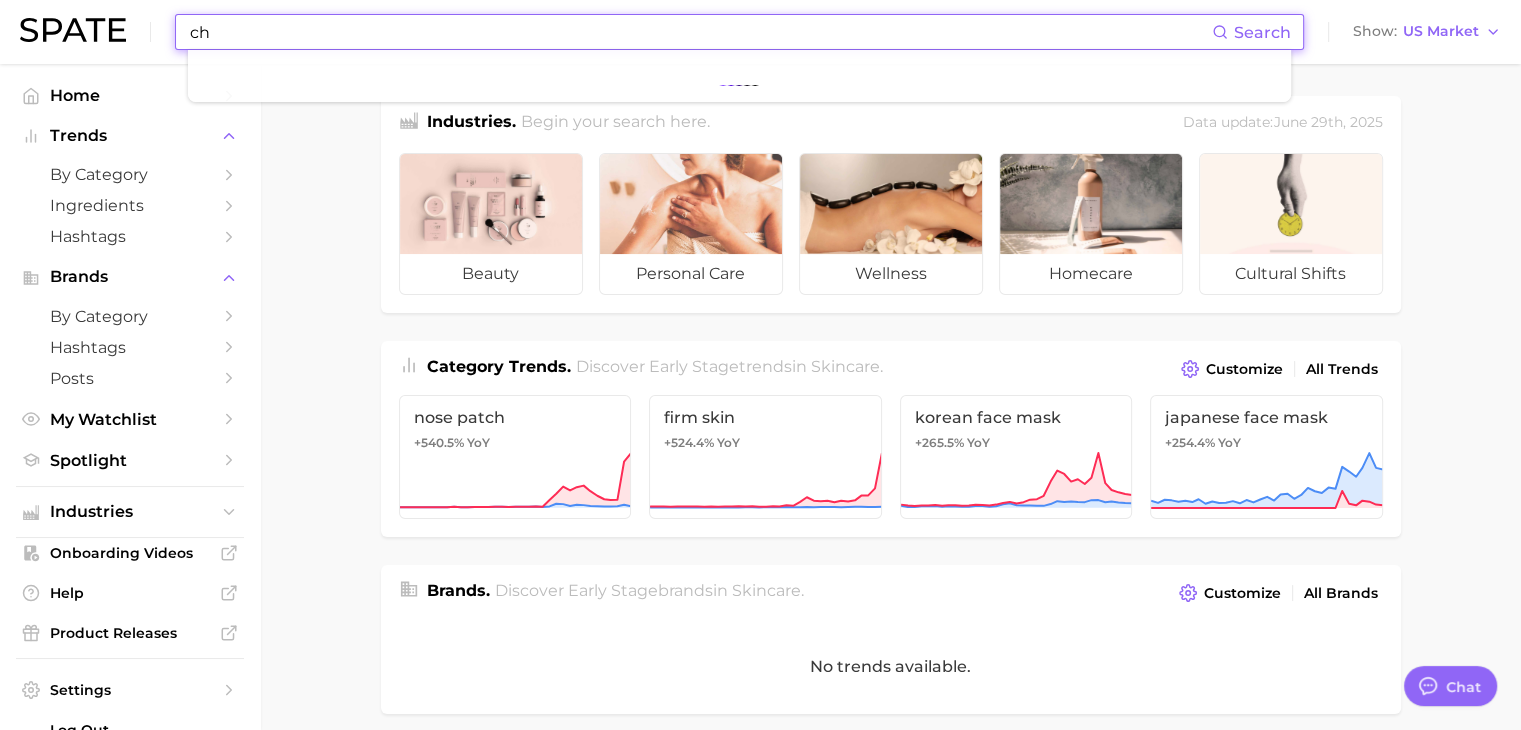 type on "c" 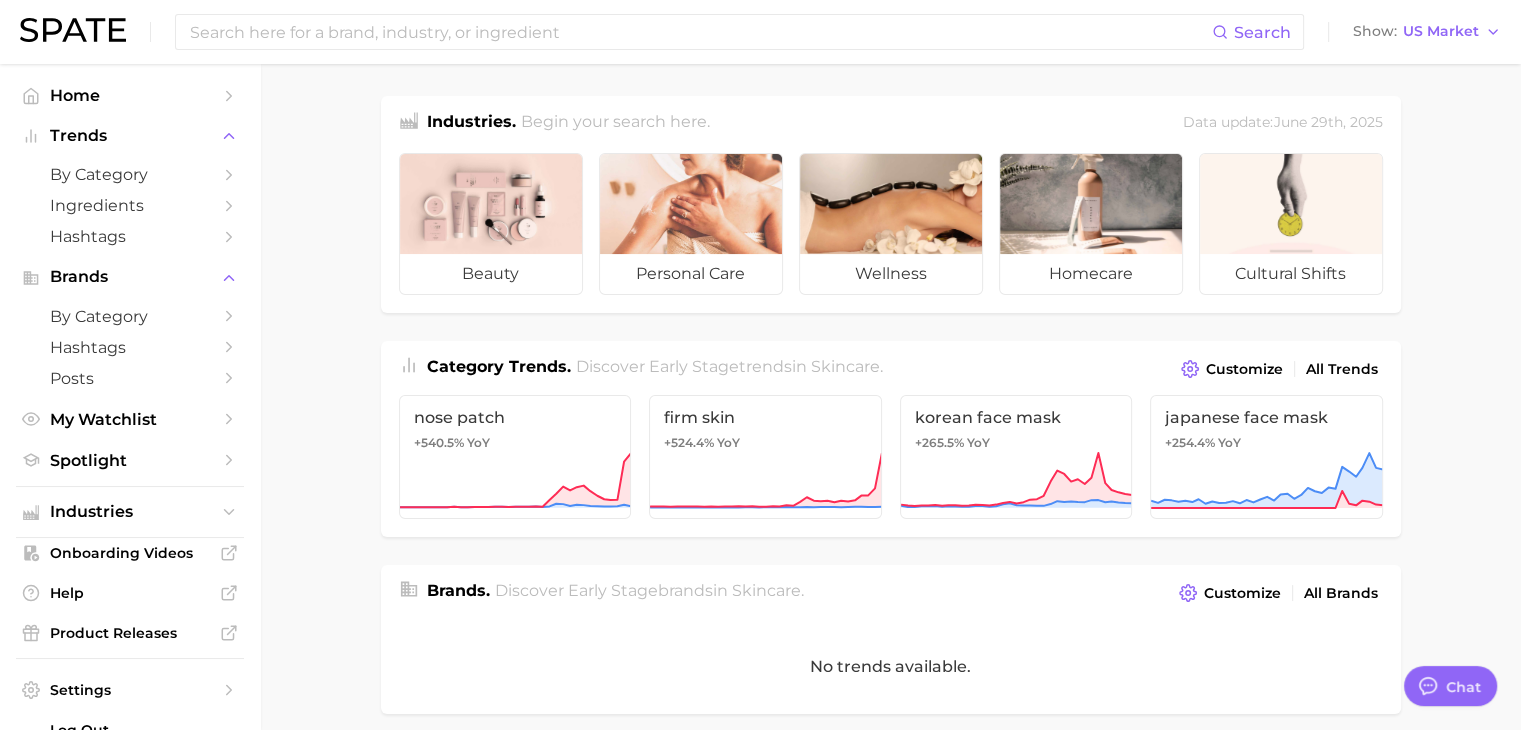 click on "Search Show US Market" at bounding box center (760, 32) 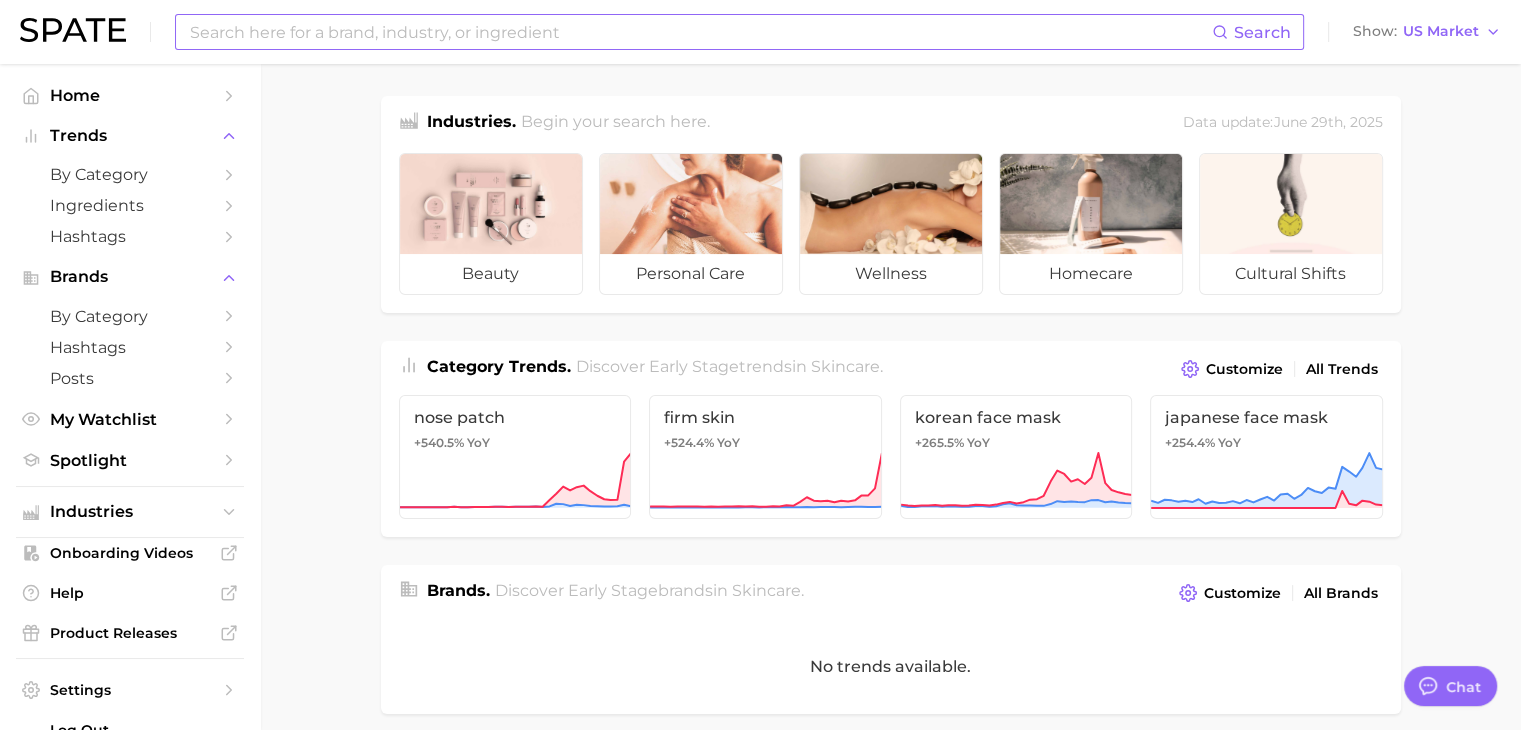 click at bounding box center (700, 32) 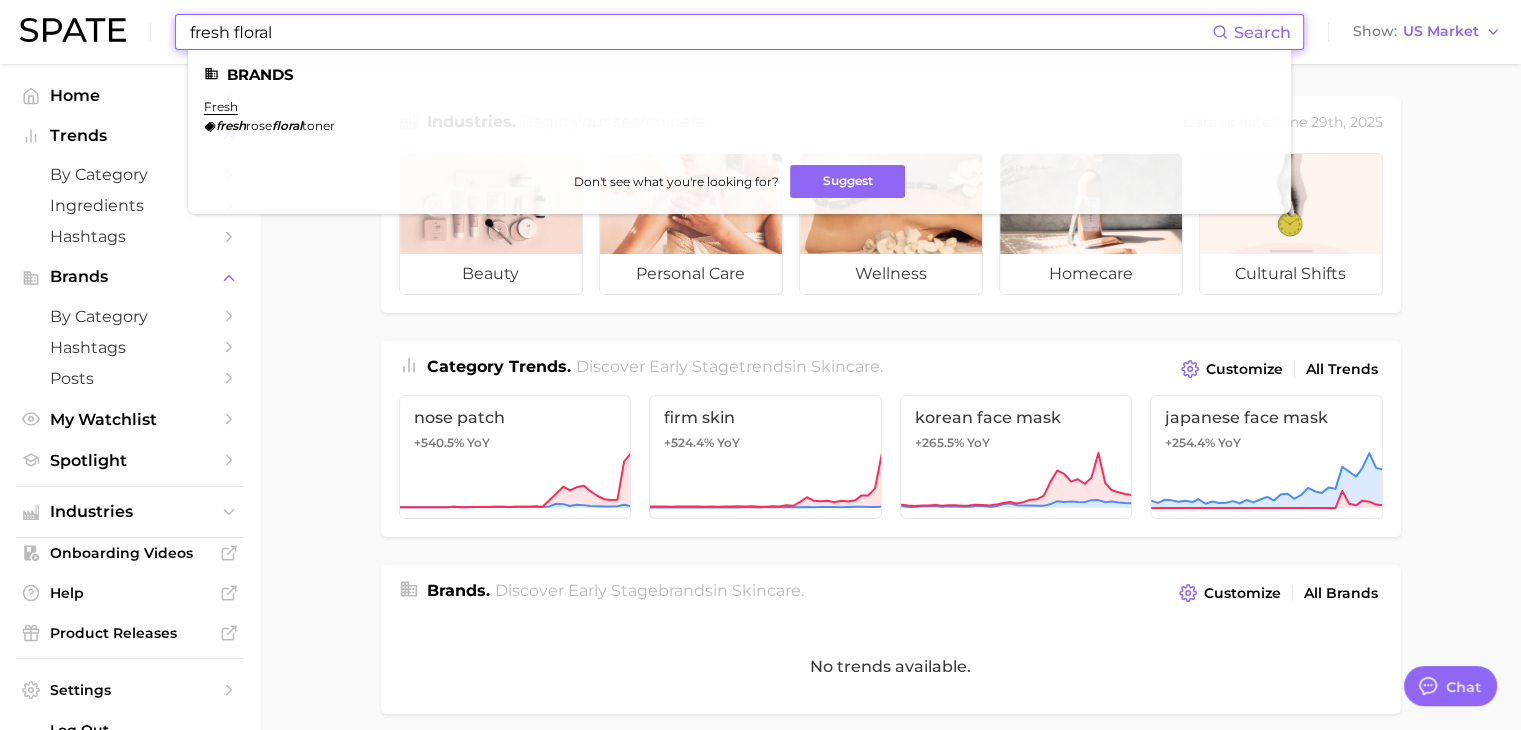drag, startPoint x: 592, startPoint y: 25, endPoint x: 159, endPoint y: 36, distance: 433.1397 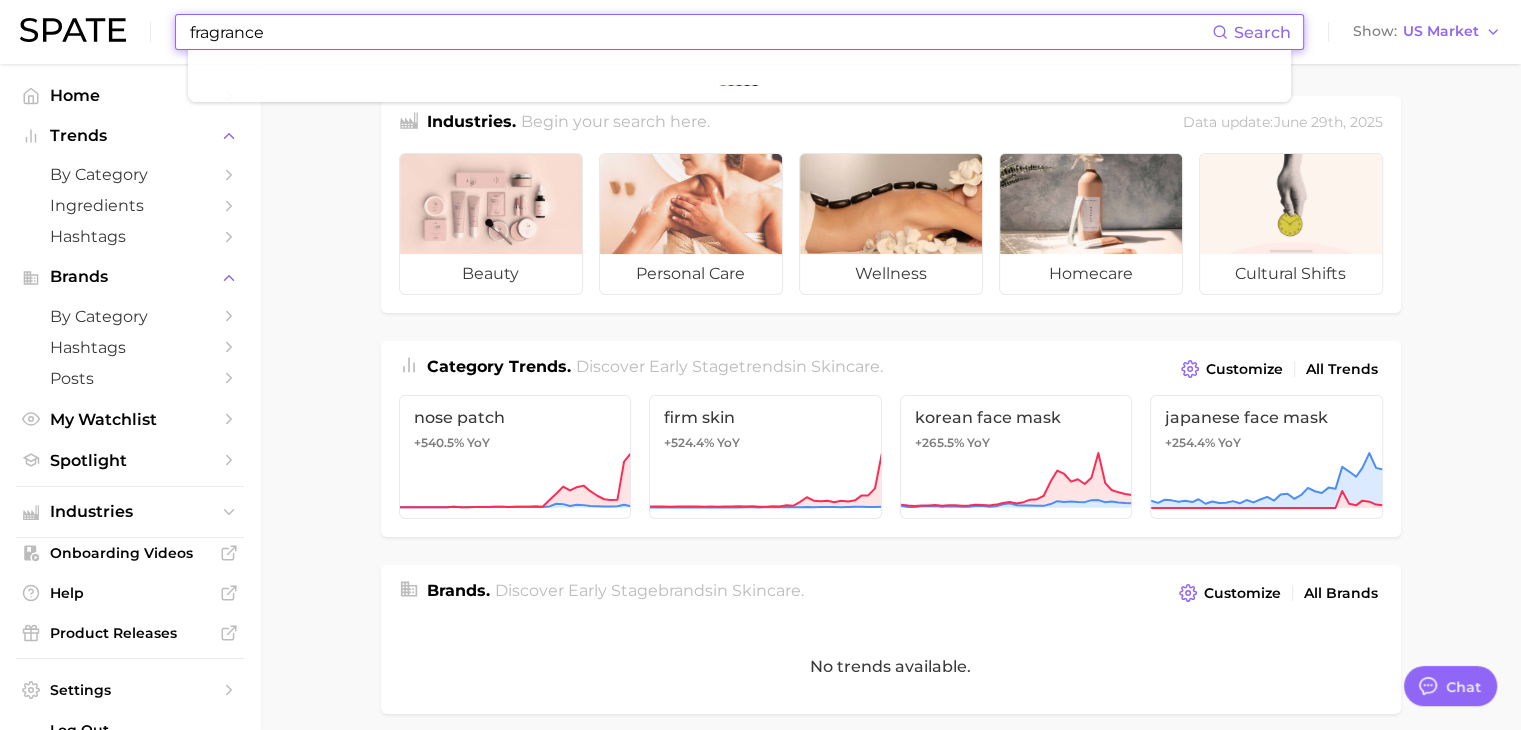 type on "fragrance" 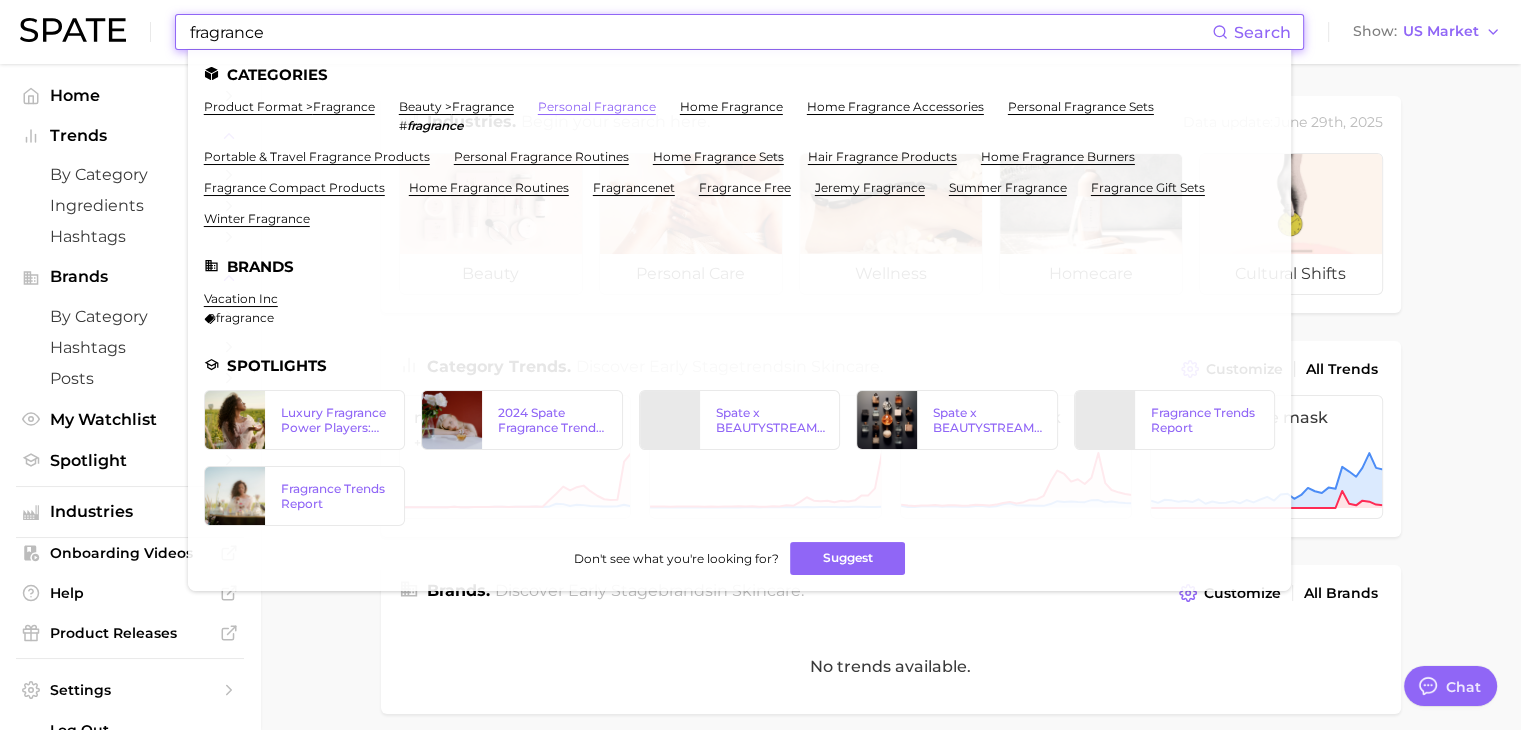 click on "personal fragrance" at bounding box center (597, 106) 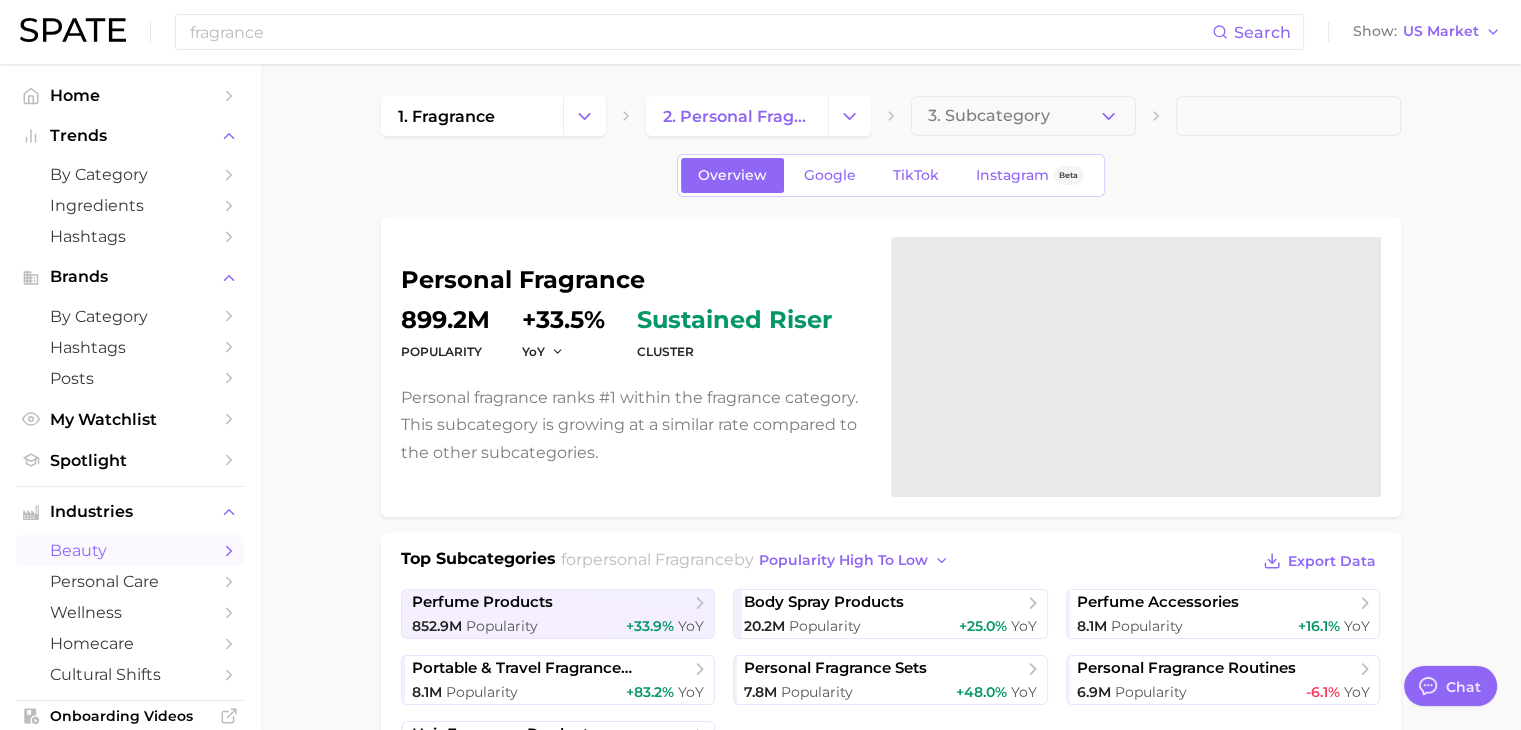 type on "x" 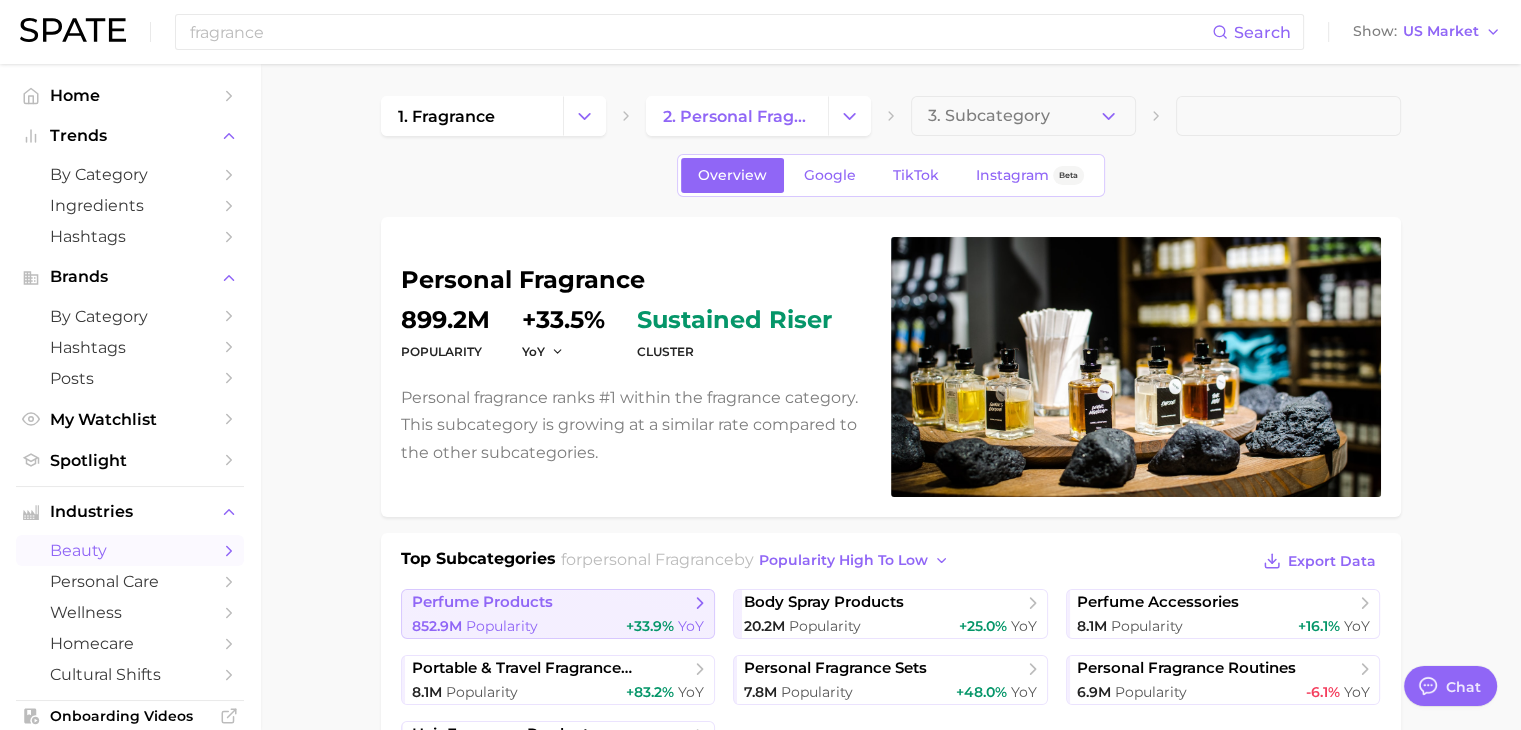 click on "perfume products 852.9m   Popularity +33.9%   YoY" at bounding box center [558, 614] 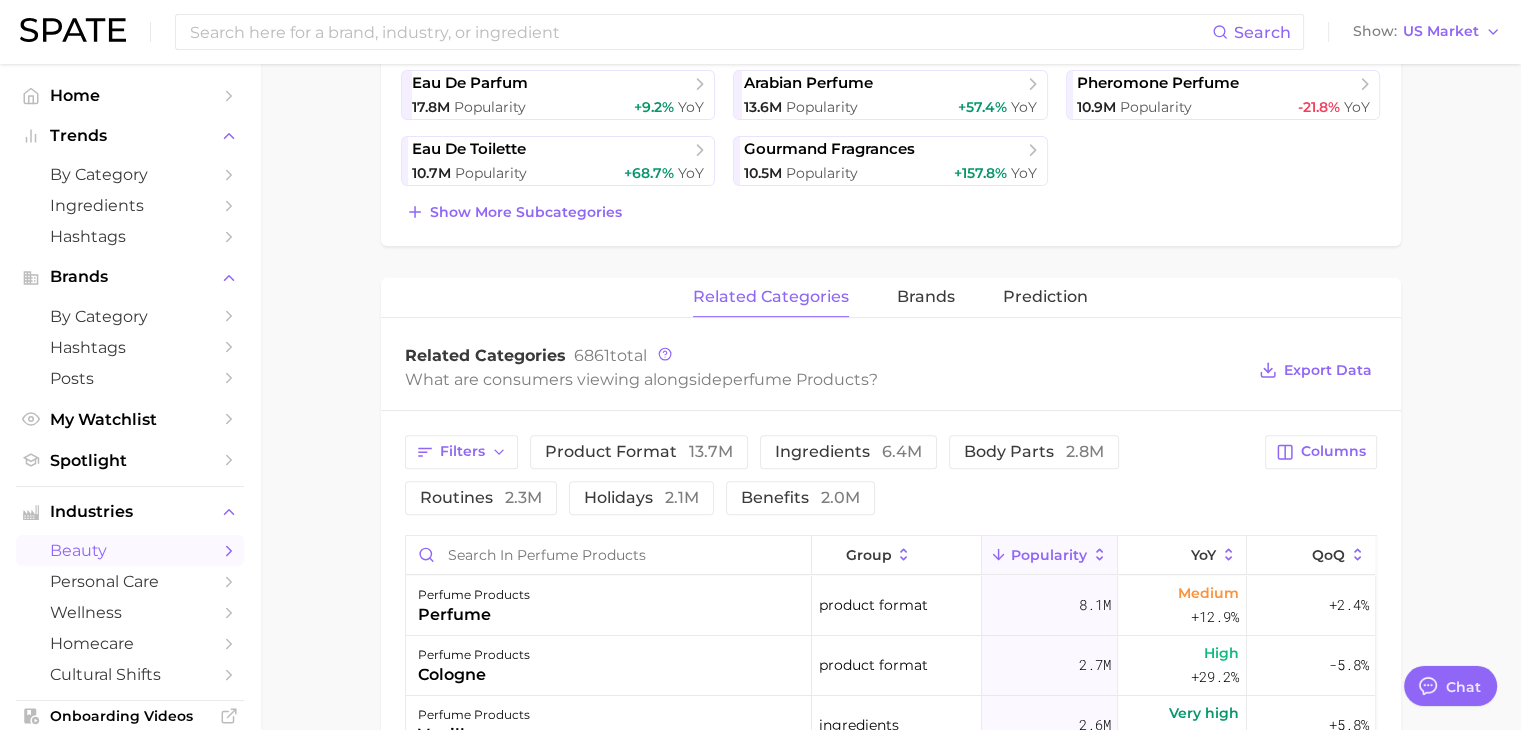 scroll, scrollTop: 700, scrollLeft: 0, axis: vertical 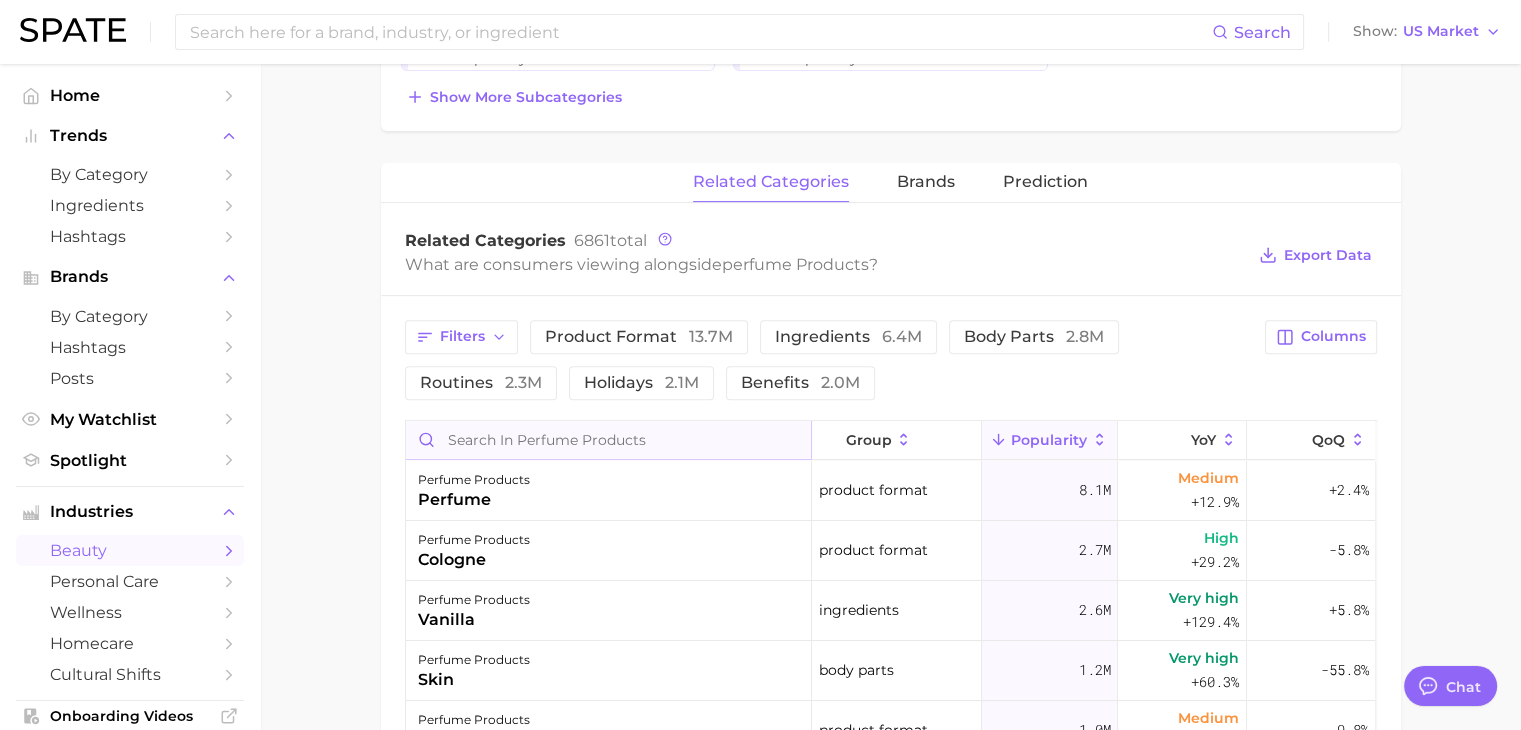 click at bounding box center [608, 440] 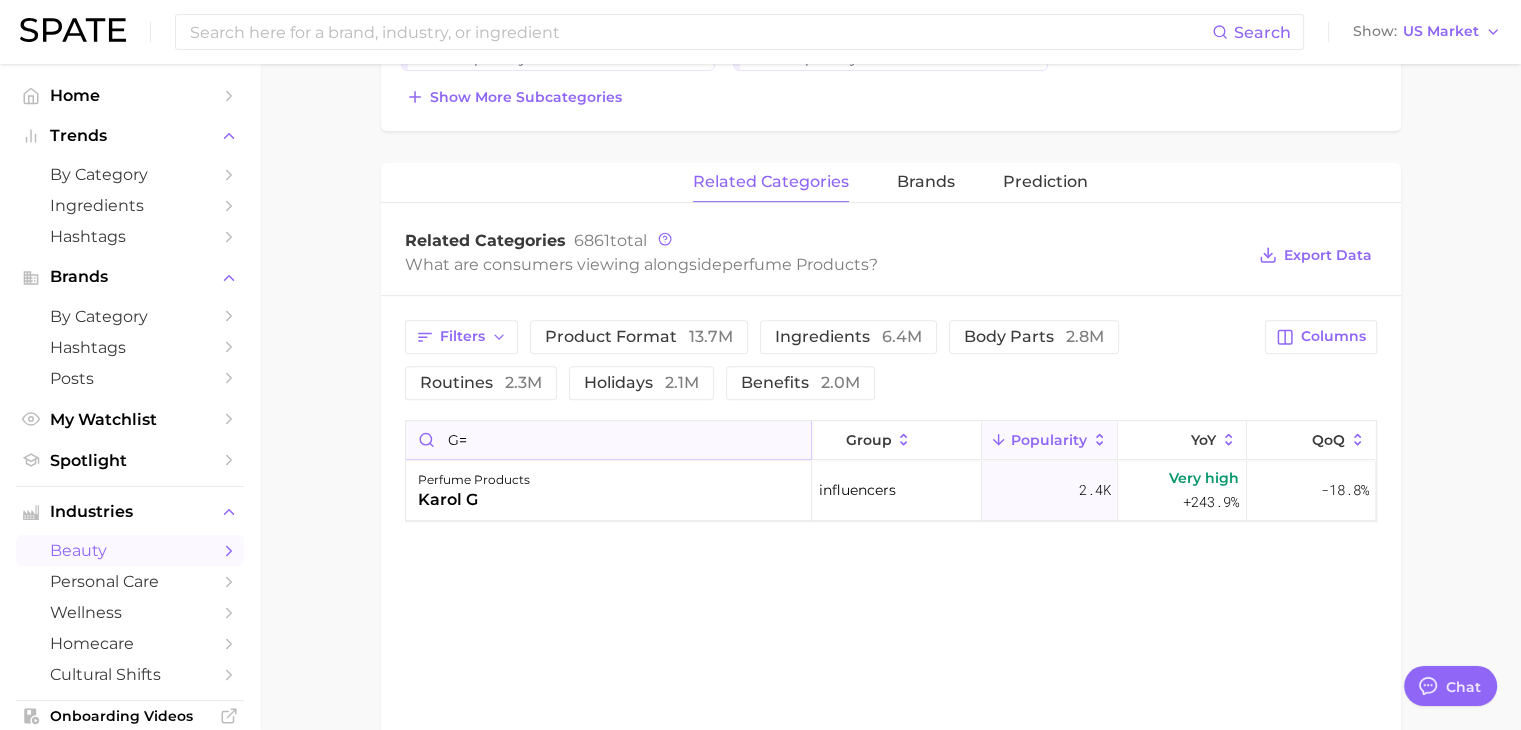 type on "g" 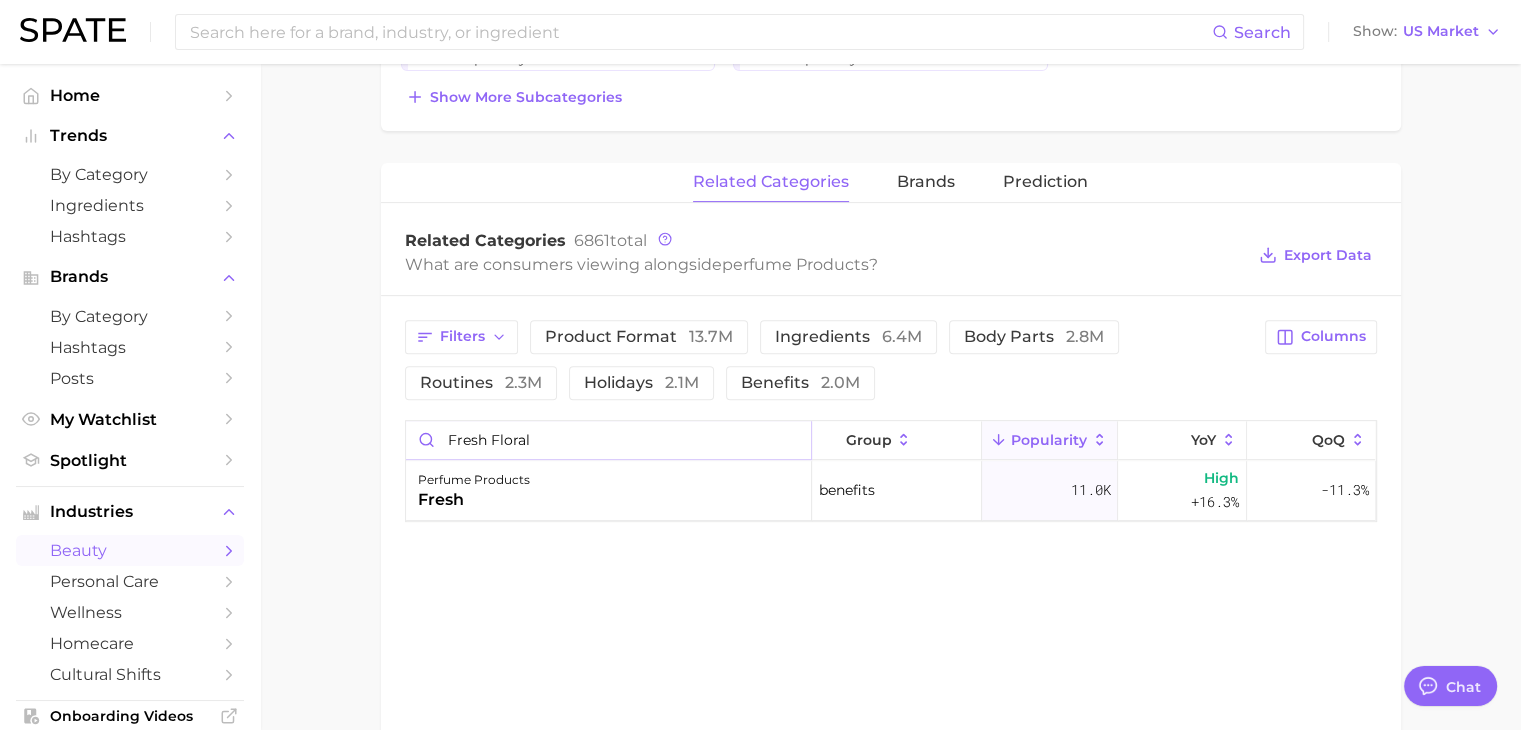 type on "fresh floral" 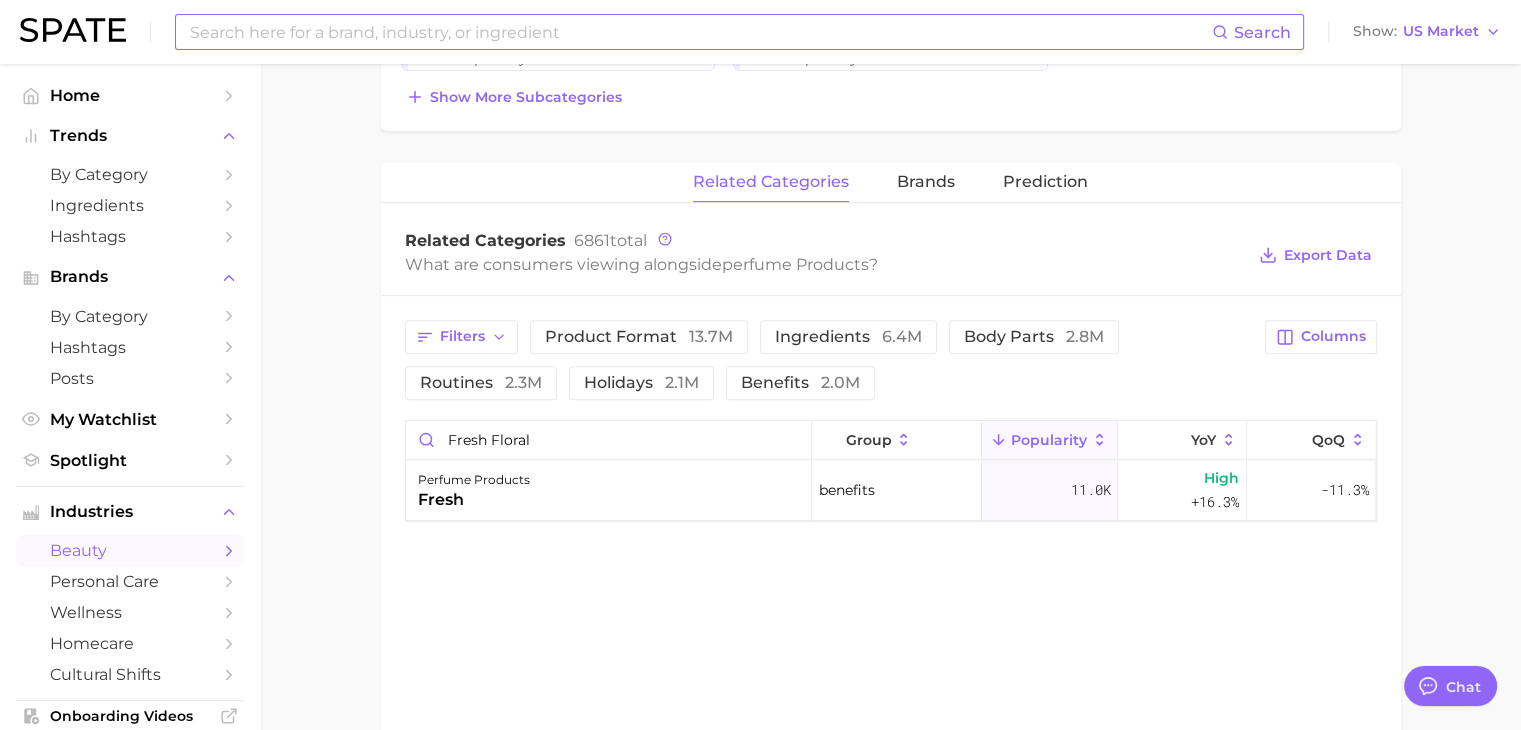 click at bounding box center (700, 32) 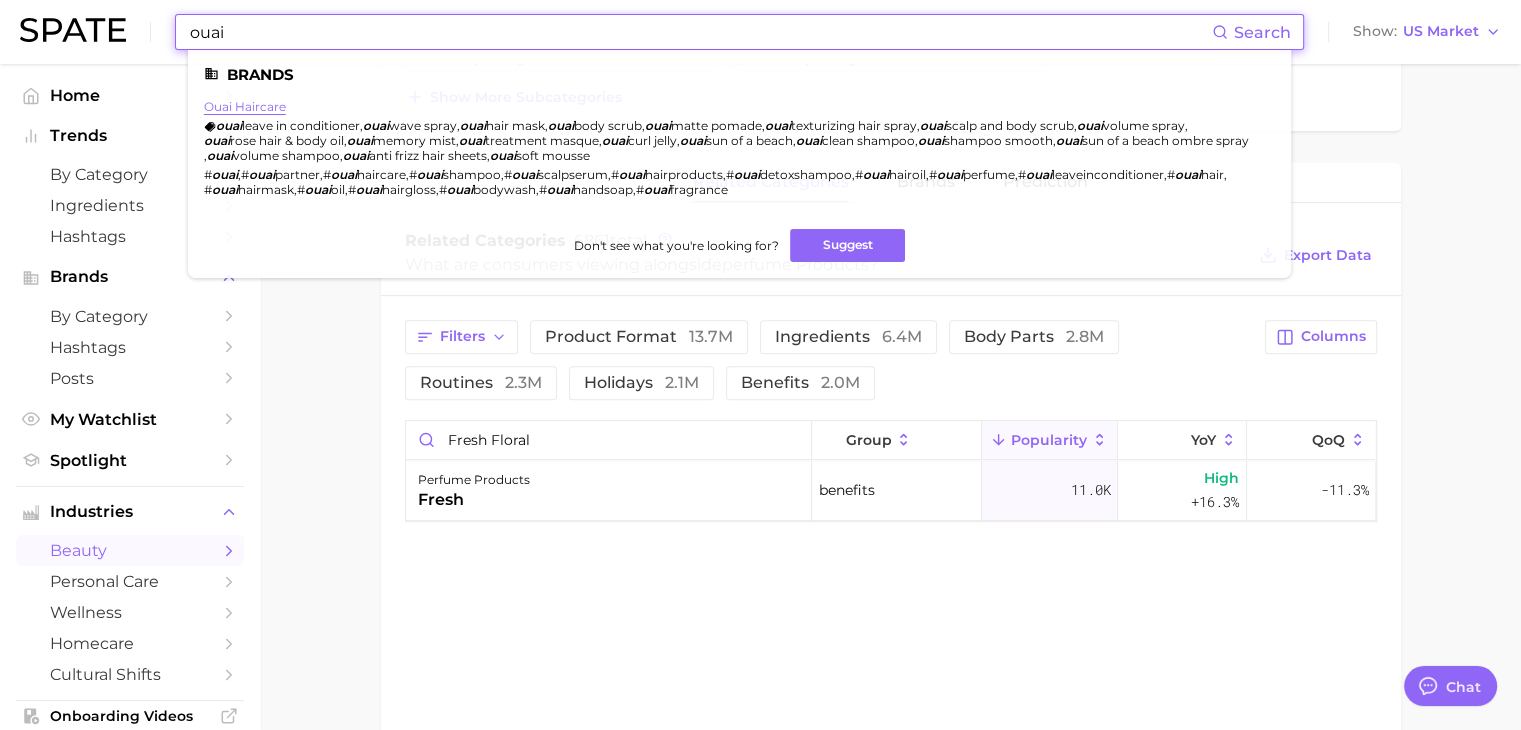 type on "ouai" 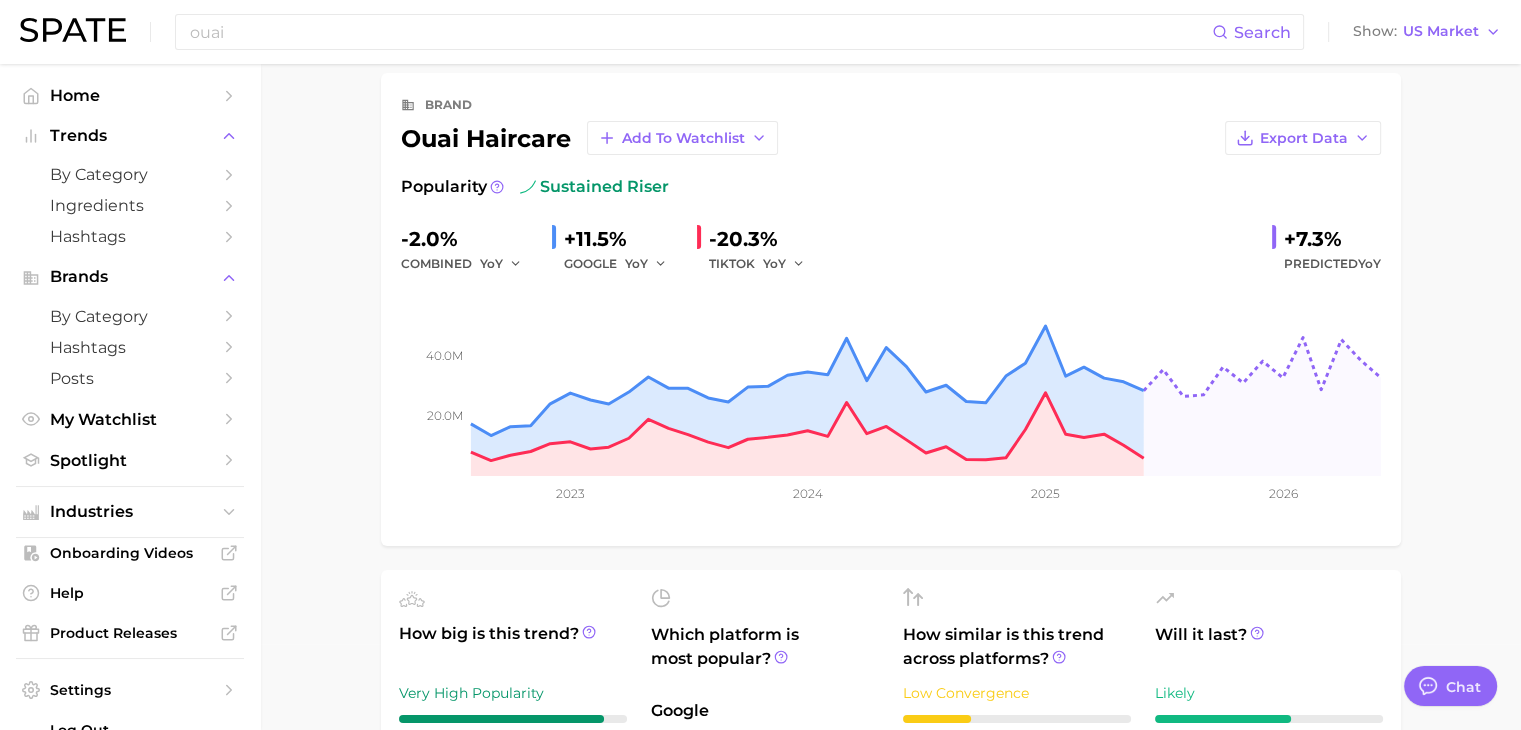 scroll, scrollTop: 0, scrollLeft: 0, axis: both 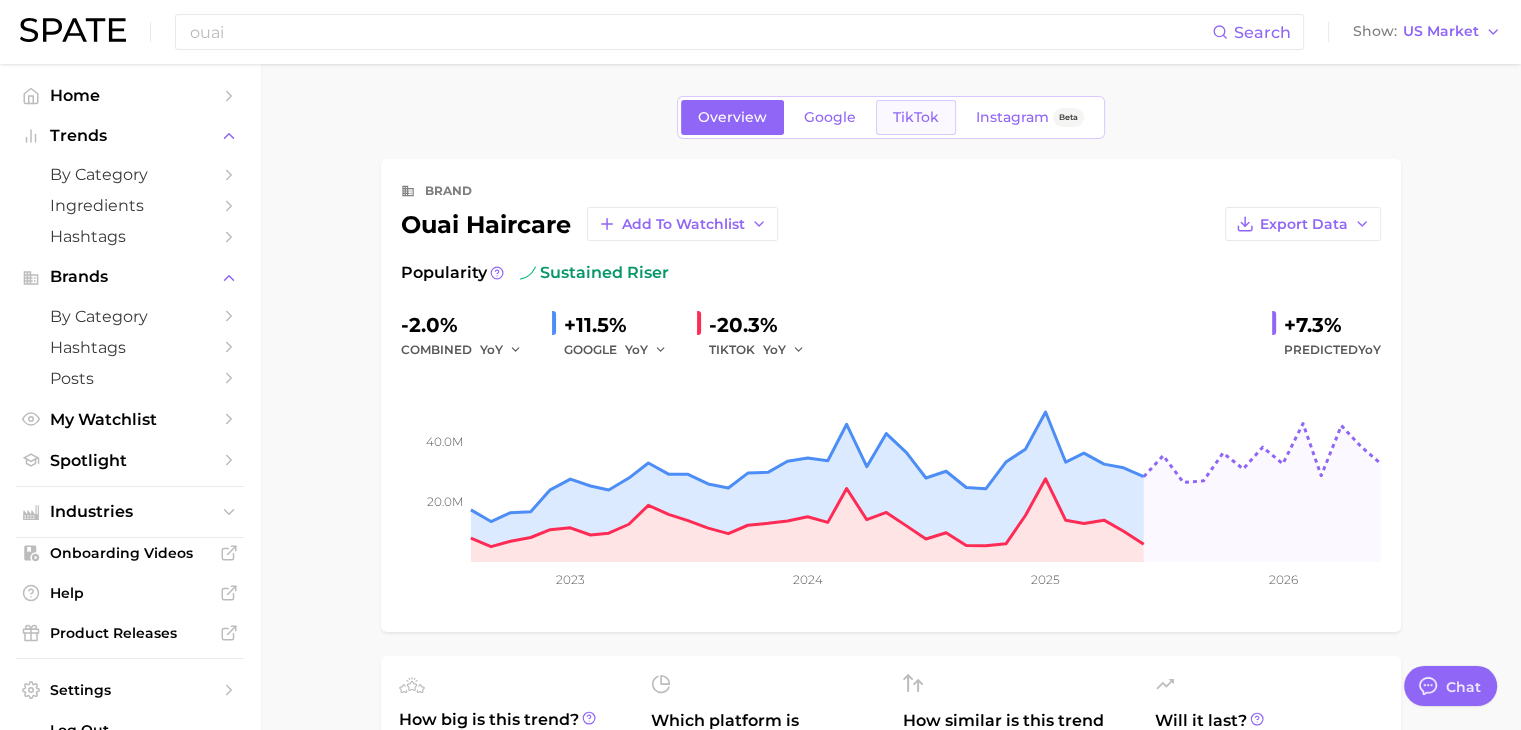 click on "TikTok" at bounding box center [916, 117] 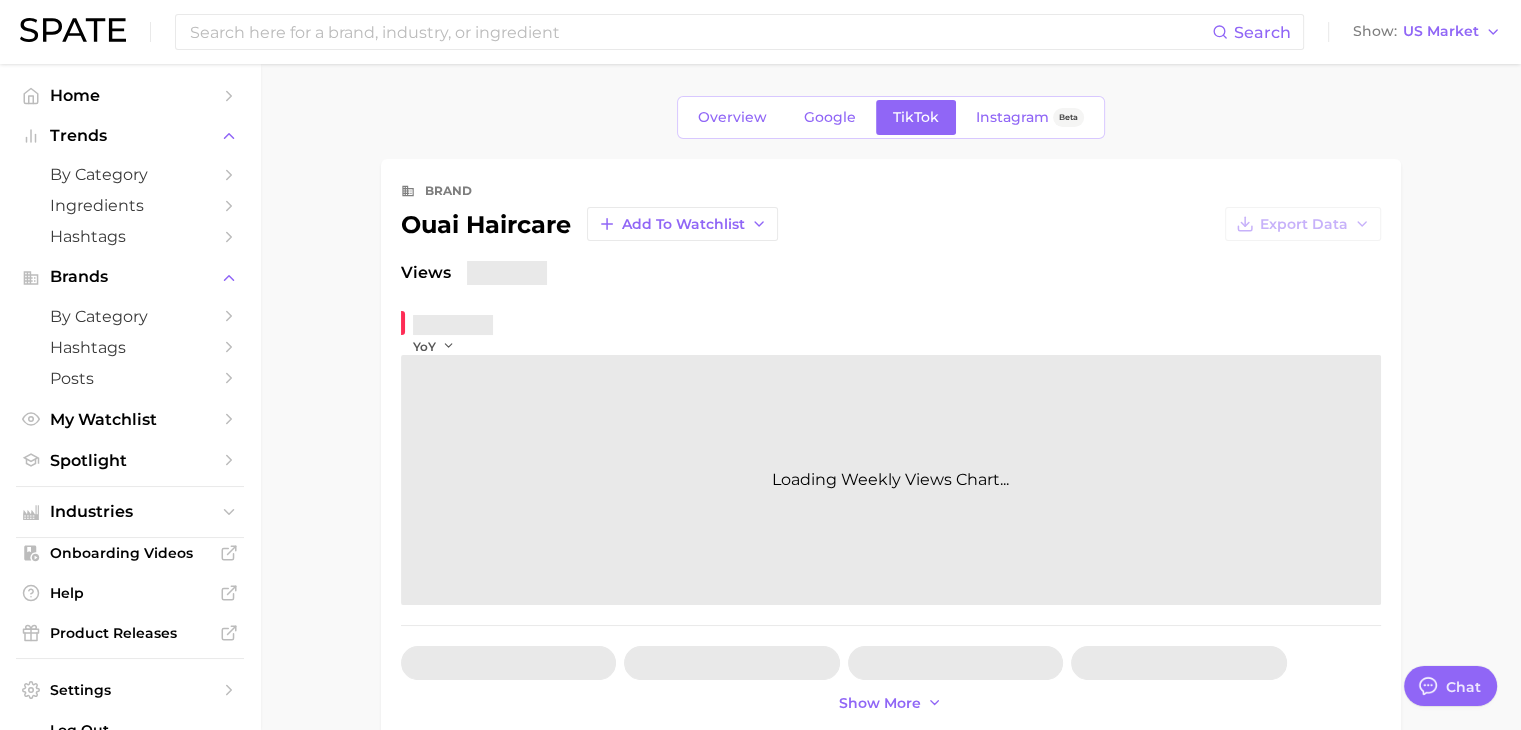 type 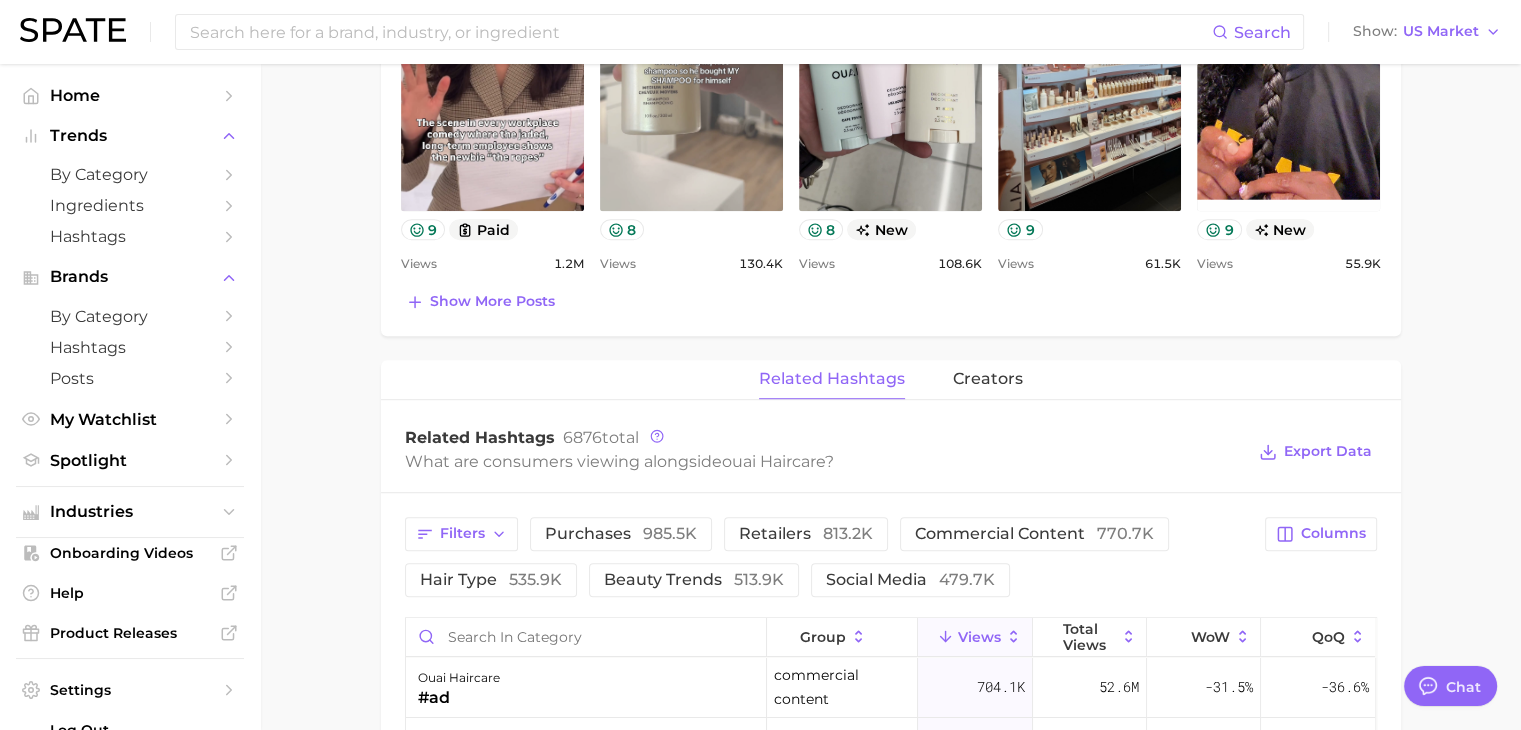 scroll, scrollTop: 1300, scrollLeft: 0, axis: vertical 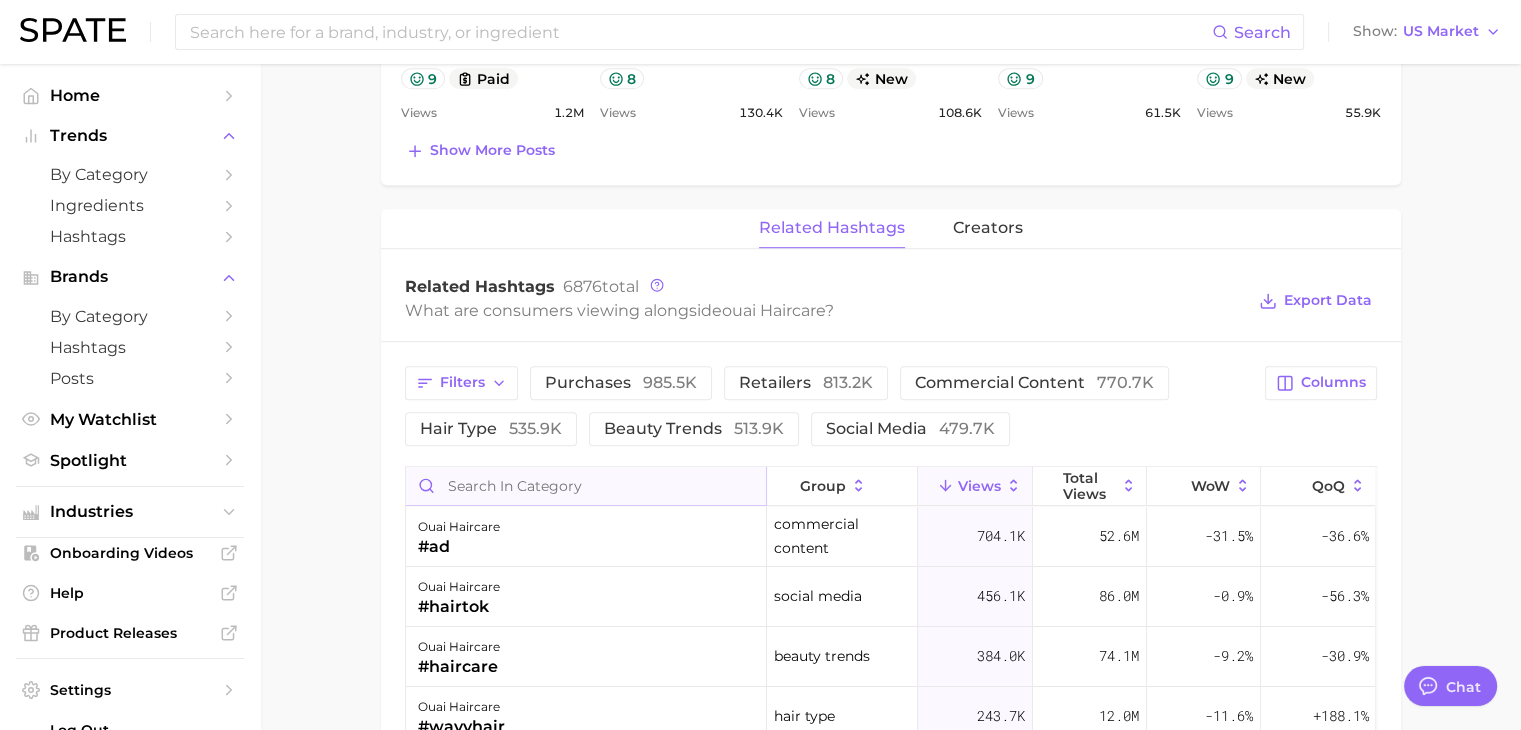 click at bounding box center [586, 486] 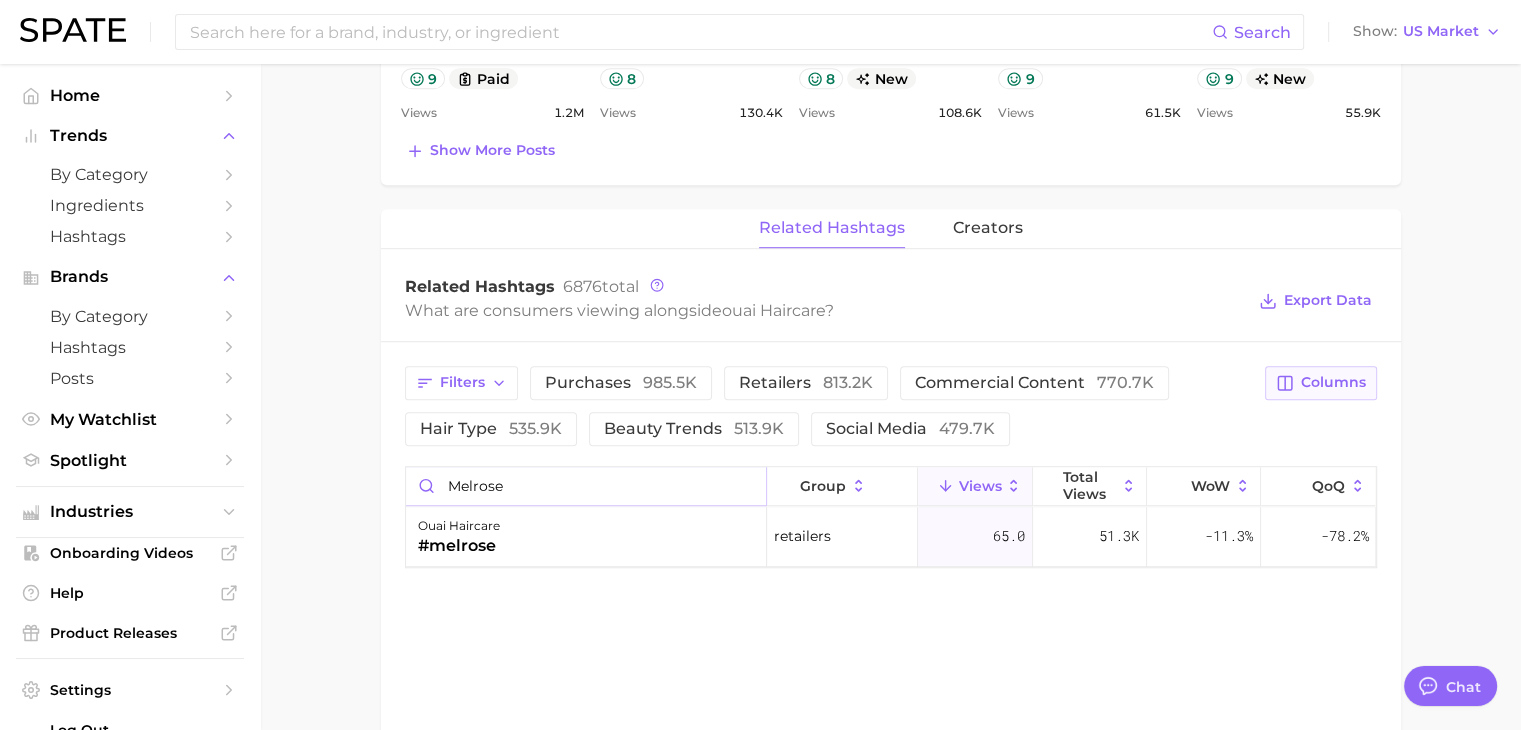 type on "melrose" 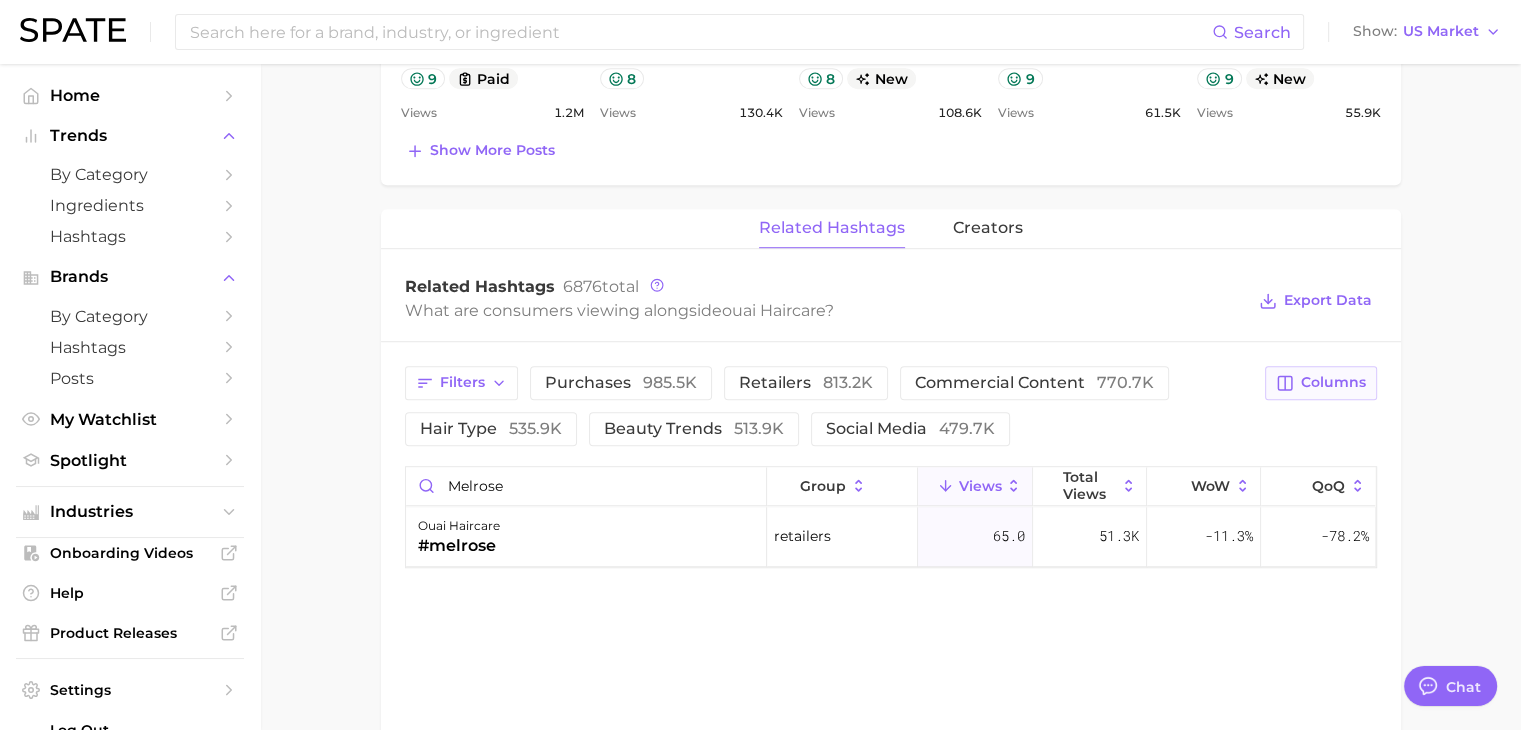 click on "Columns" at bounding box center (1320, 383) 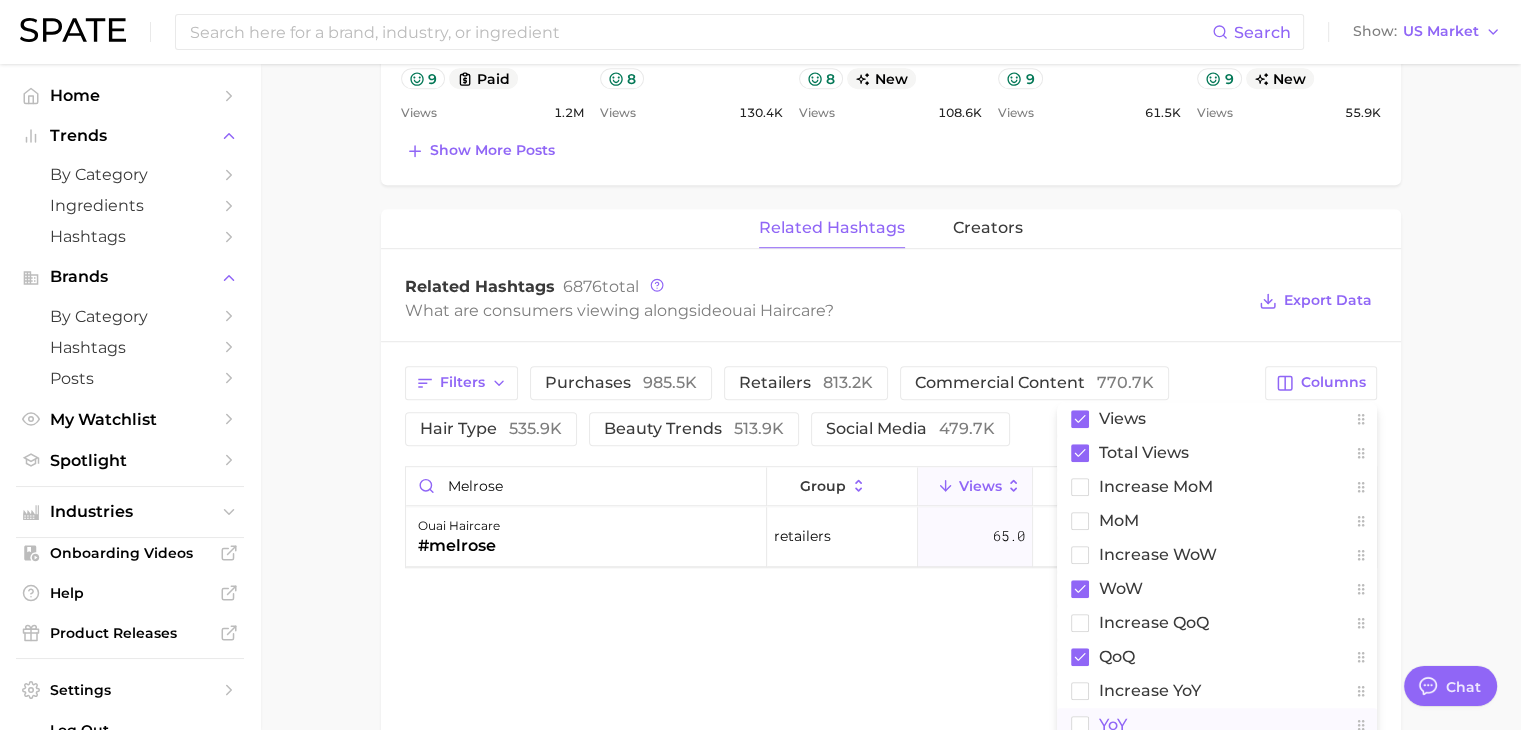click on "YoY" at bounding box center (1217, 725) 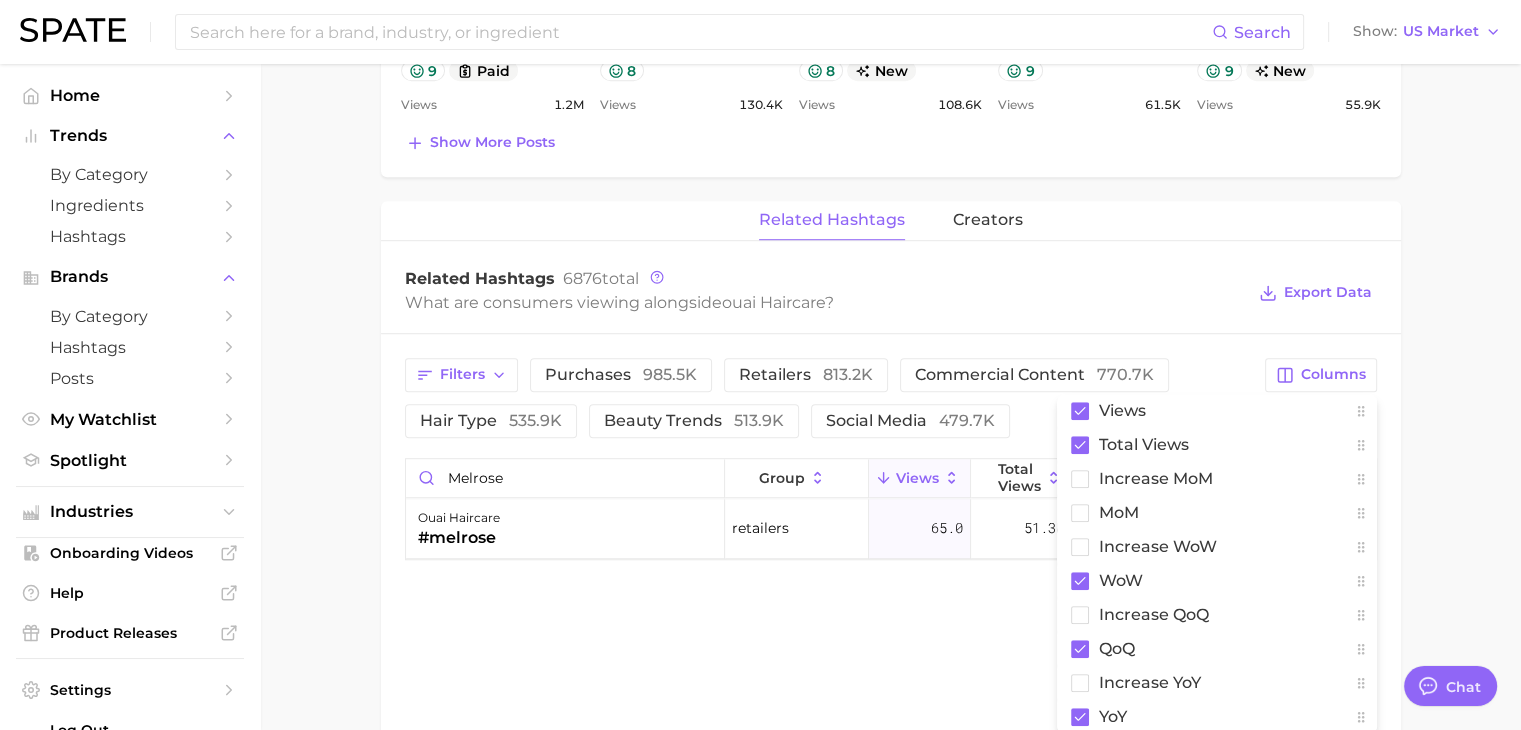 click on "related hashtags creators Related Hashtags 6876  total What are consumers viewing alongside  ouai haircare ? Export Data Filters purchases   985.5k retailers   813.2k commercial content   770.7k hair type   535.9k beauty trends   513.9k social media   479.7k Columns Views Total Views increase MoM MoM Increase WoW WoW increase QoQ QoQ increase YoY YoY melrose group Views Total Views WoW QoQ YoY ouai haircare #melrose retailers 65.0 51.3k -11.3% -78.2% +377.0%" at bounding box center [891, 502] 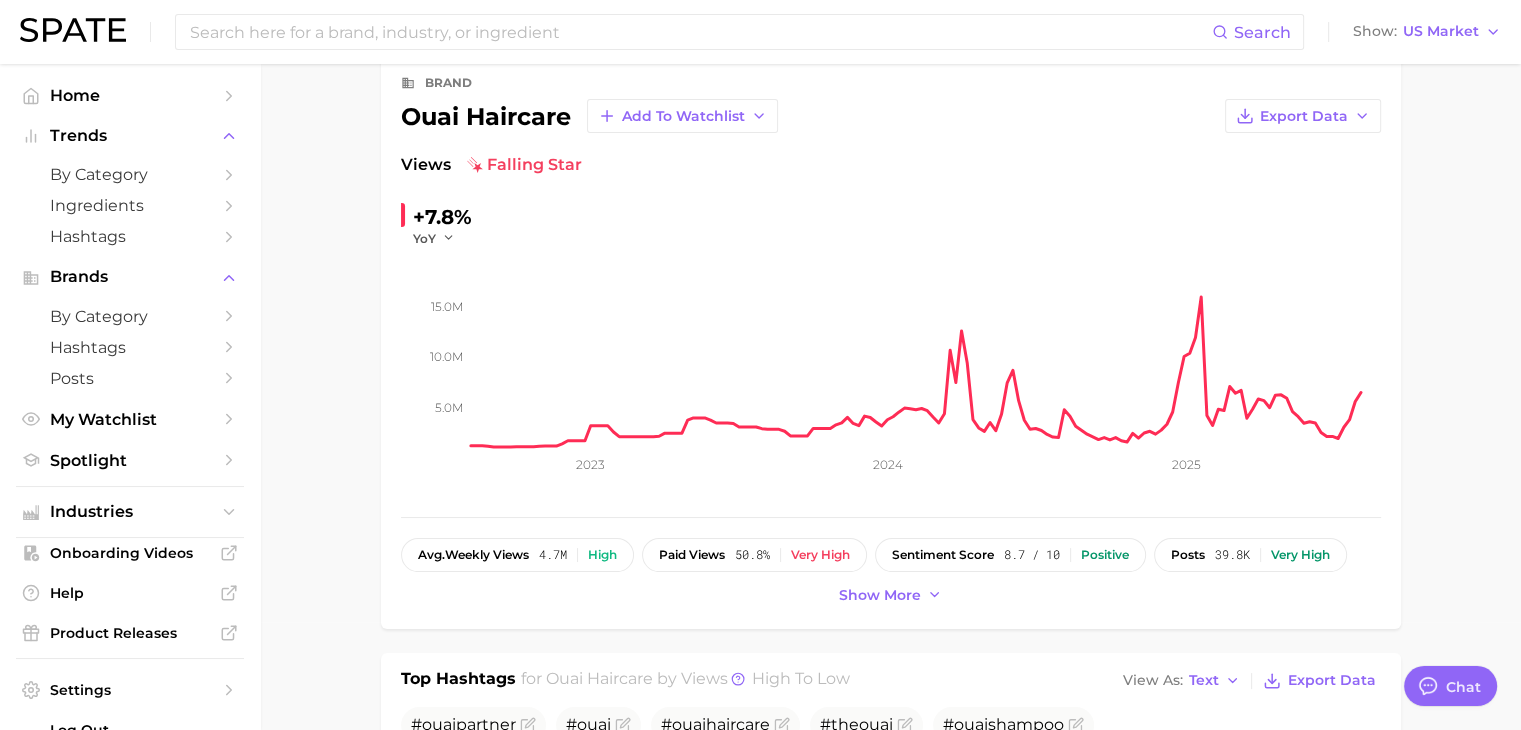 scroll, scrollTop: 0, scrollLeft: 0, axis: both 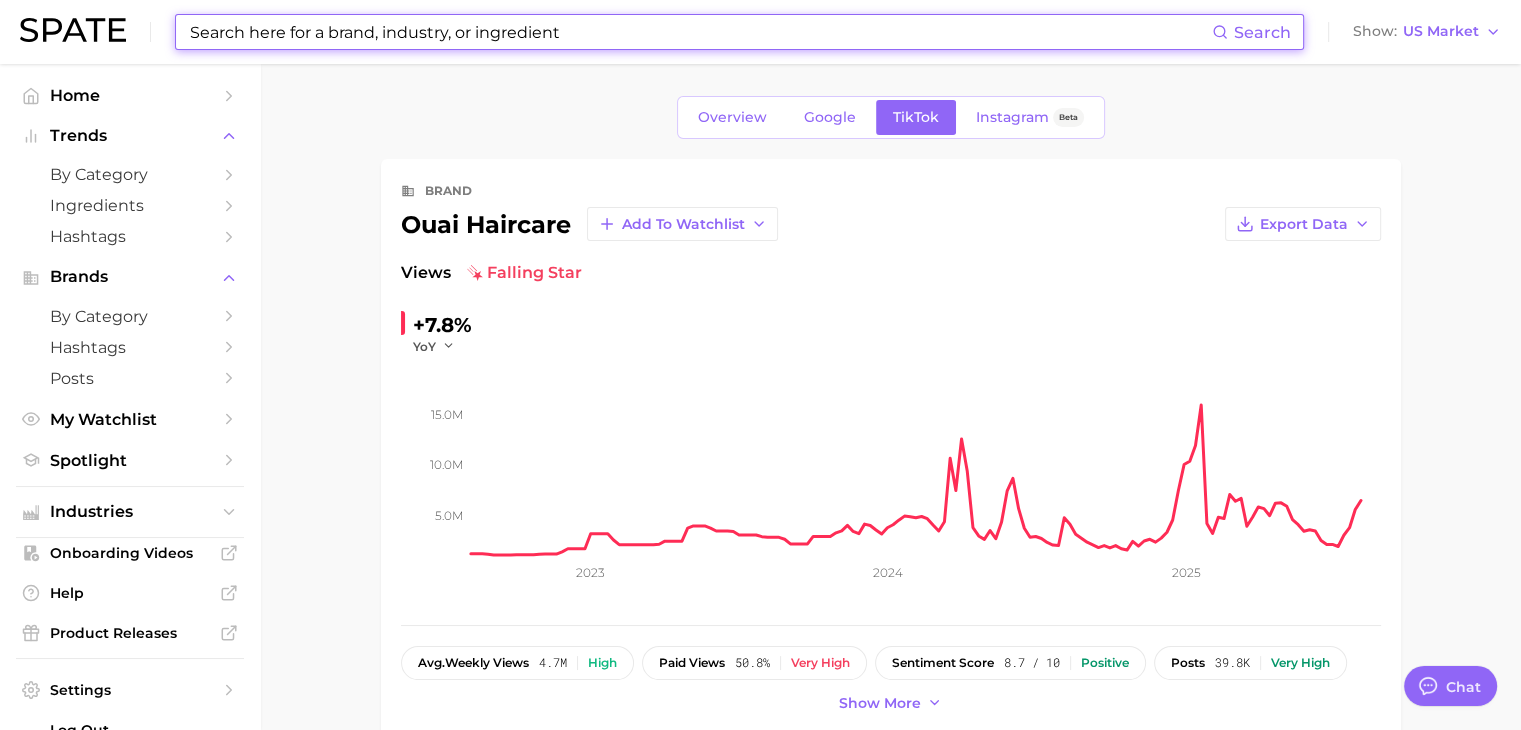 click at bounding box center (700, 32) 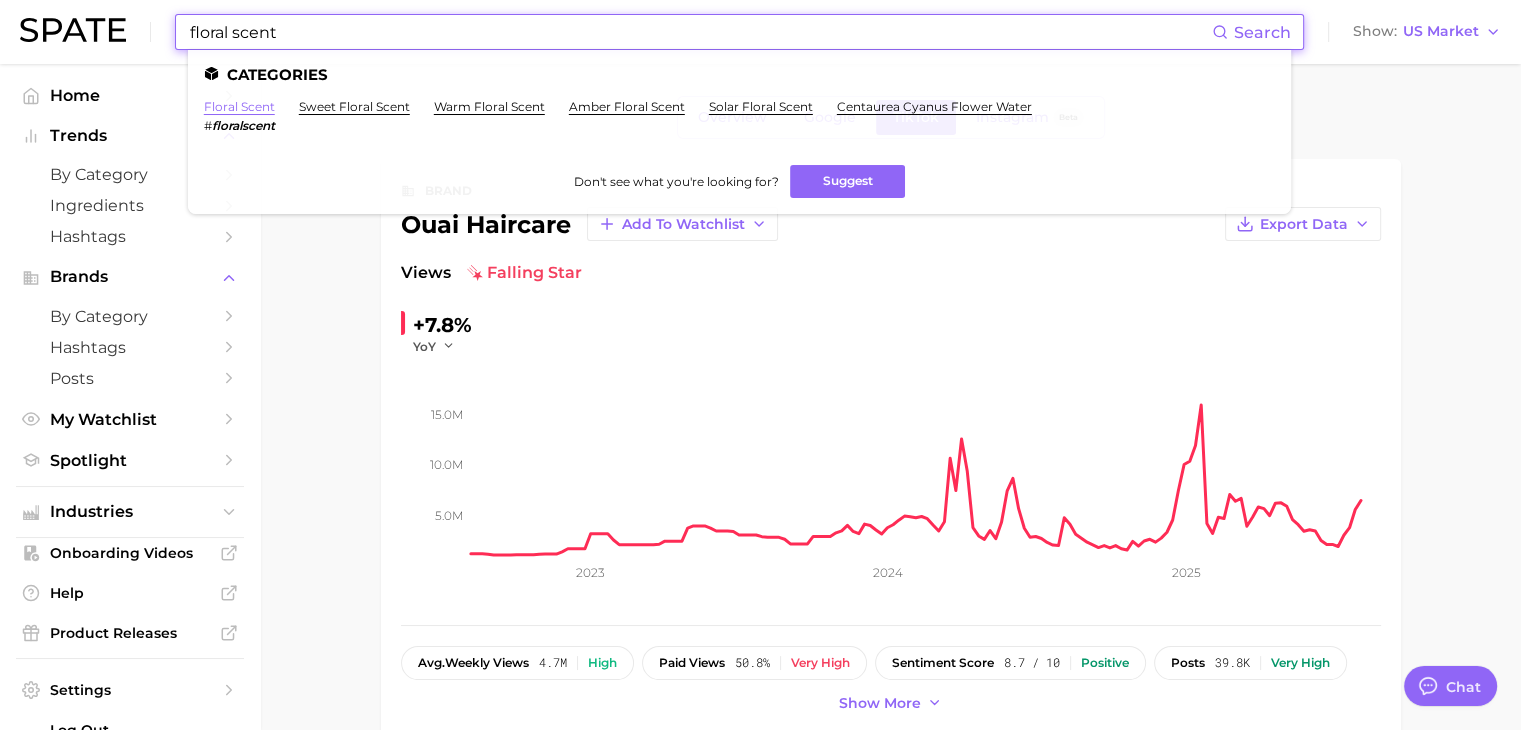 type on "floral scent" 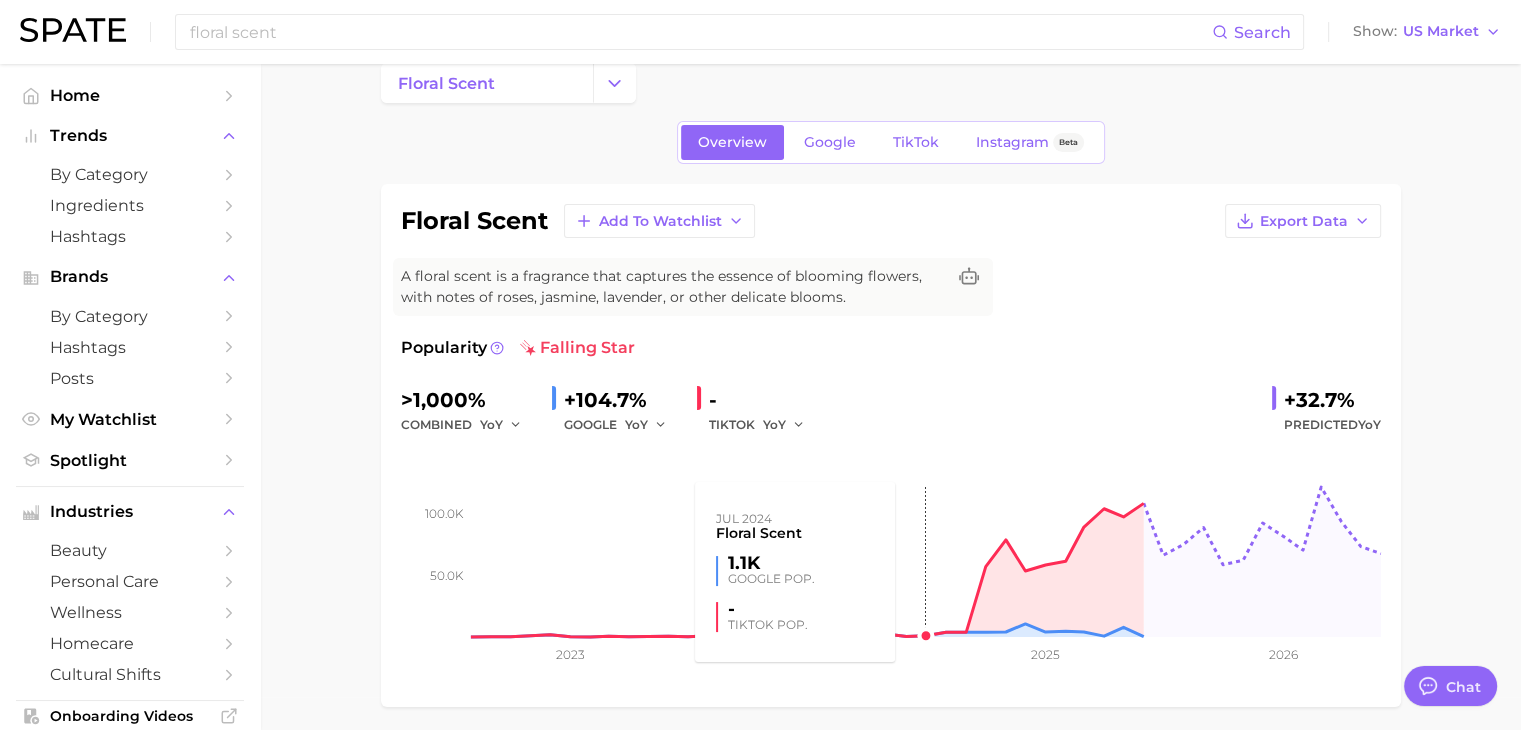scroll, scrollTop: 0, scrollLeft: 0, axis: both 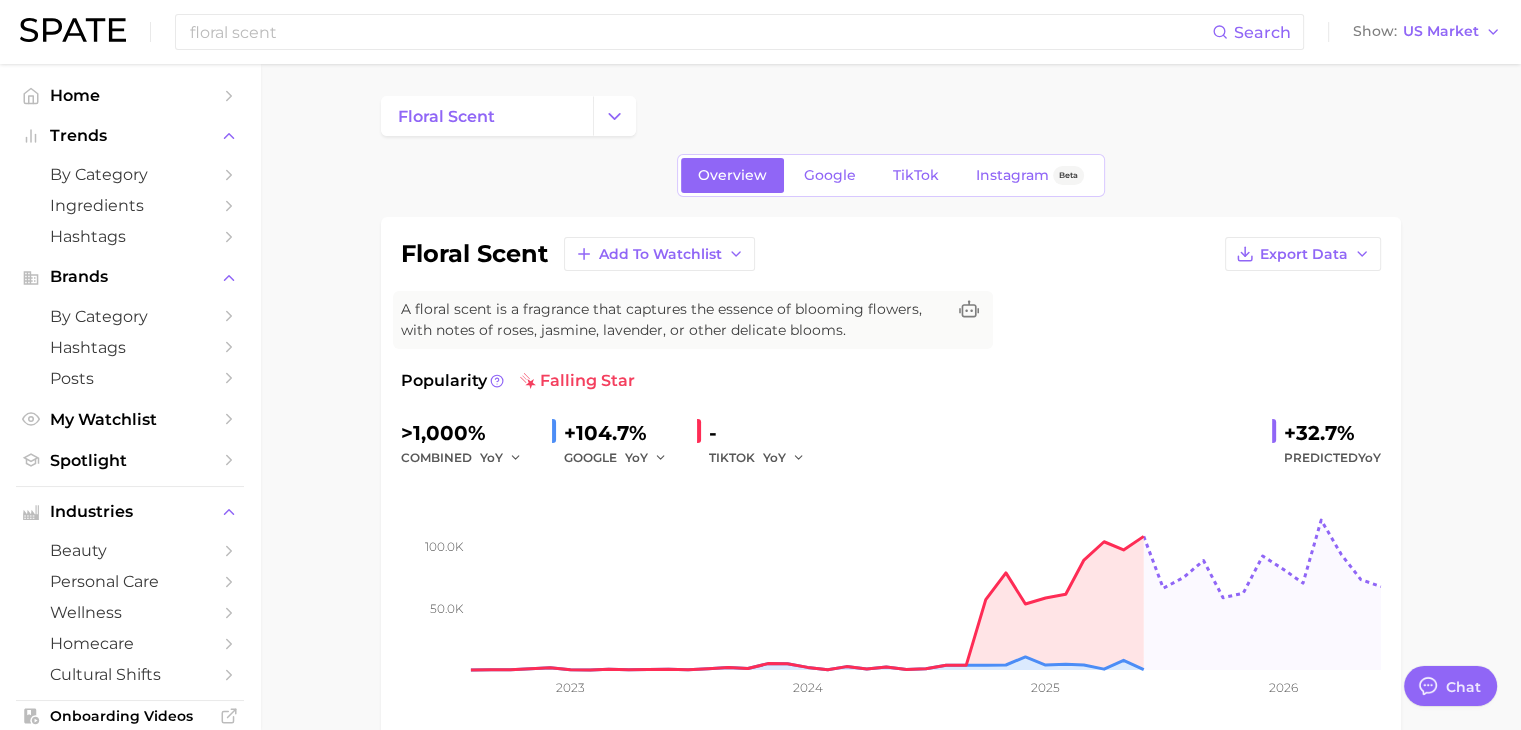 click on "floral scent Search Show US Market" at bounding box center (760, 32) 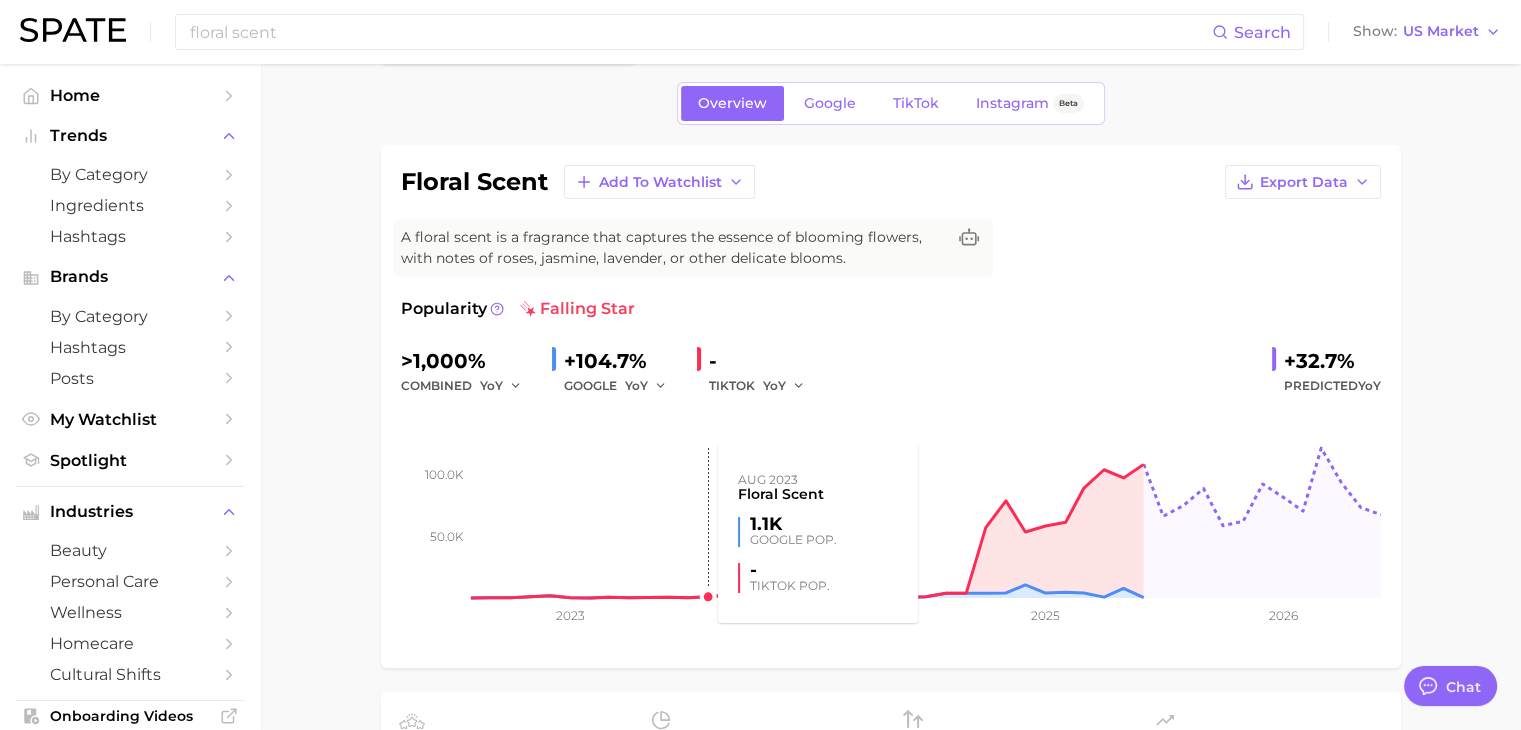 scroll, scrollTop: 0, scrollLeft: 0, axis: both 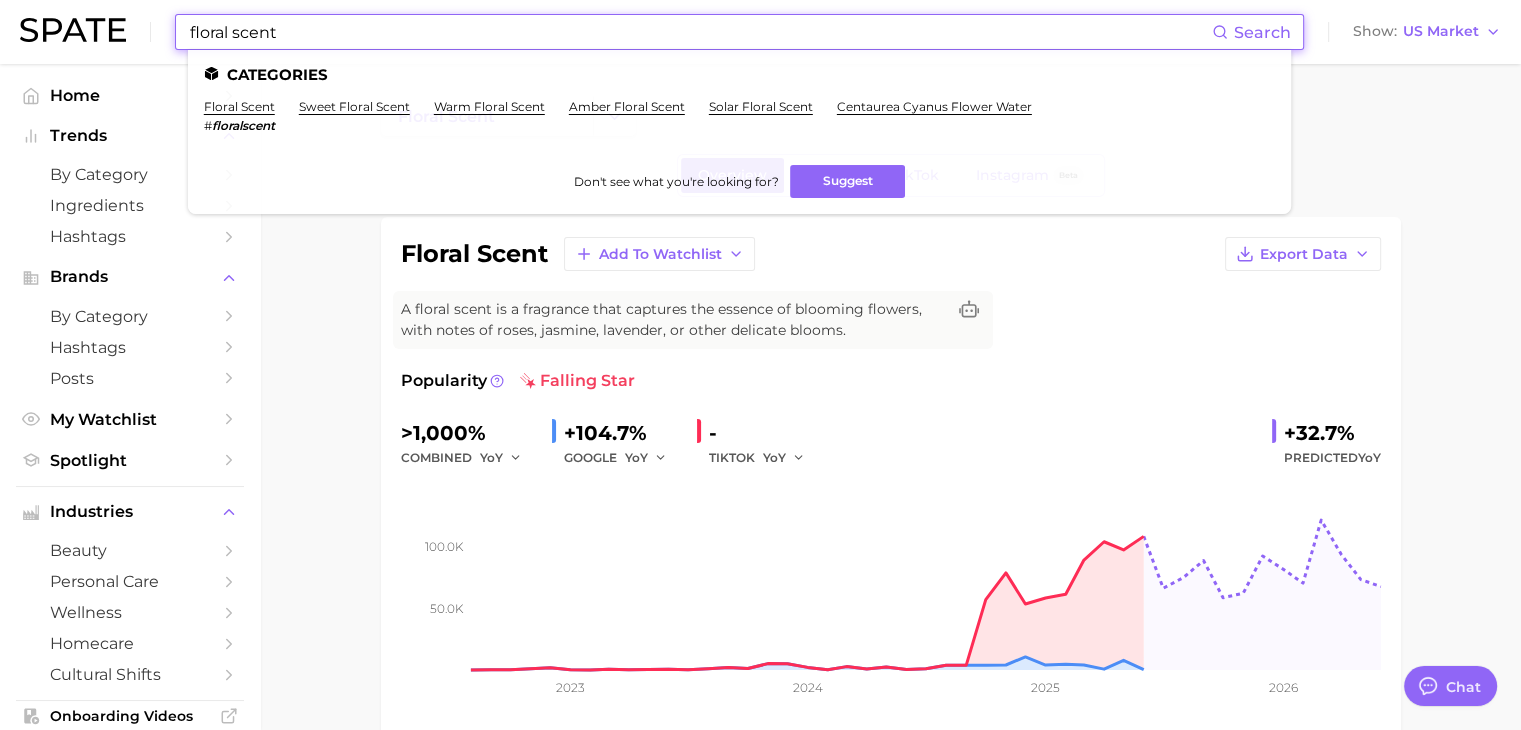 drag, startPoint x: 416, startPoint y: 44, endPoint x: 179, endPoint y: 40, distance: 237.03375 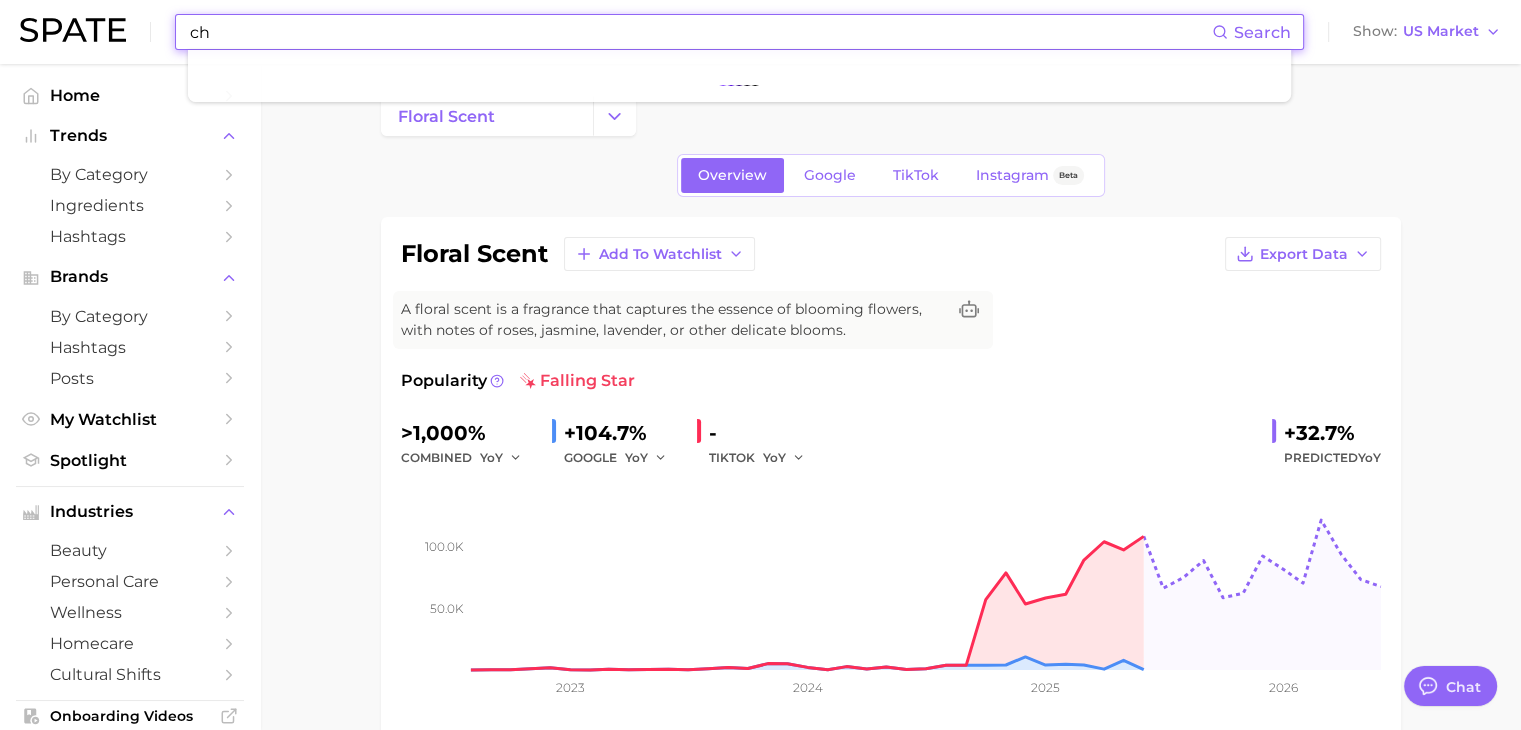 type on "c" 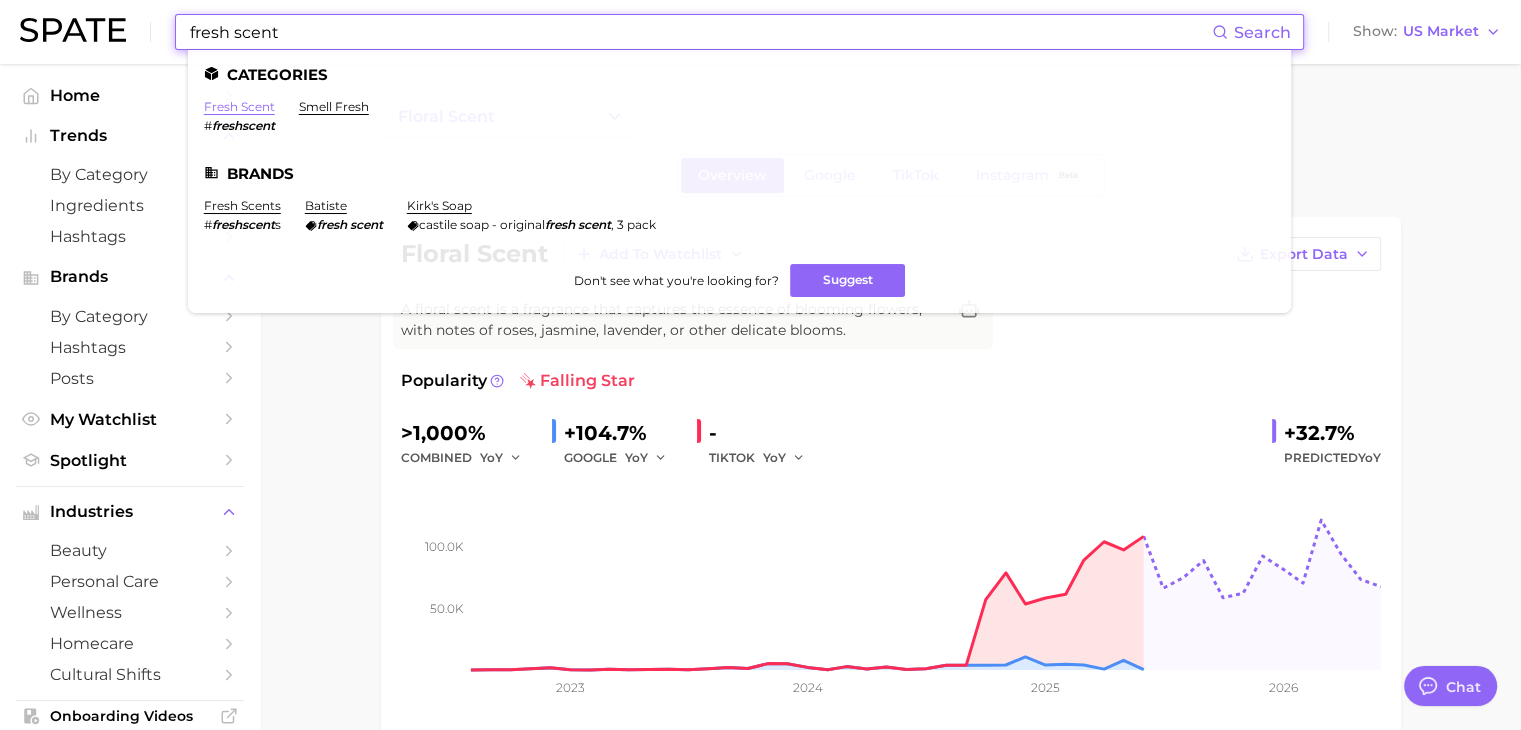 type on "fresh scent" 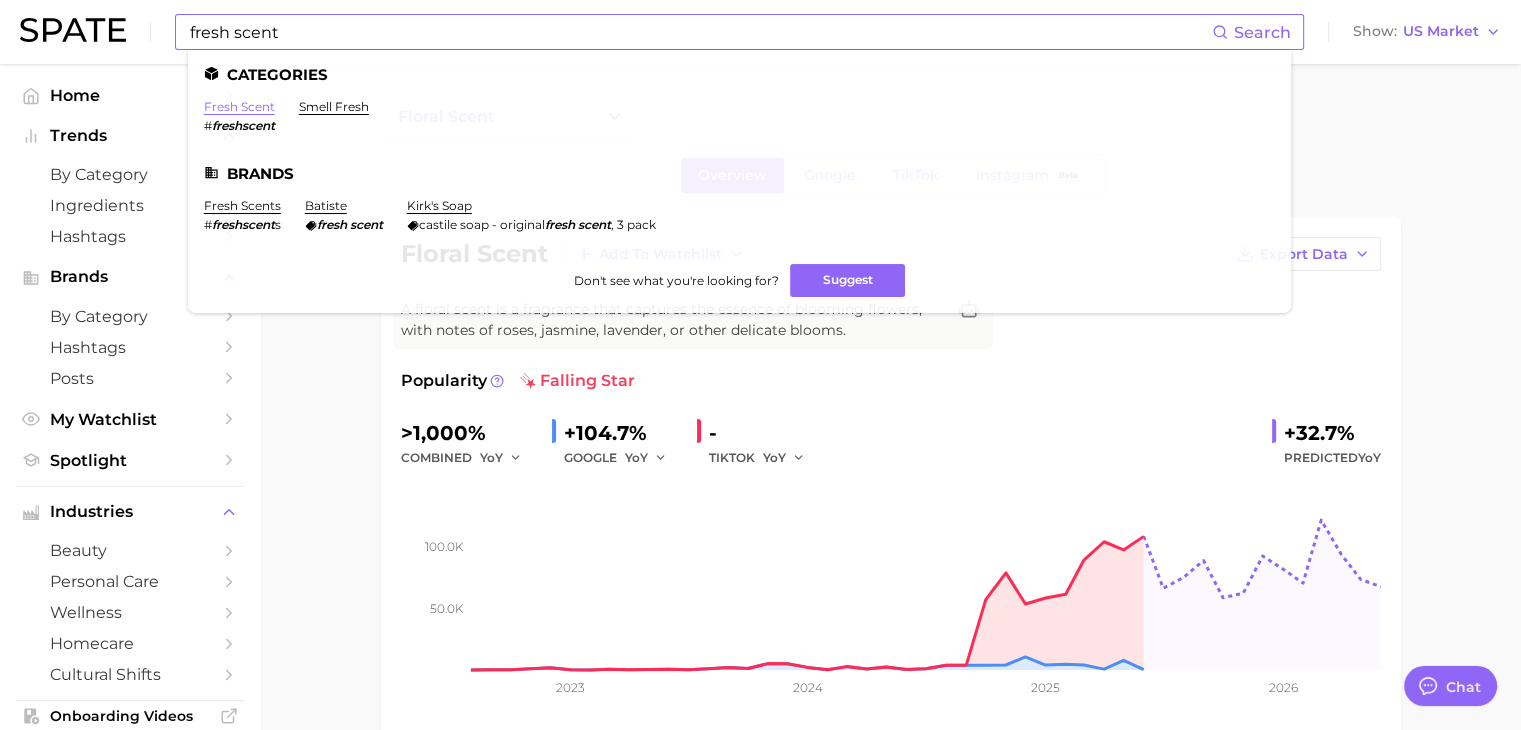 click on "fresh scent" at bounding box center (239, 106) 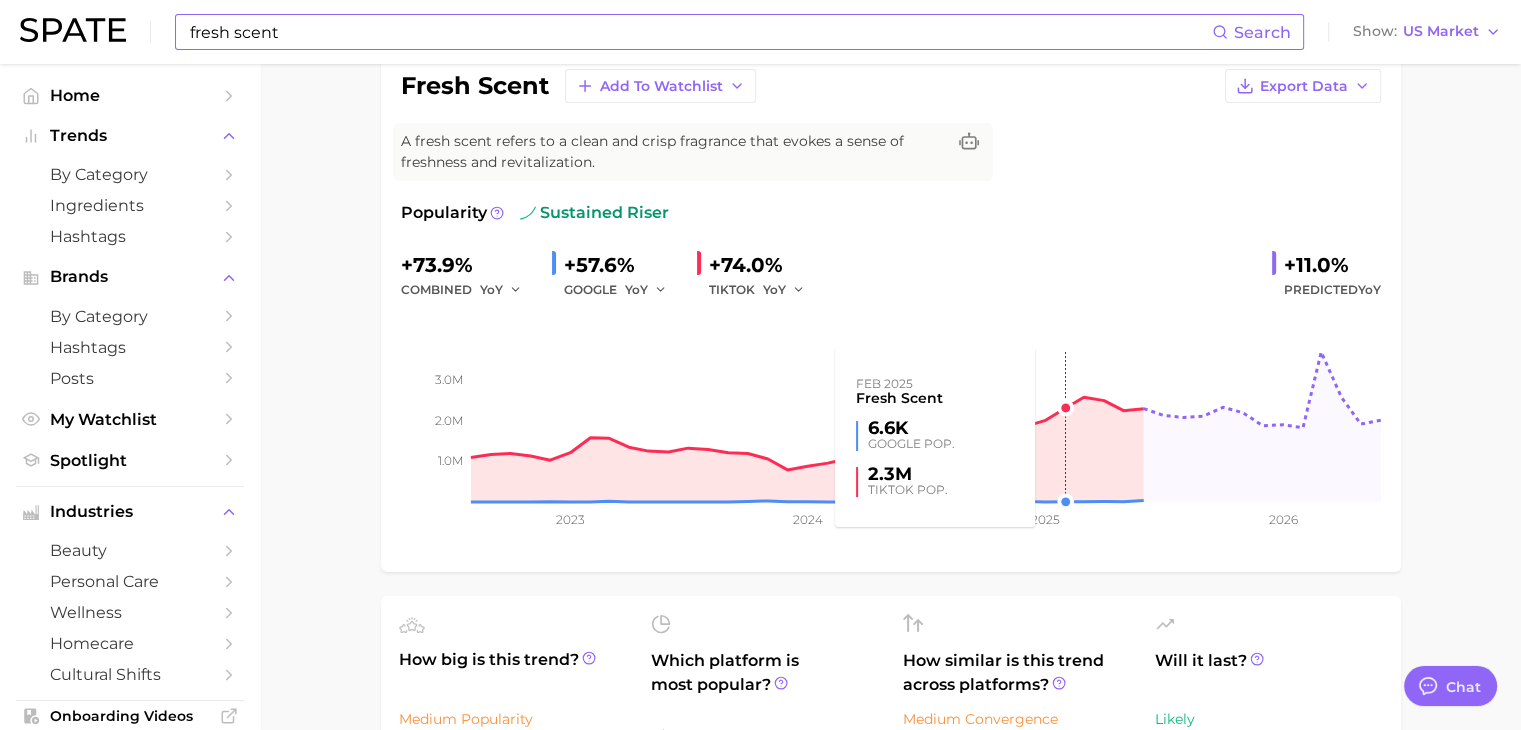 scroll, scrollTop: 0, scrollLeft: 0, axis: both 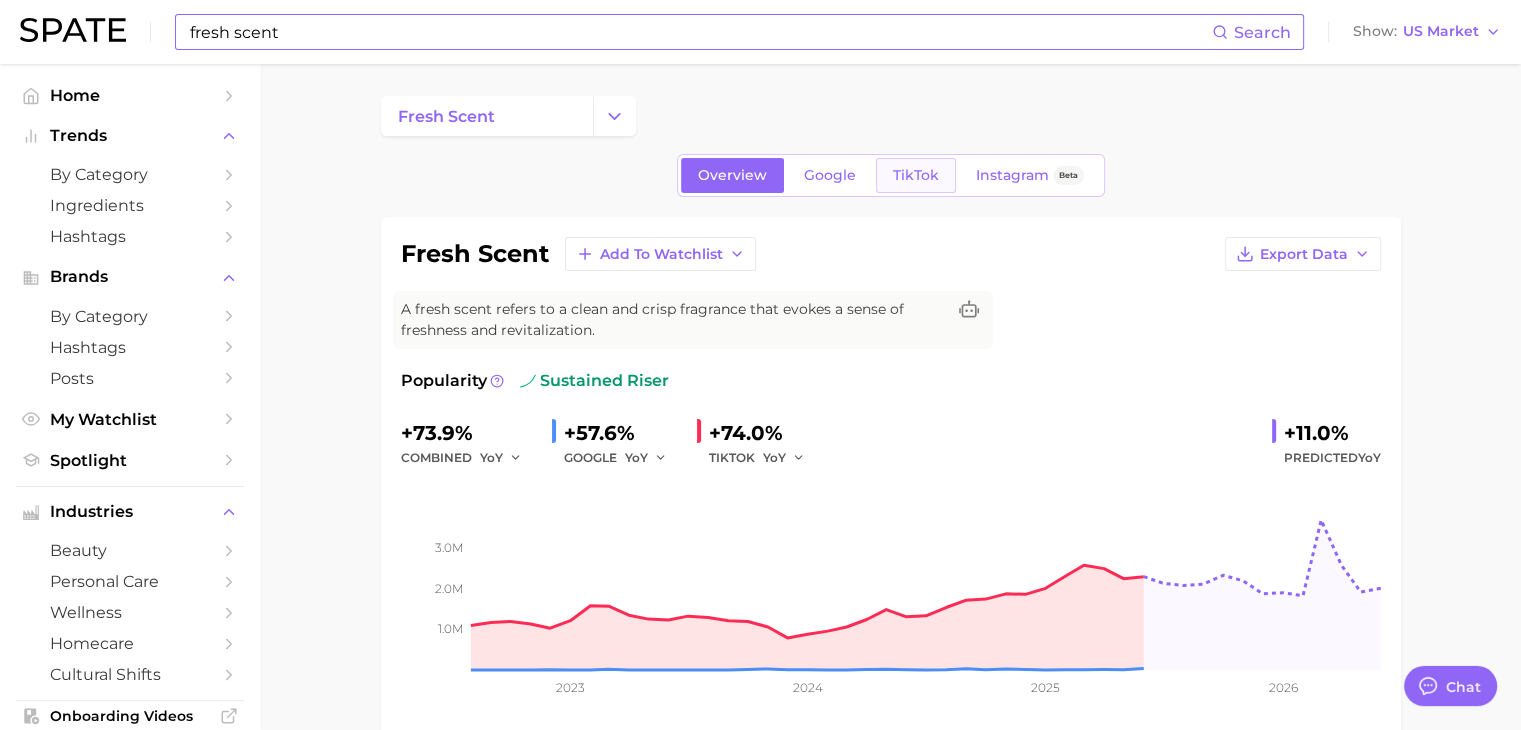 click on "TikTok" at bounding box center (916, 175) 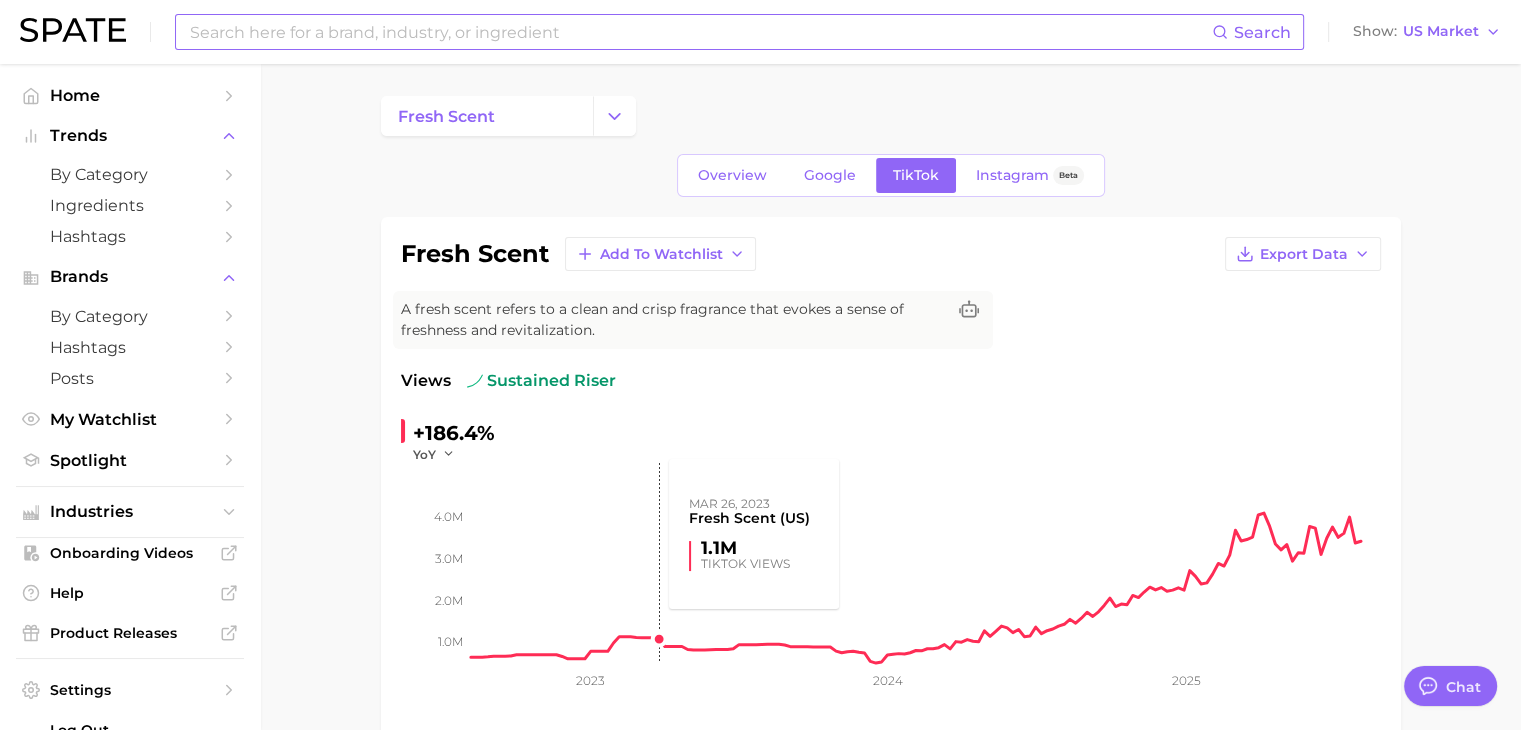 scroll, scrollTop: 400, scrollLeft: 0, axis: vertical 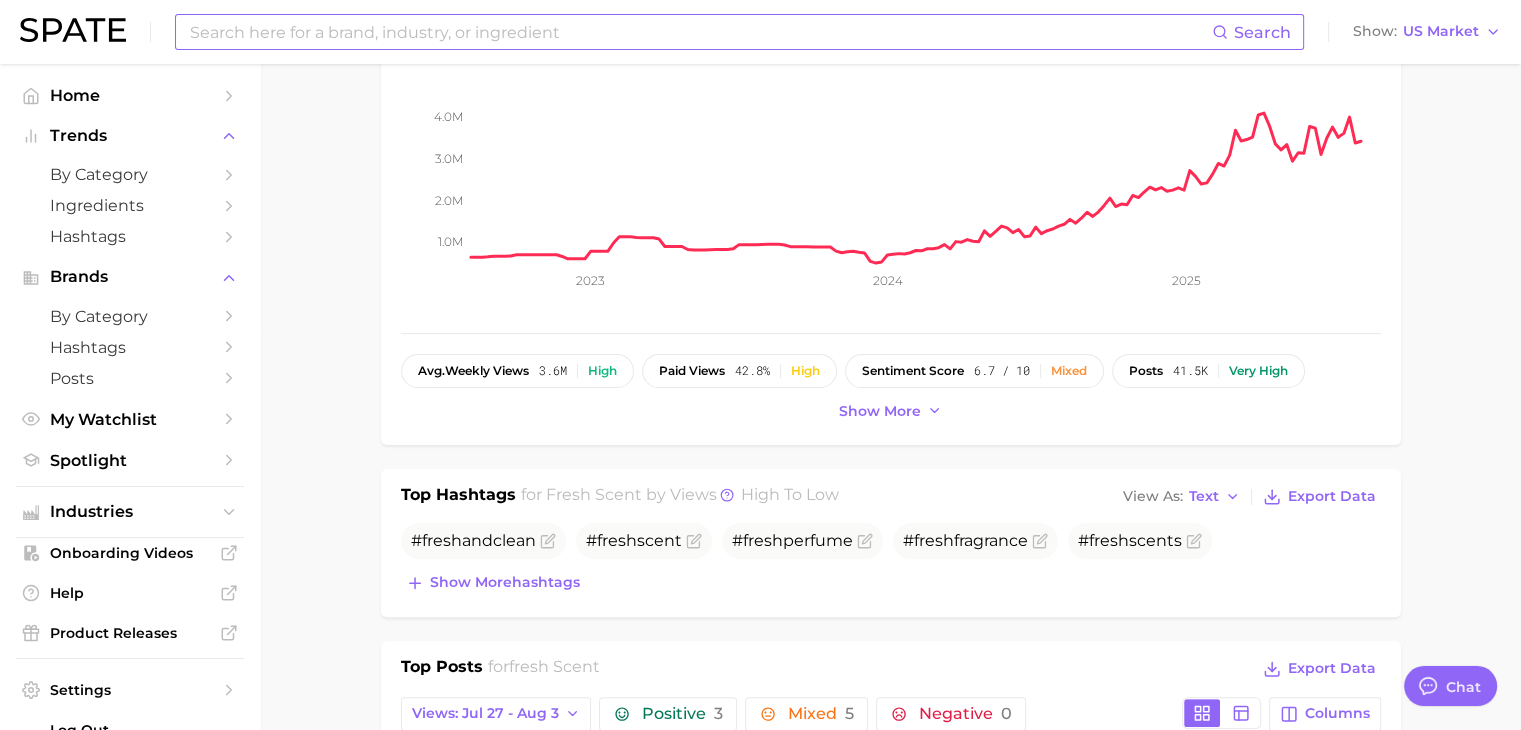 click at bounding box center (700, 32) 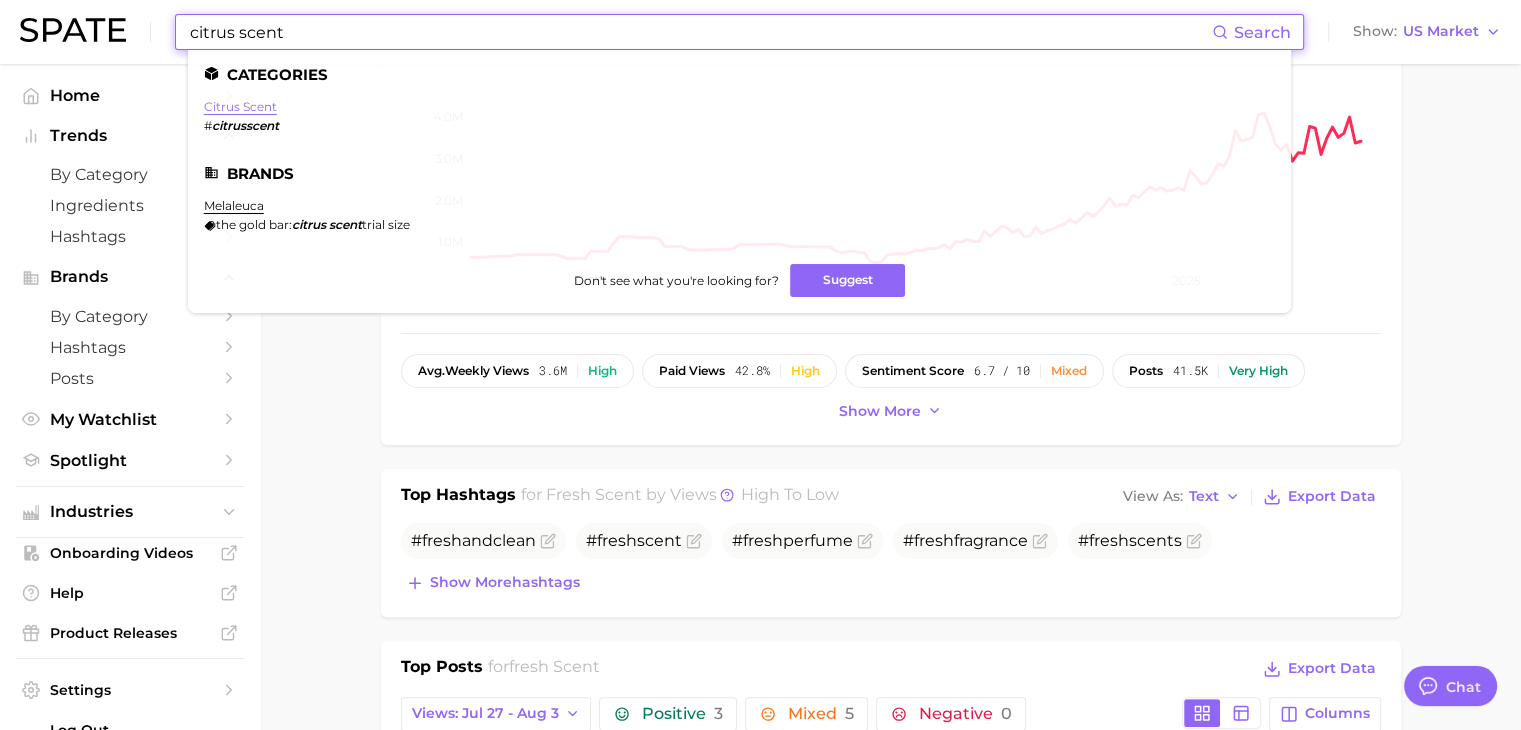 type on "citrus scent" 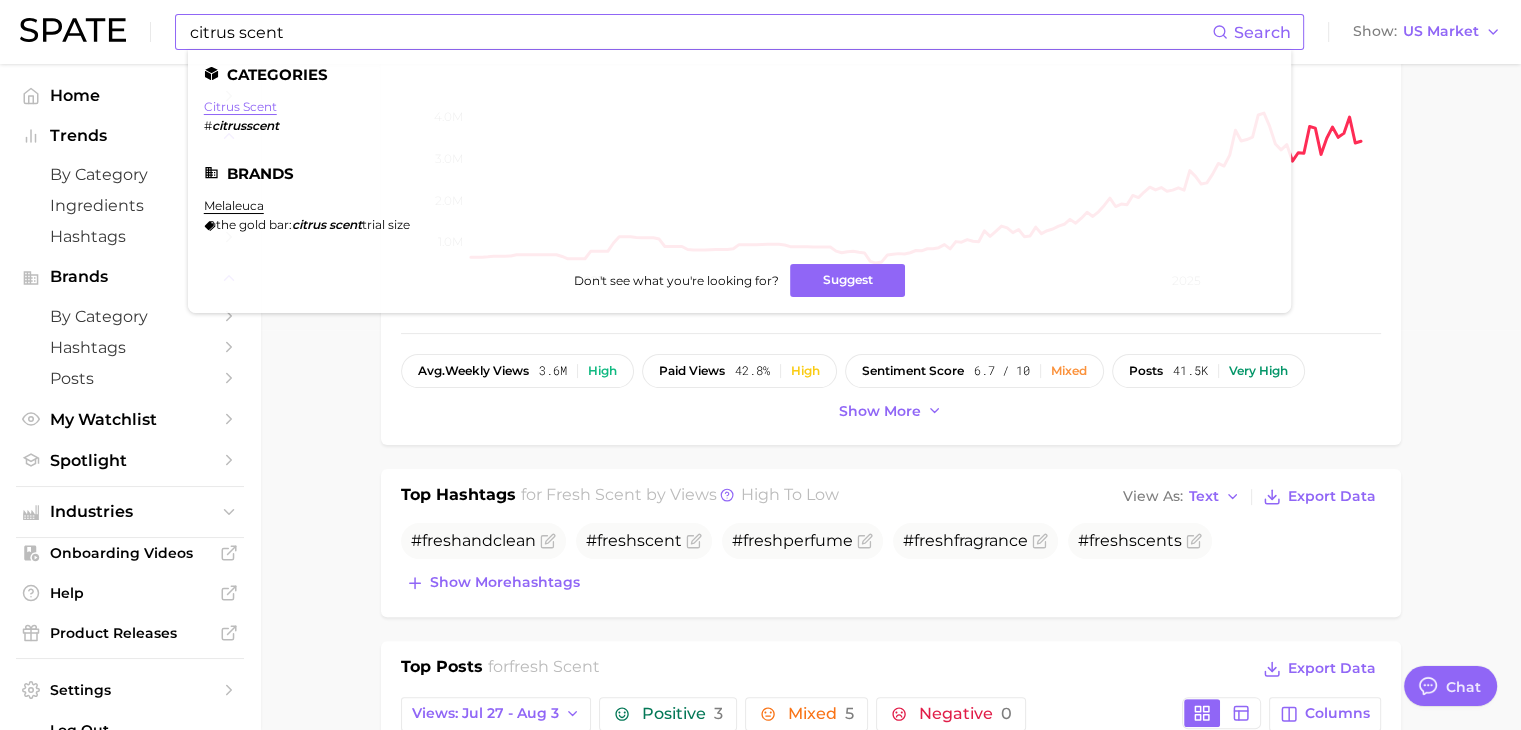 click on "citrus scent" at bounding box center [240, 106] 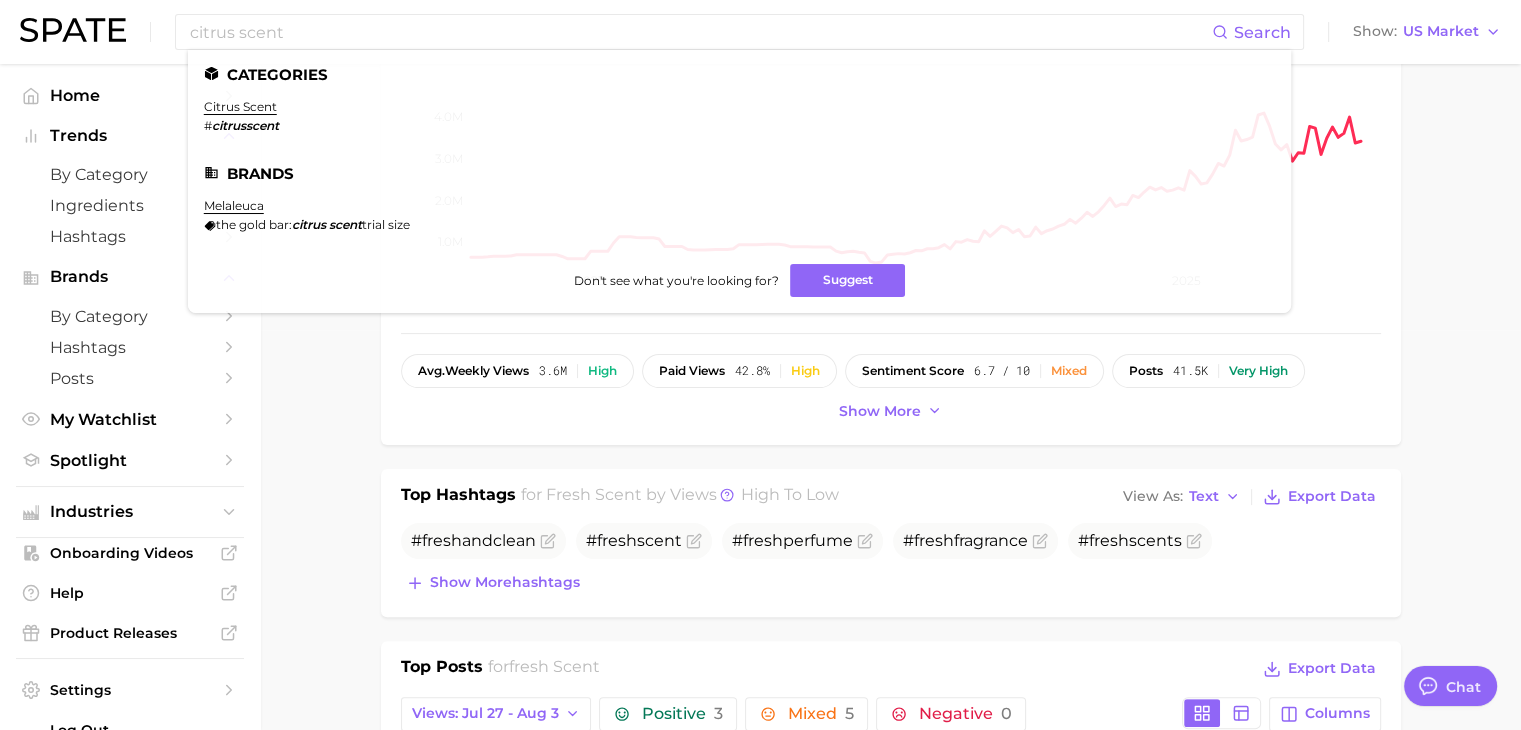 scroll, scrollTop: 0, scrollLeft: 0, axis: both 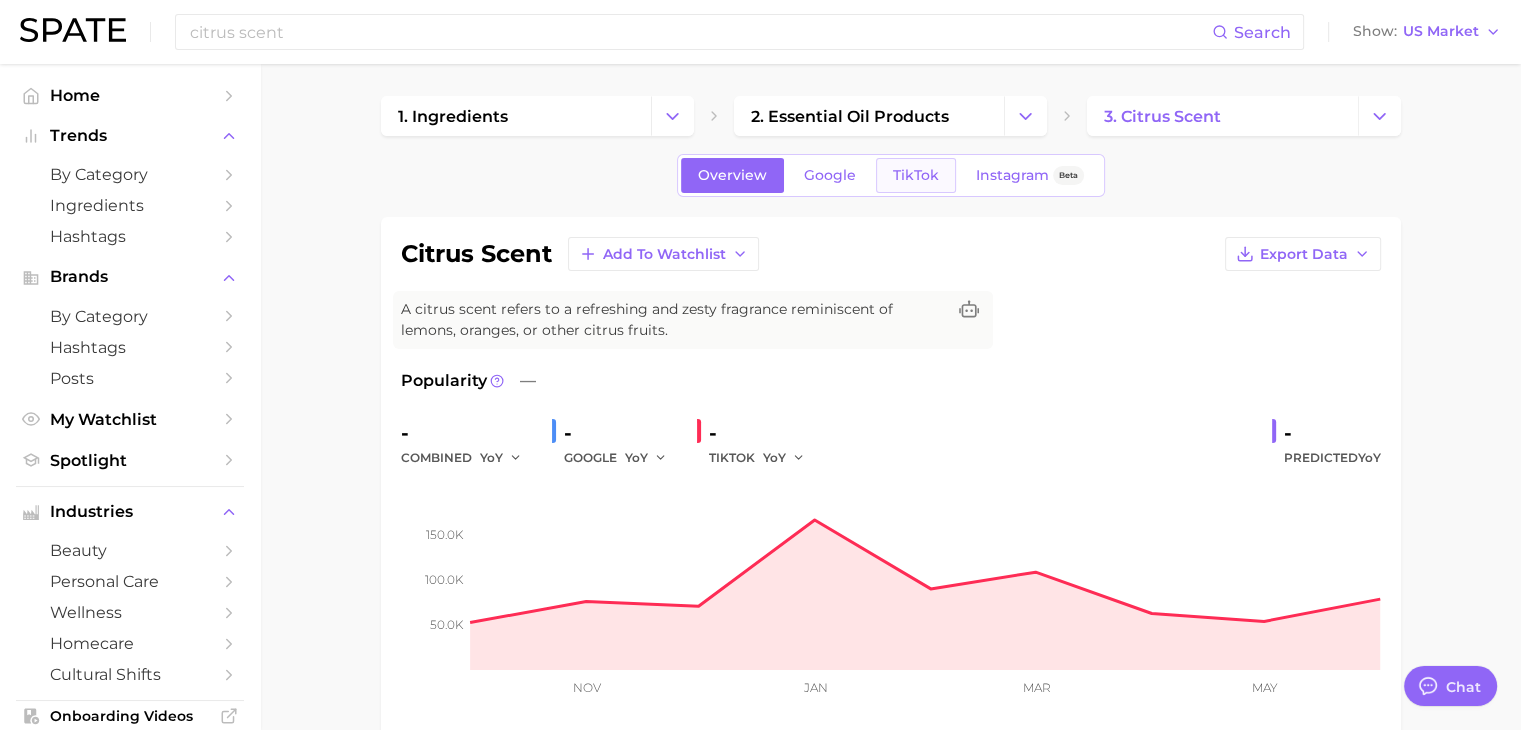 click on "TikTok" at bounding box center [916, 175] 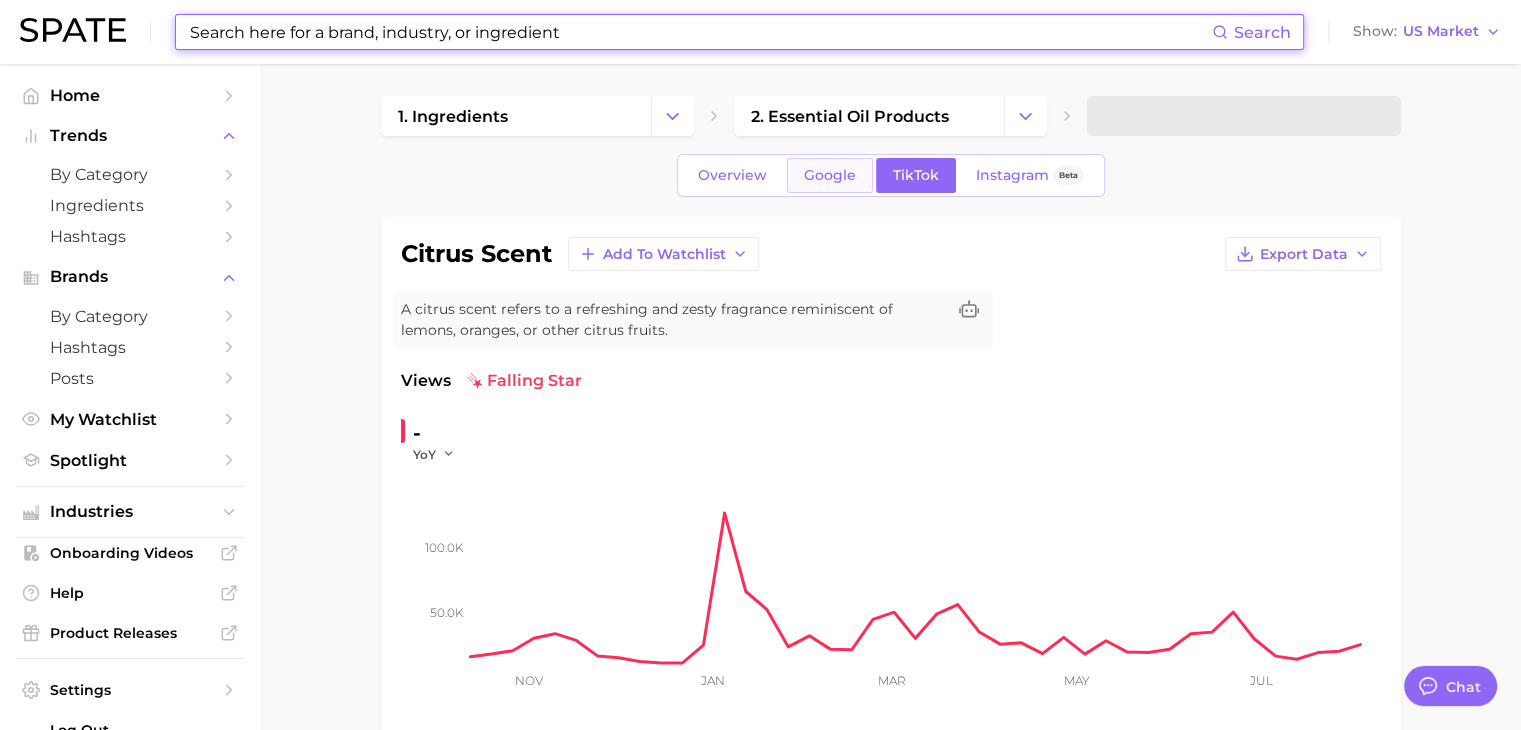 scroll, scrollTop: 0, scrollLeft: 0, axis: both 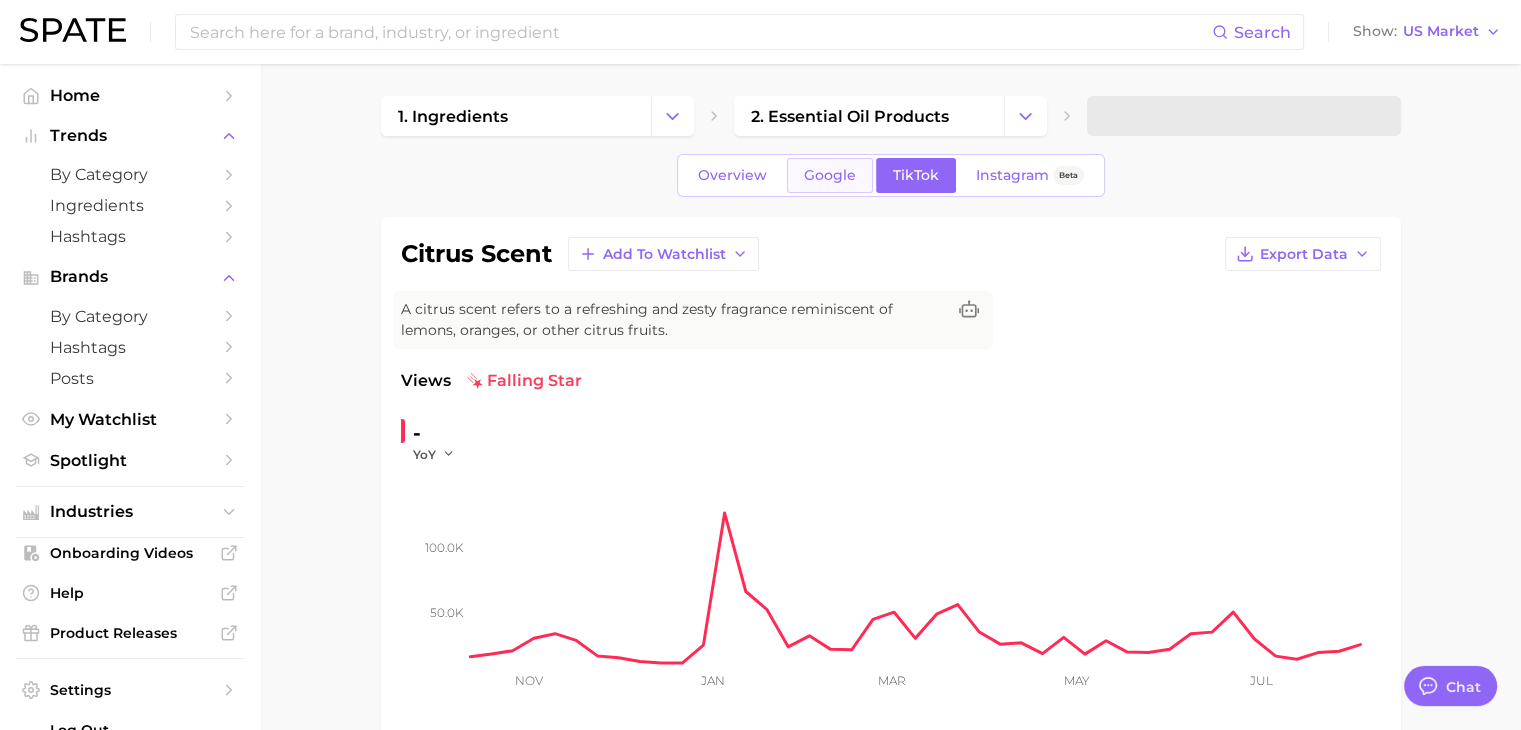 click on "Google" at bounding box center (830, 175) 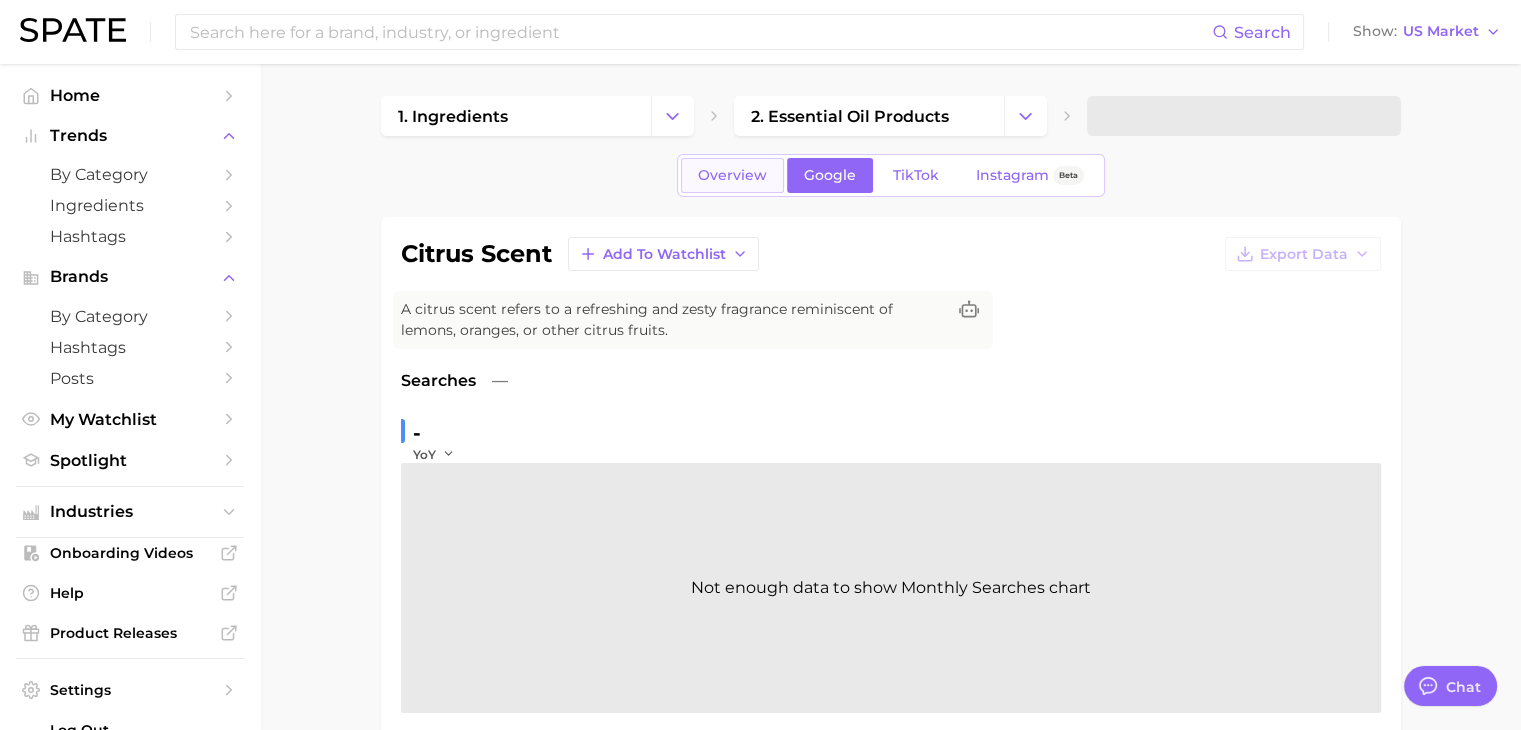 click on "Overview" at bounding box center [732, 175] 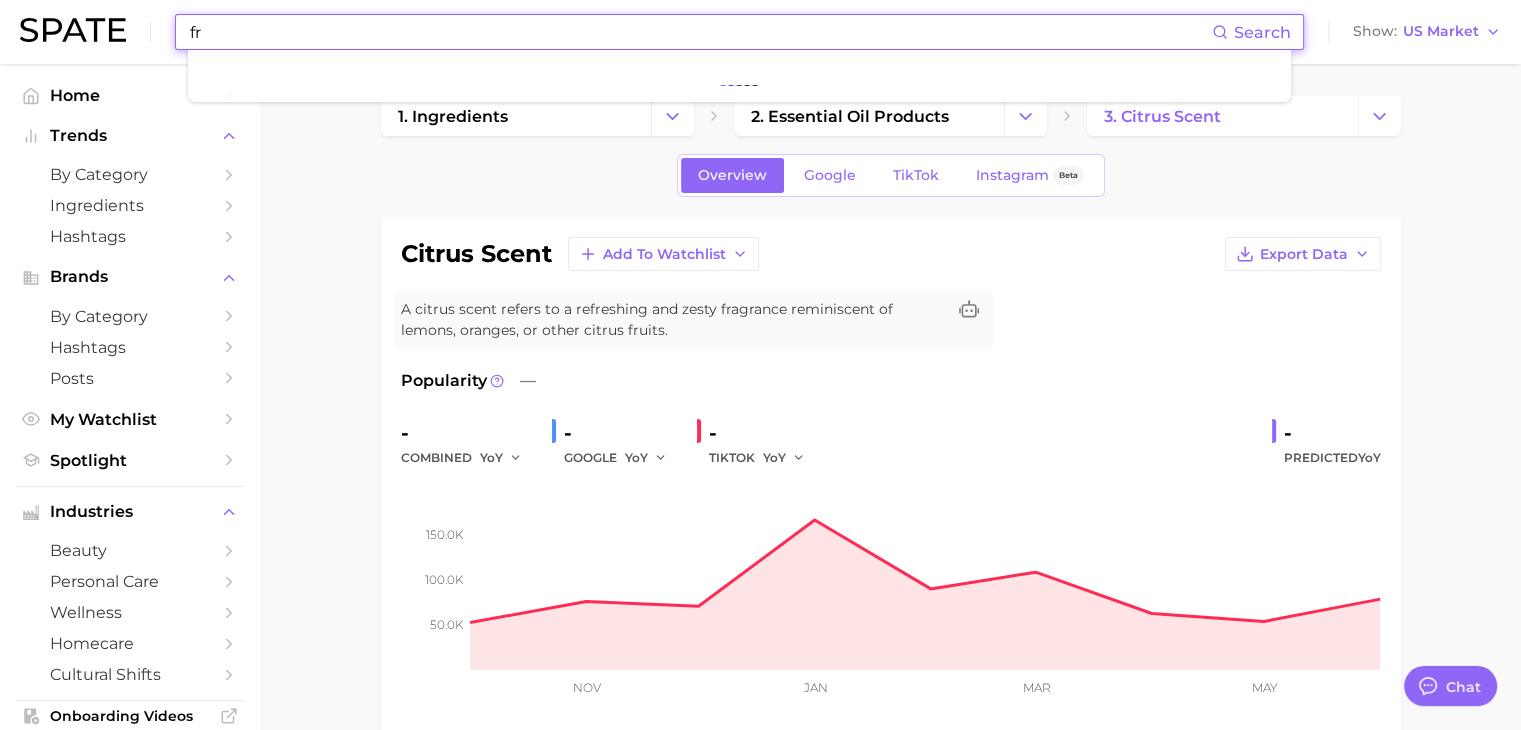 type on "f" 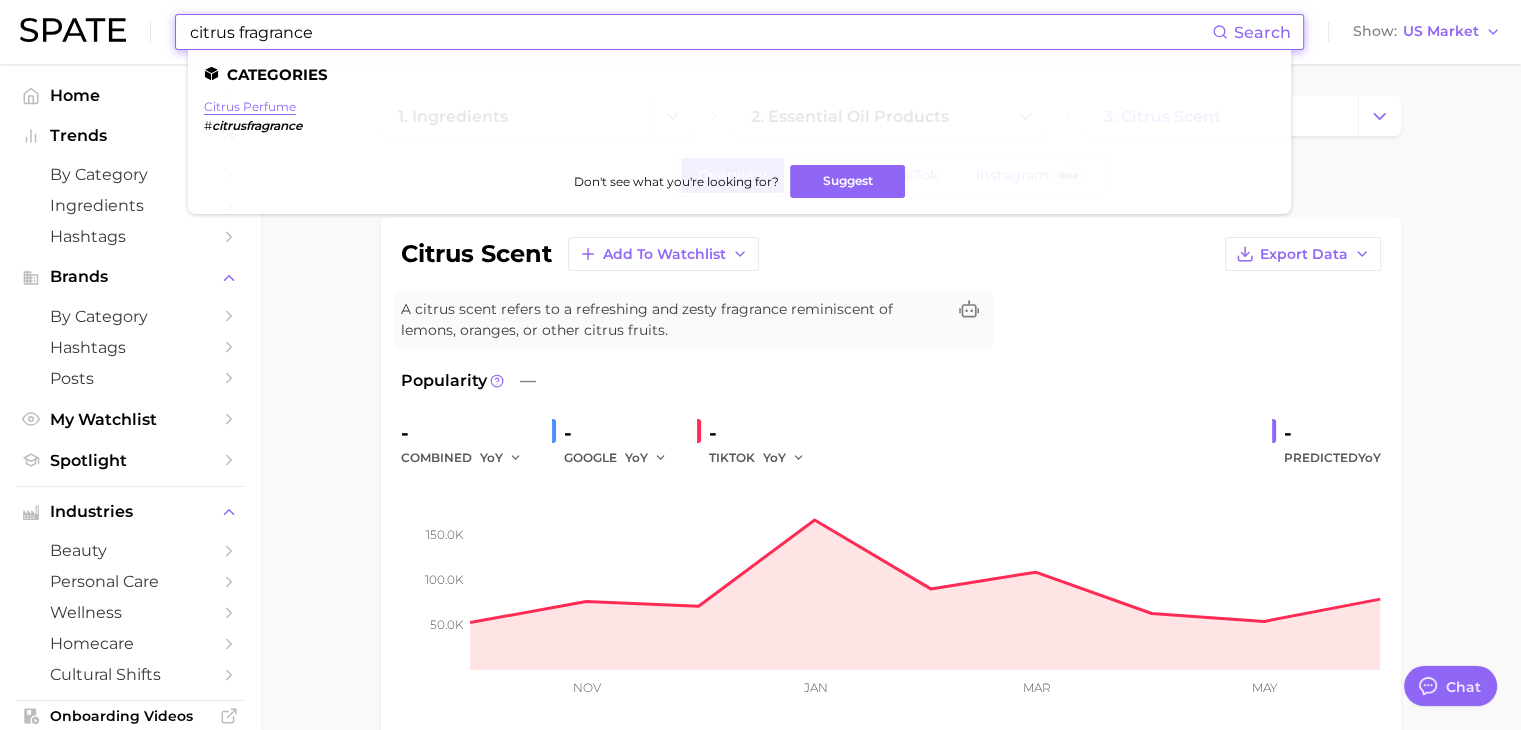 type on "citrus fragrance" 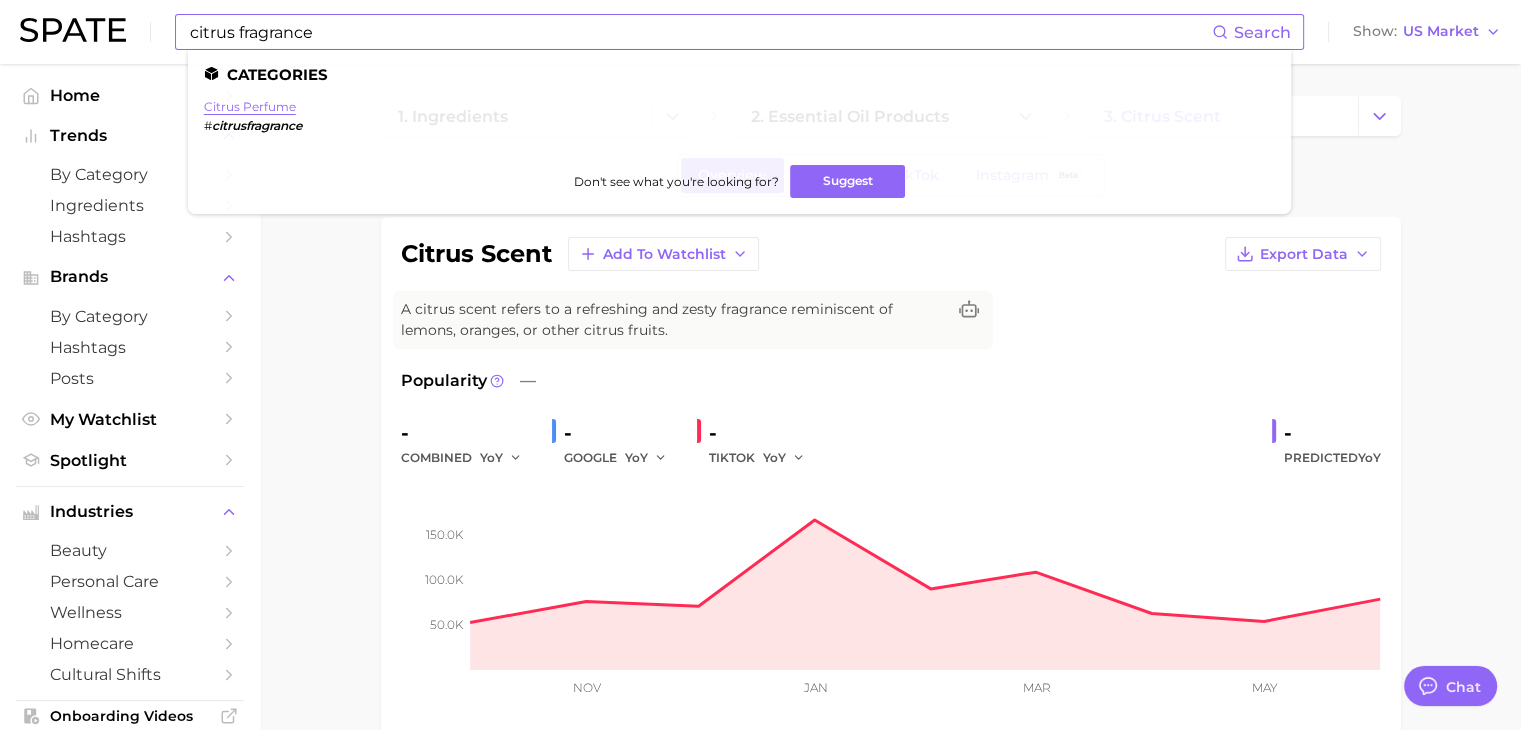 click on "citrus perfume" at bounding box center [250, 106] 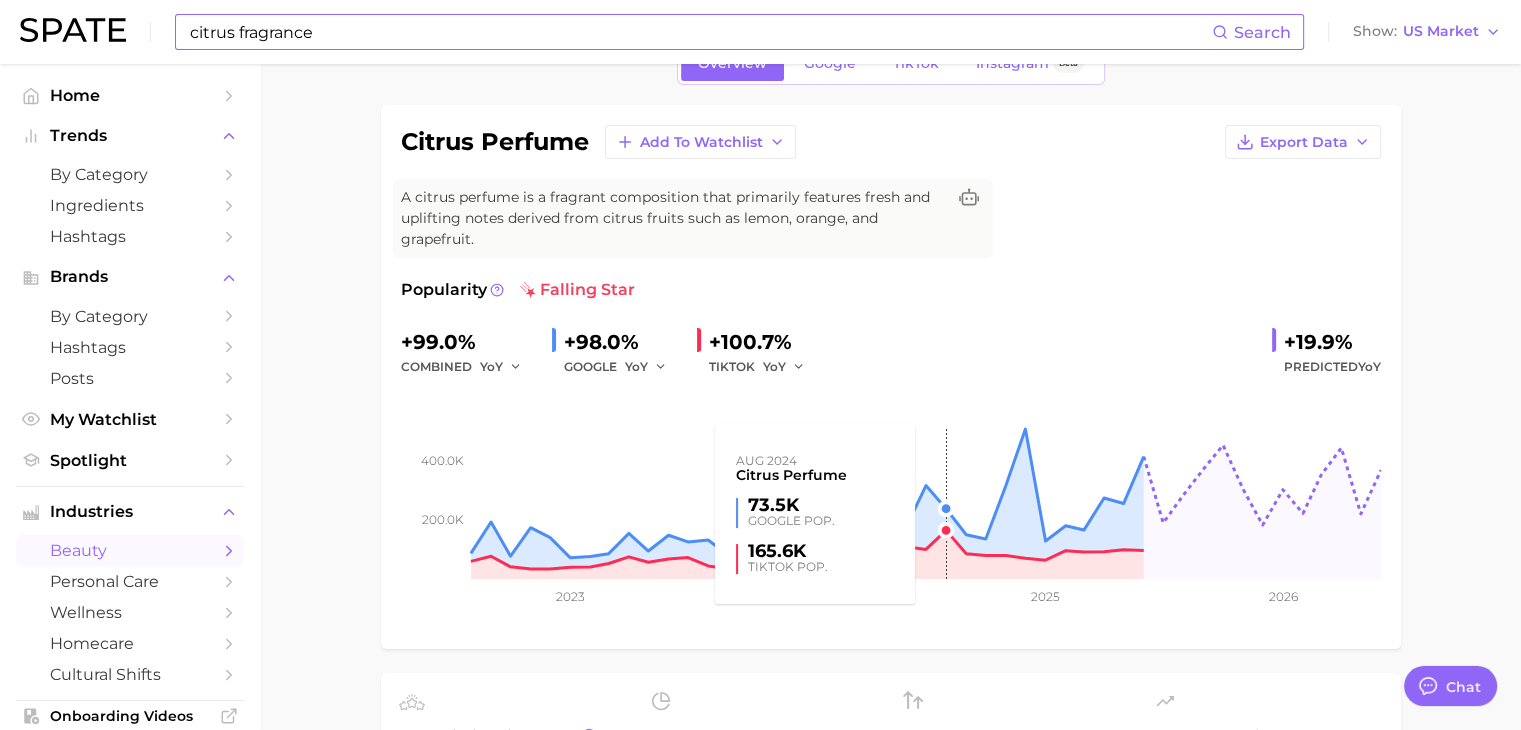 scroll, scrollTop: 0, scrollLeft: 0, axis: both 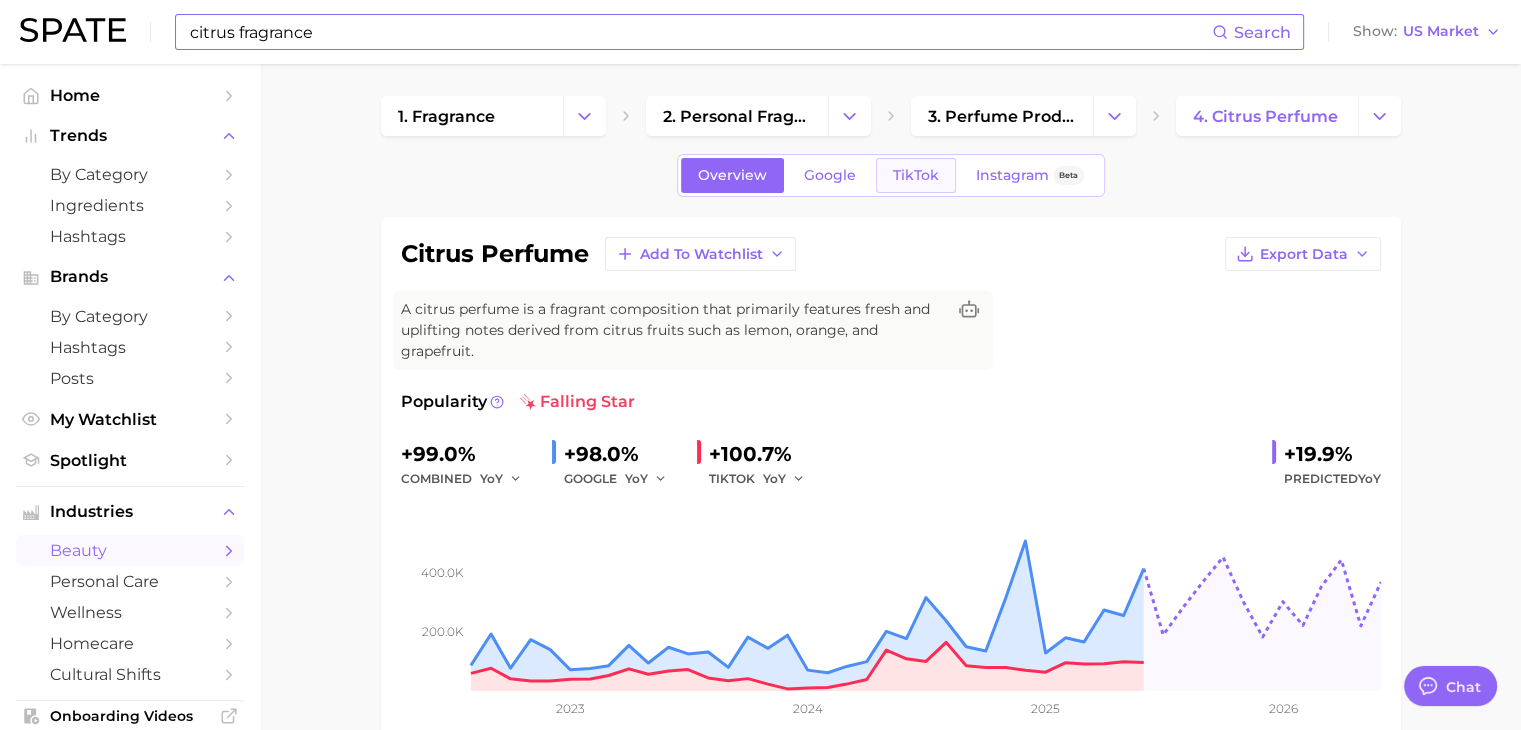 click on "TikTok" at bounding box center [916, 175] 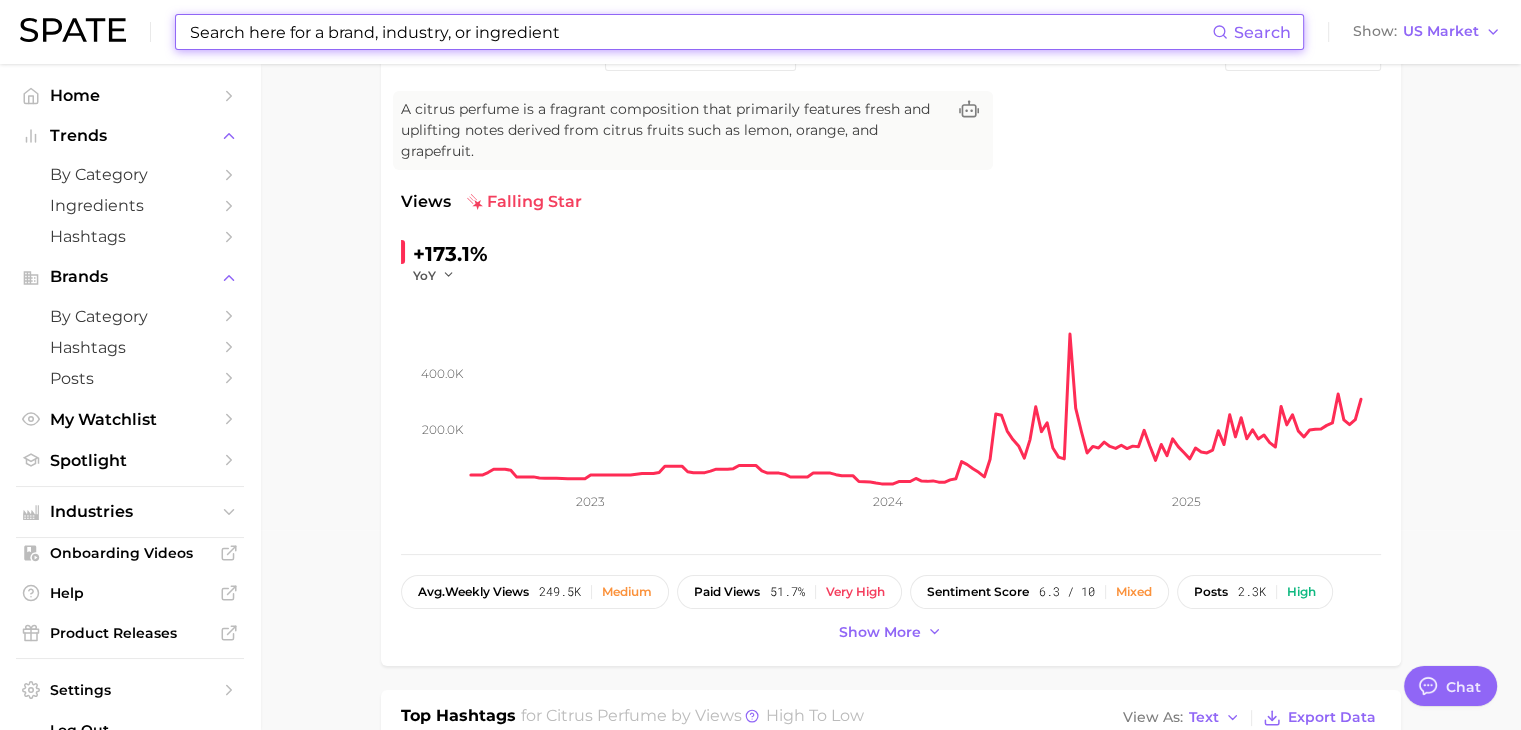 scroll, scrollTop: 0, scrollLeft: 0, axis: both 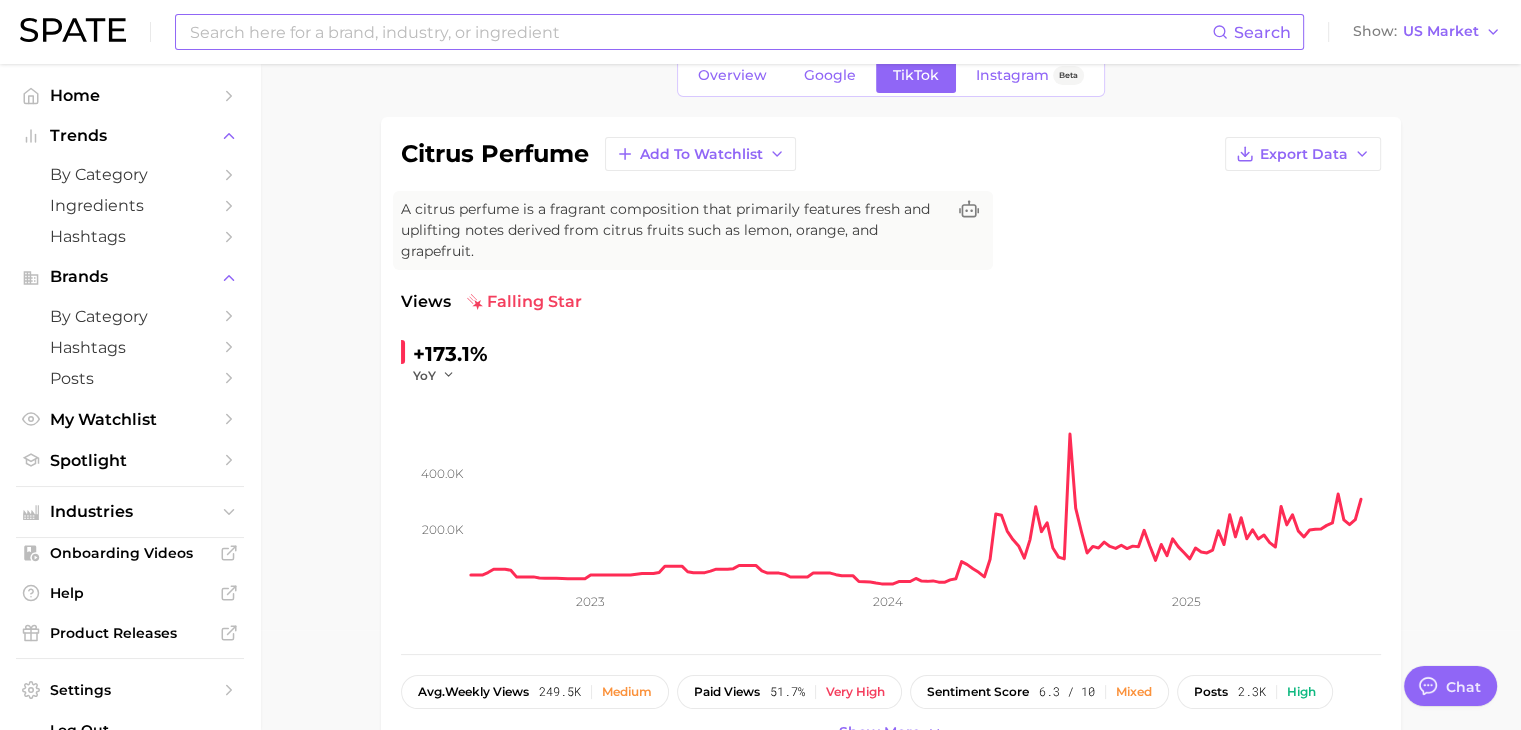click on "Search Show US Market" at bounding box center [760, 32] 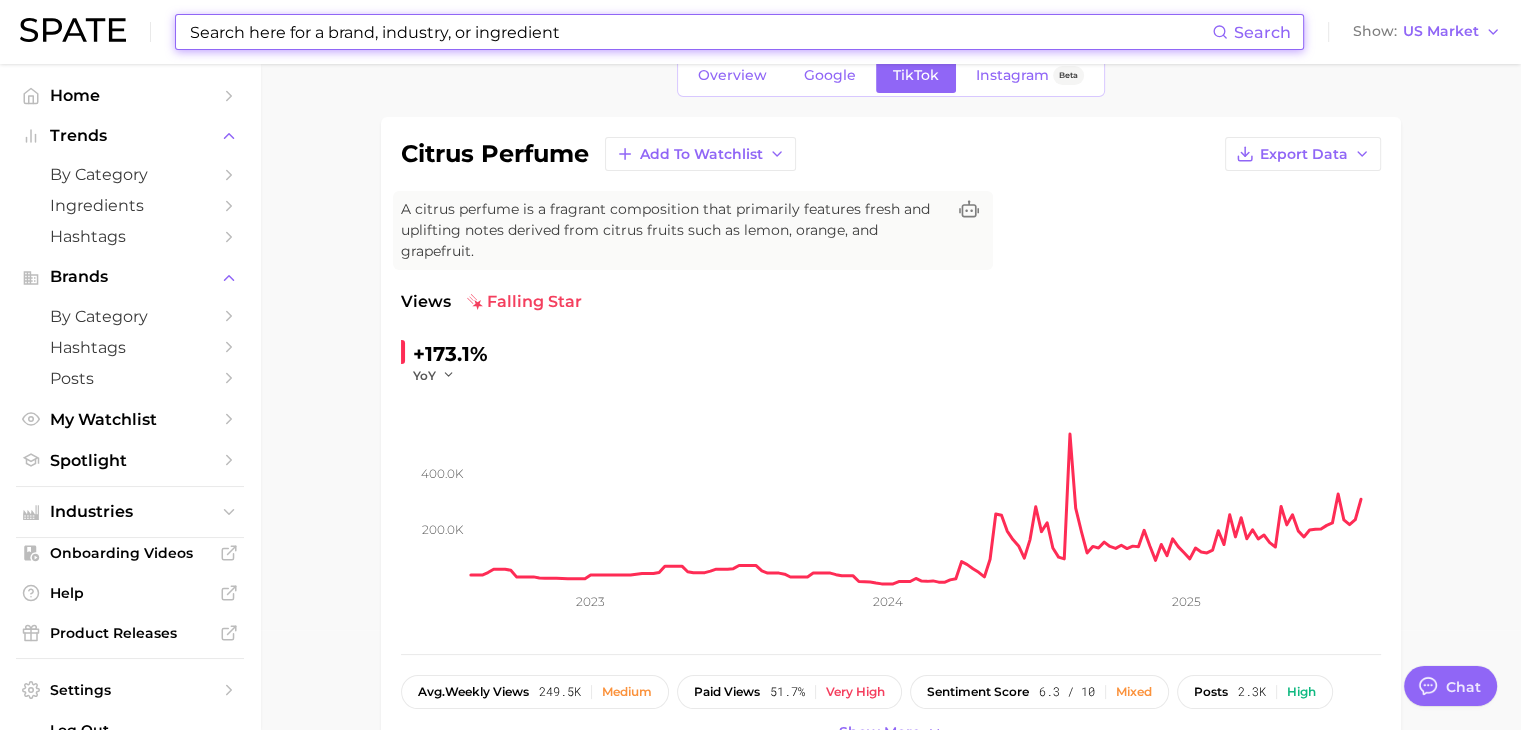 click at bounding box center (700, 32) 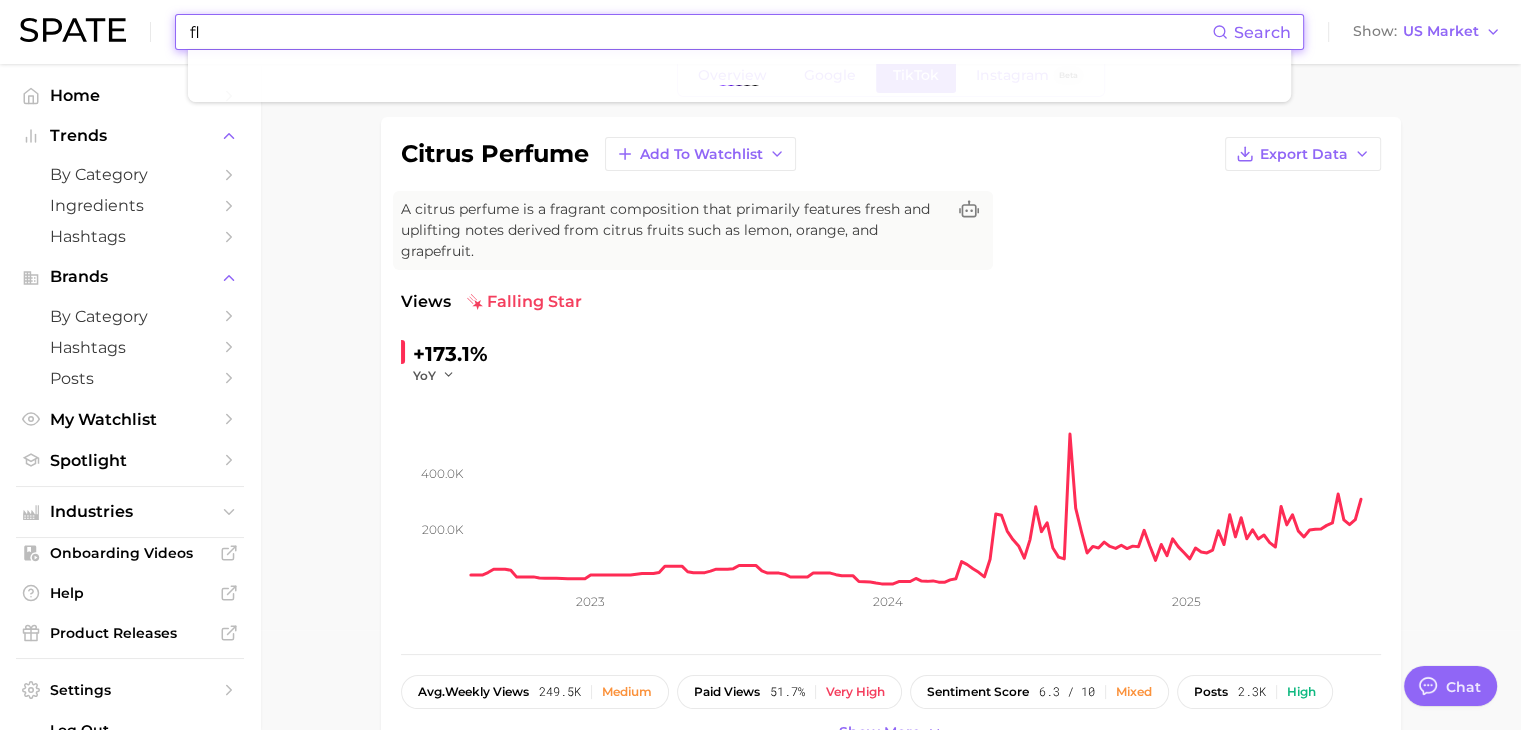 type on "f" 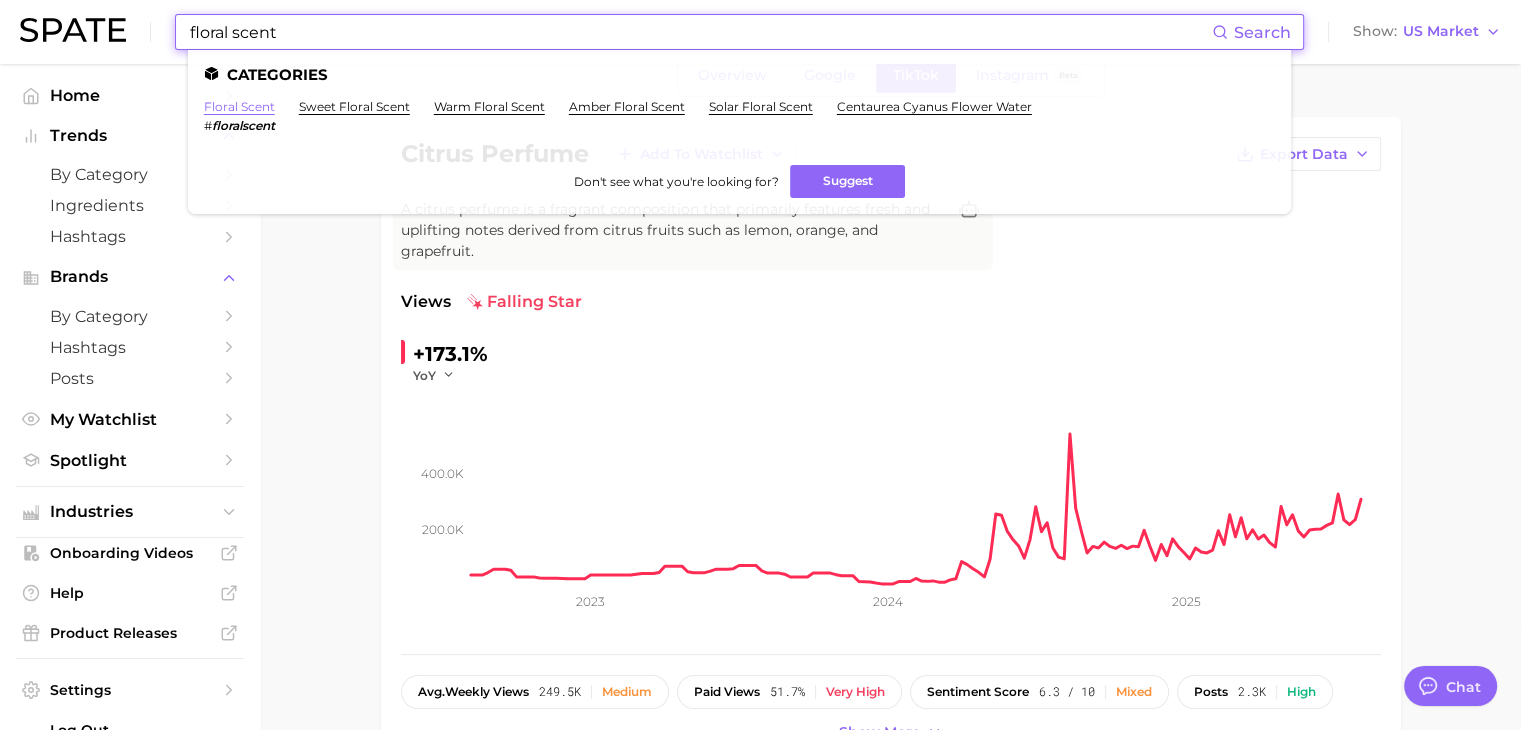 click on "floral scent" at bounding box center [239, 106] 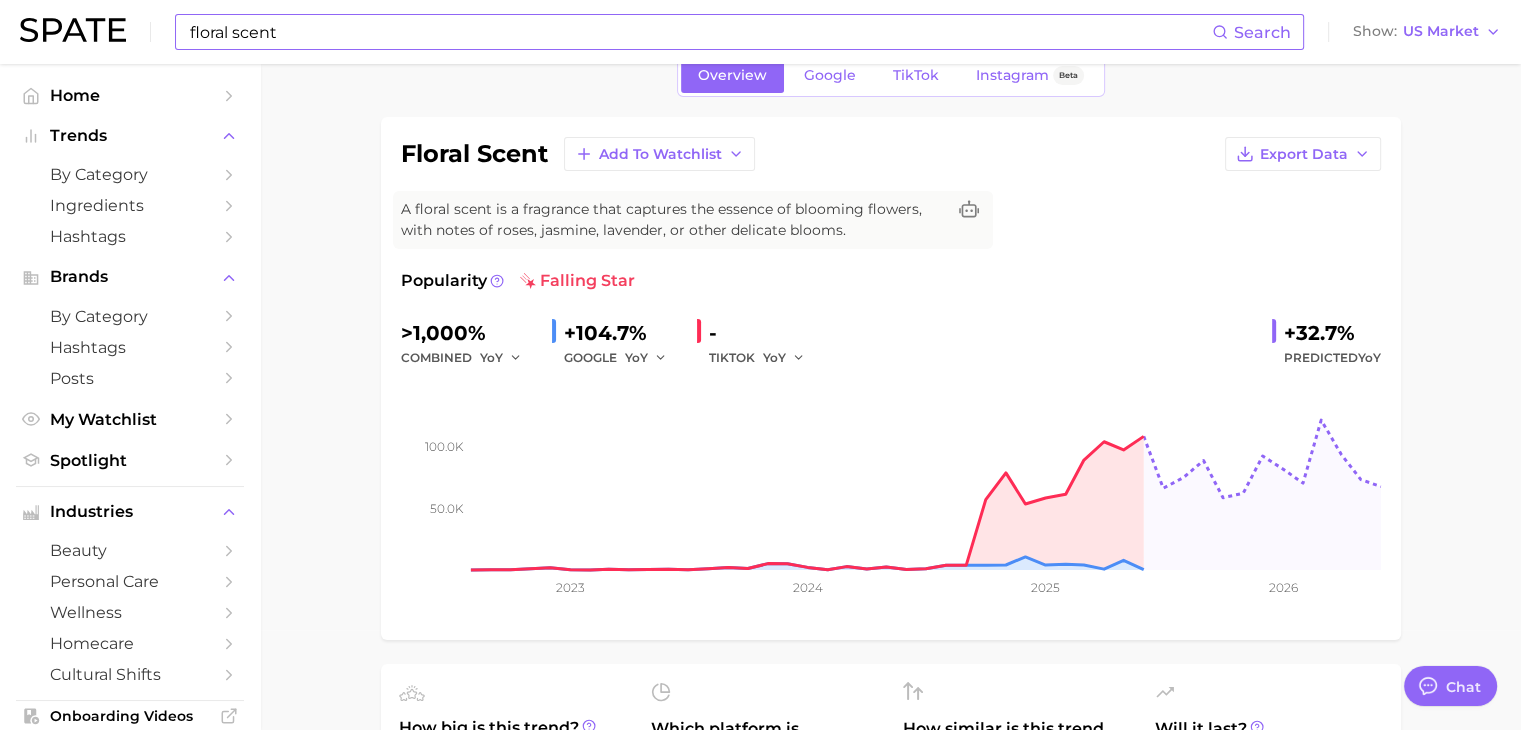 scroll, scrollTop: 0, scrollLeft: 0, axis: both 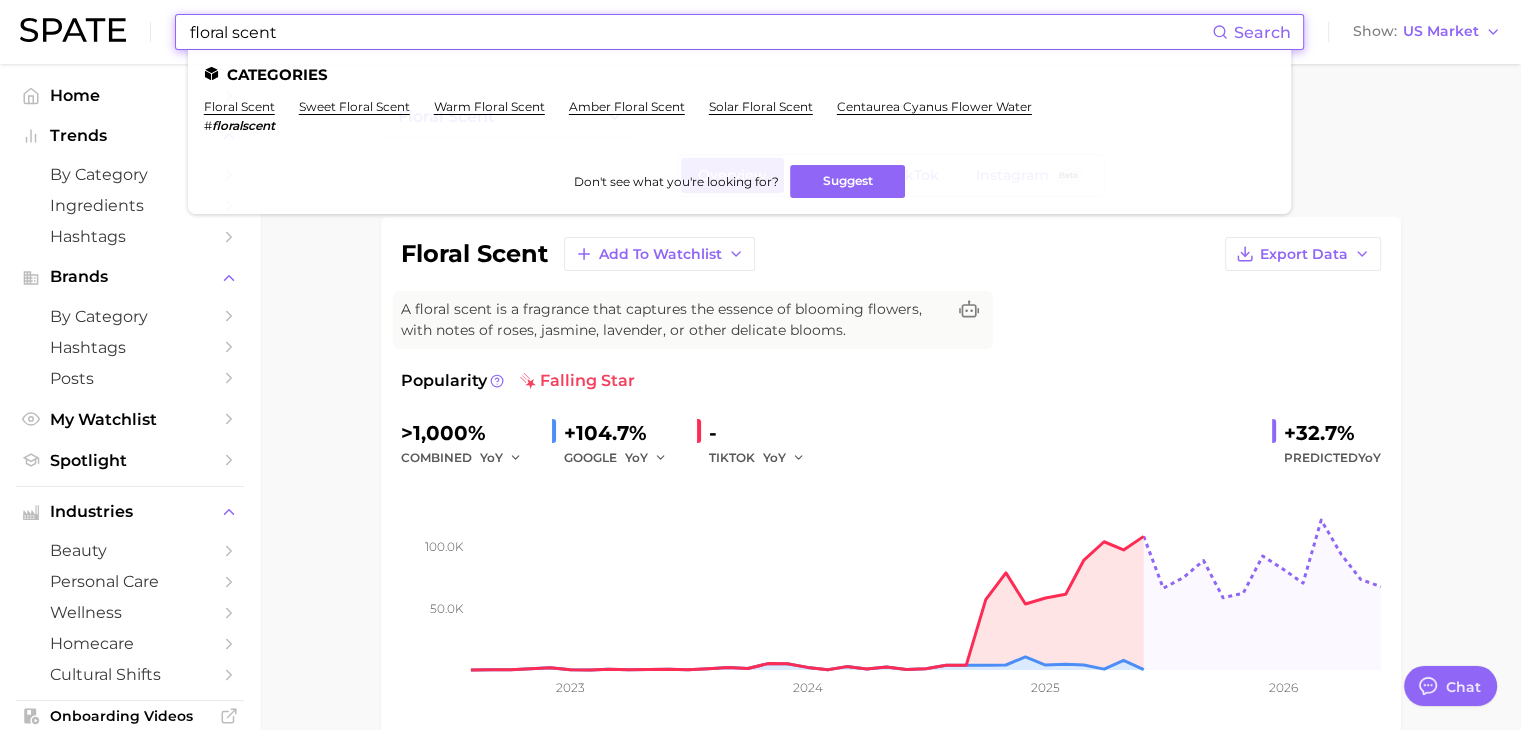 click on "floral scent" at bounding box center [700, 32] 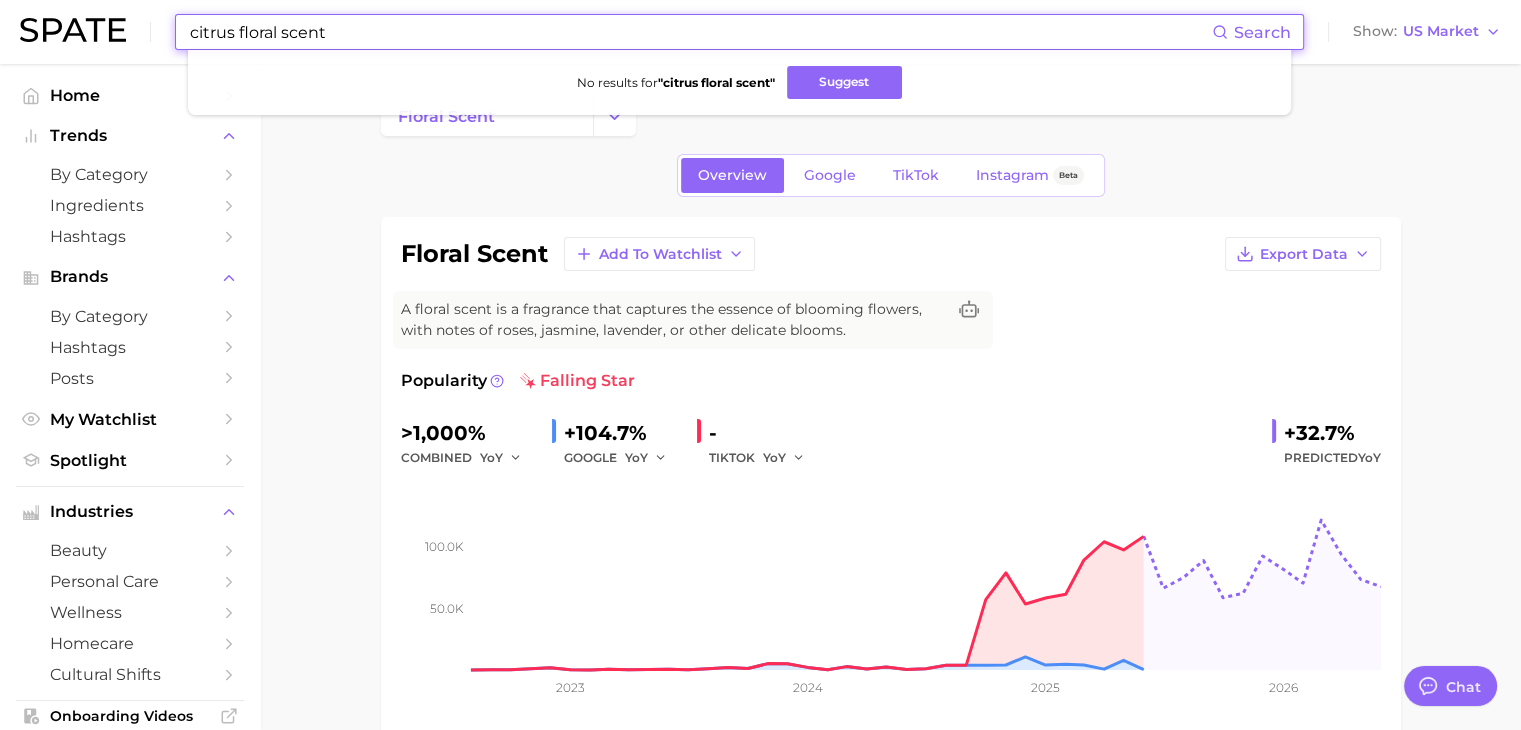drag, startPoint x: 279, startPoint y: 33, endPoint x: 175, endPoint y: 35, distance: 104.019226 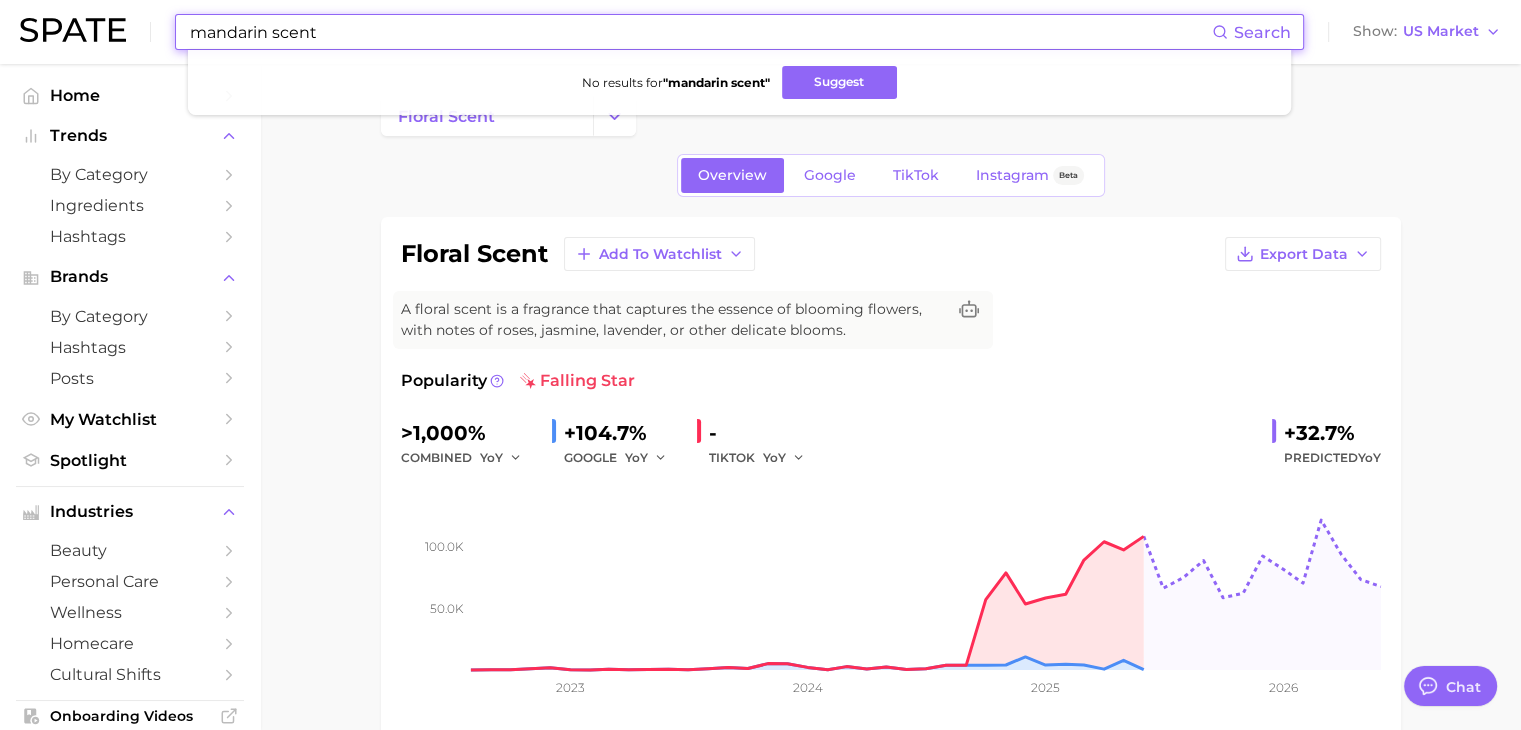 drag, startPoint x: 327, startPoint y: 37, endPoint x: 268, endPoint y: 35, distance: 59.03389 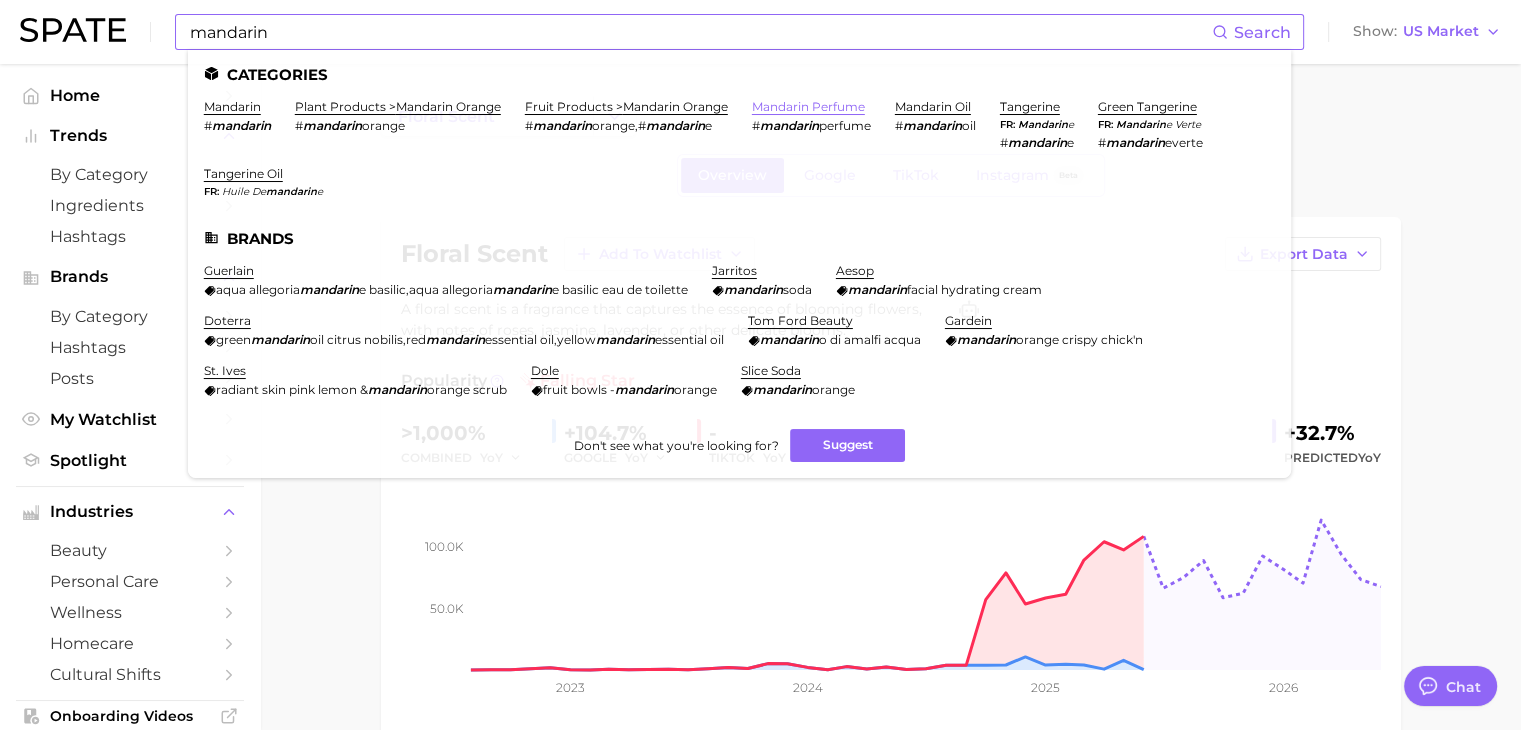 click on "mandarin perfume" at bounding box center (808, 106) 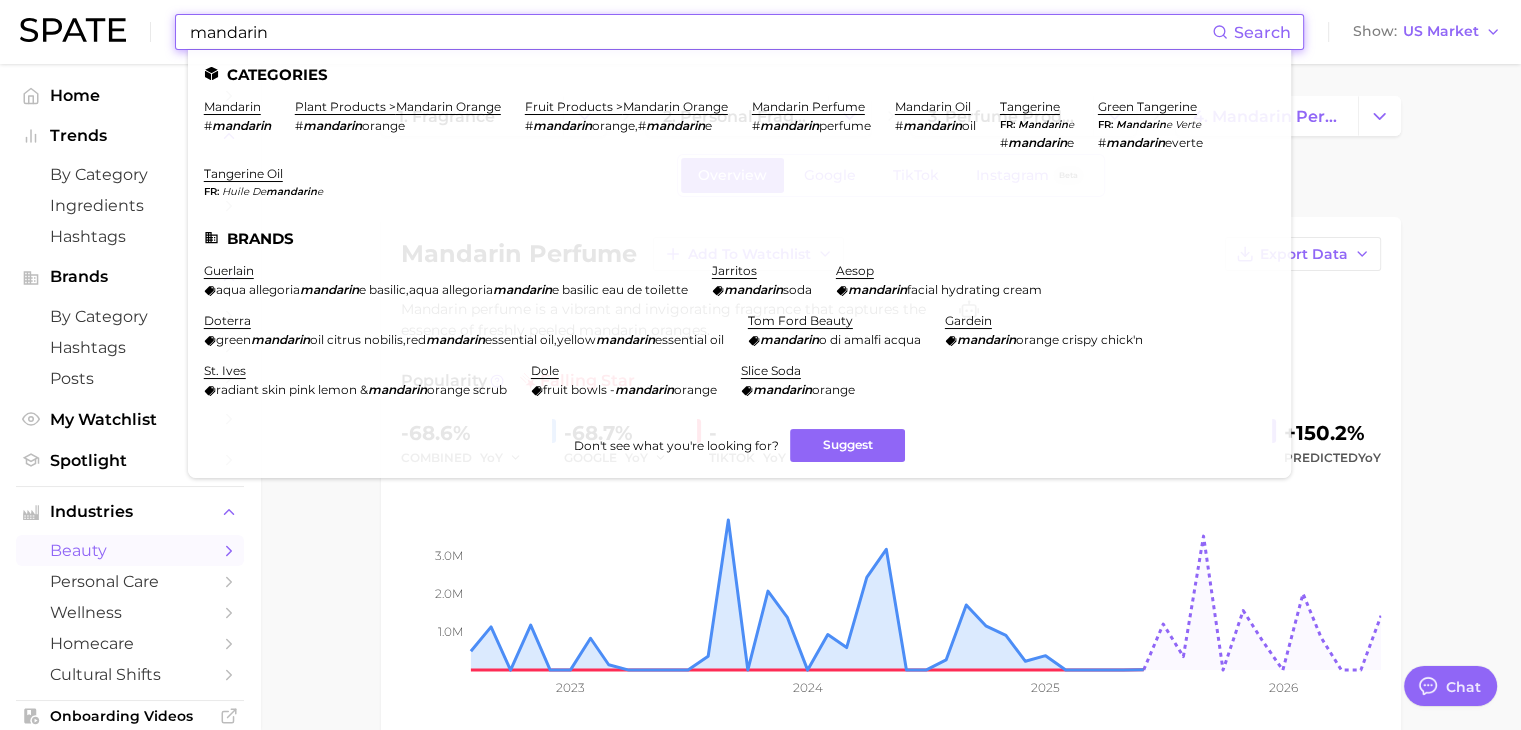 drag, startPoint x: 472, startPoint y: 25, endPoint x: 168, endPoint y: 28, distance: 304.0148 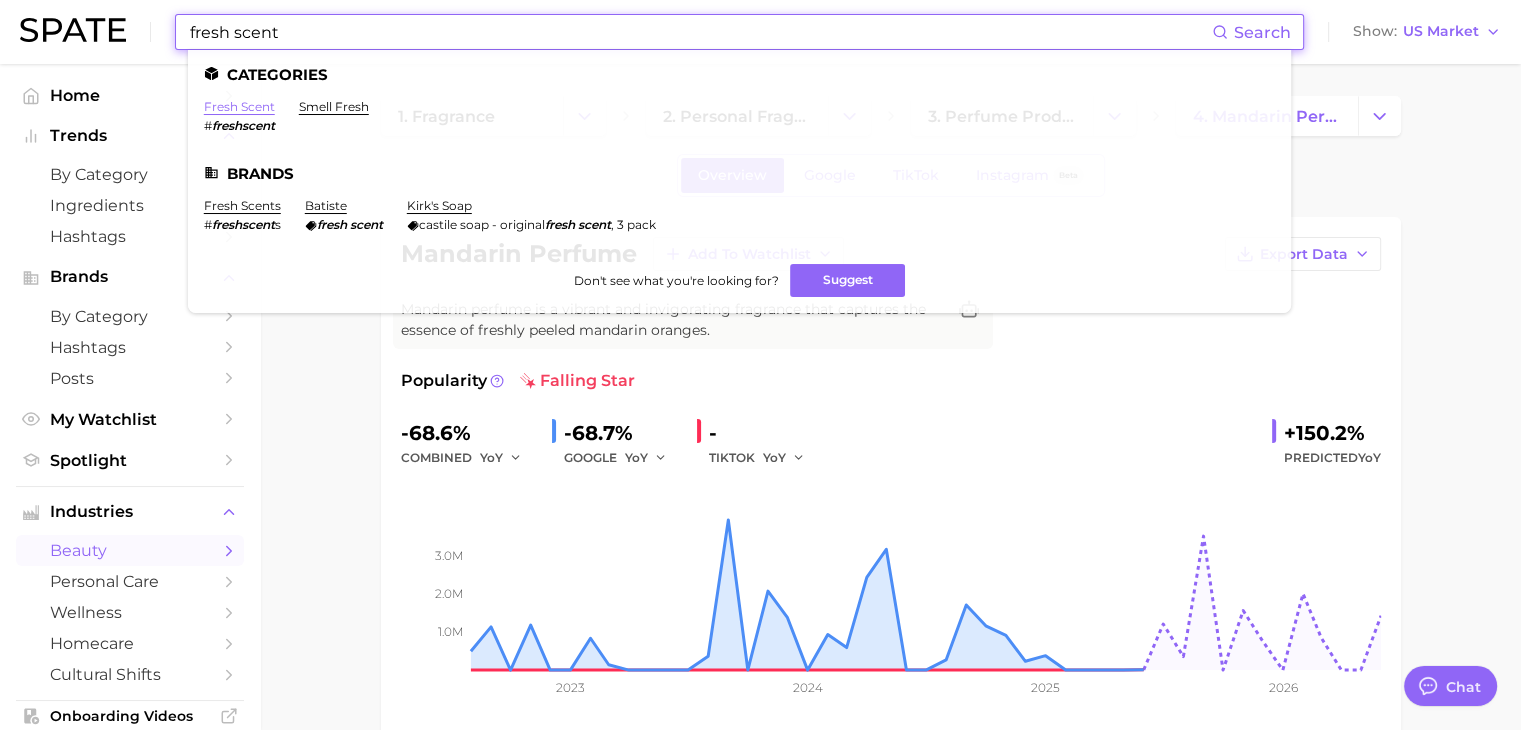 type on "fresh scent" 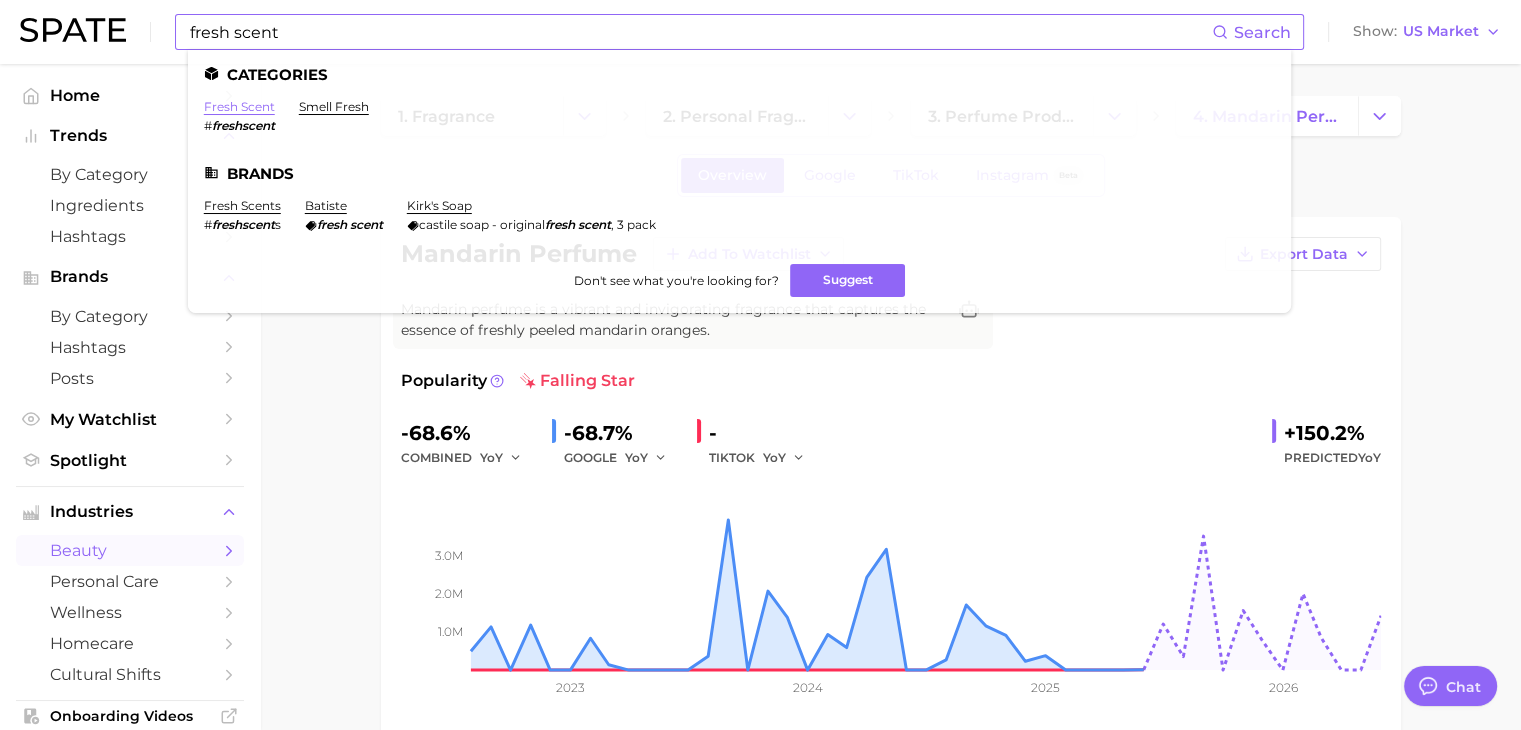 click on "fresh scent" at bounding box center [239, 106] 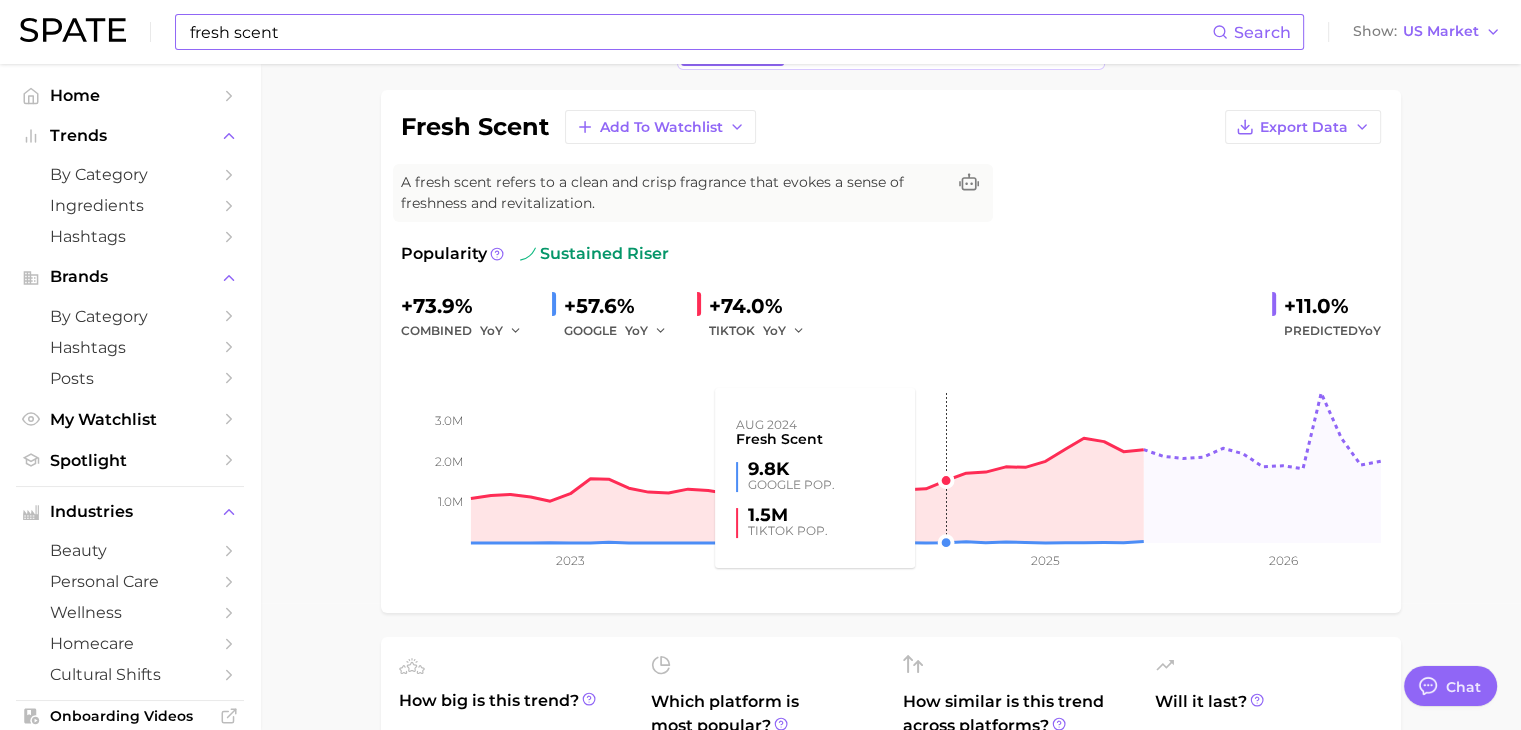 scroll, scrollTop: 0, scrollLeft: 0, axis: both 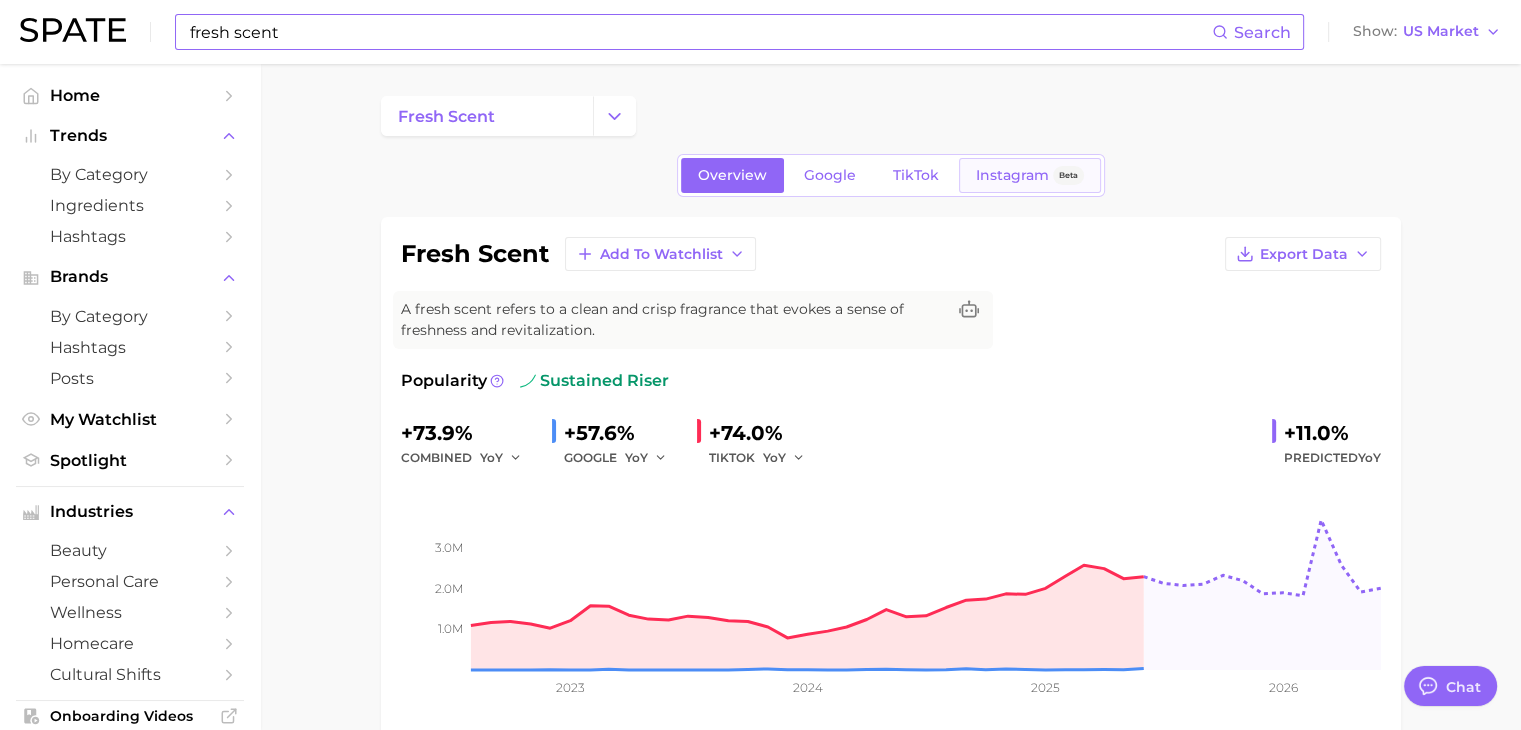 click on "Instagram Beta" at bounding box center [1030, 175] 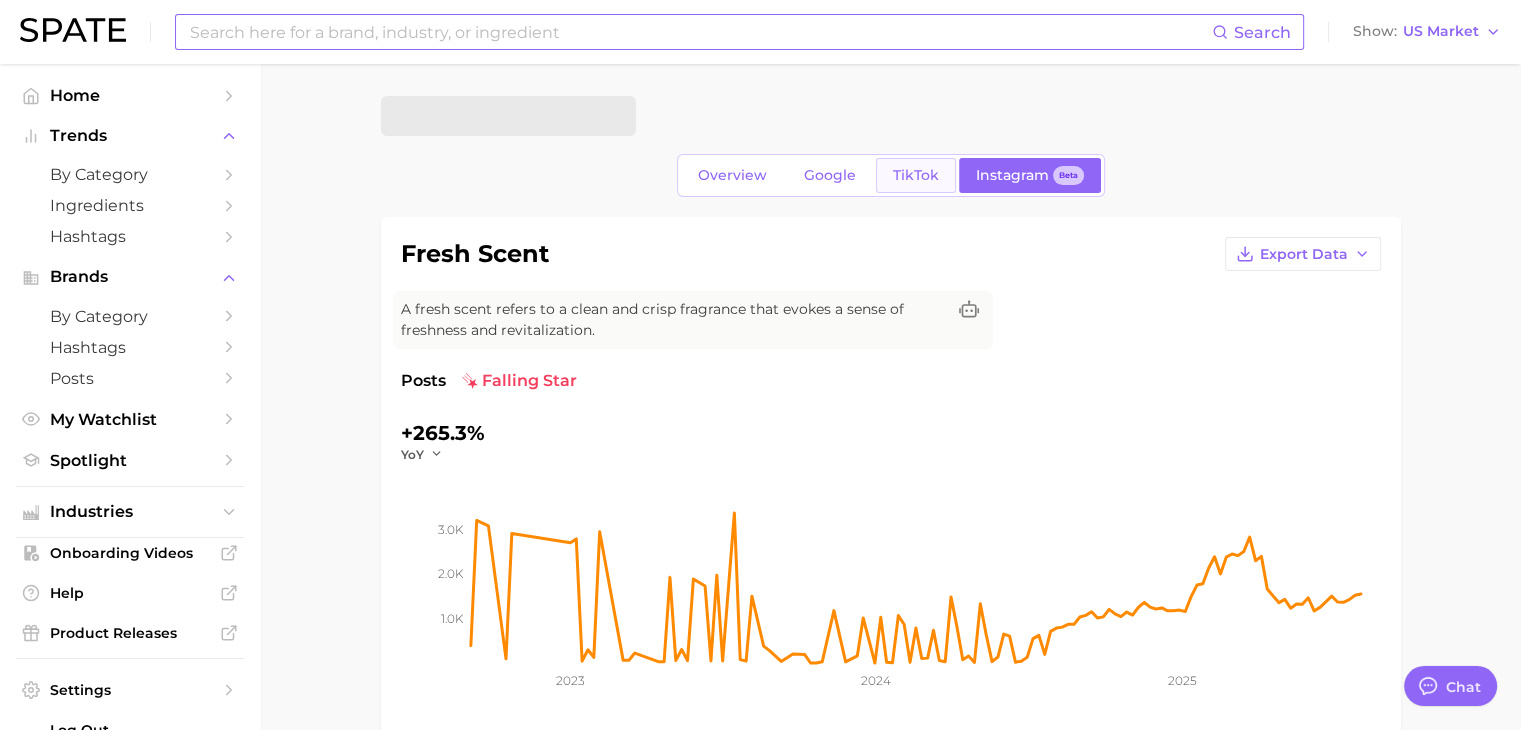 click on "TikTok" at bounding box center (916, 175) 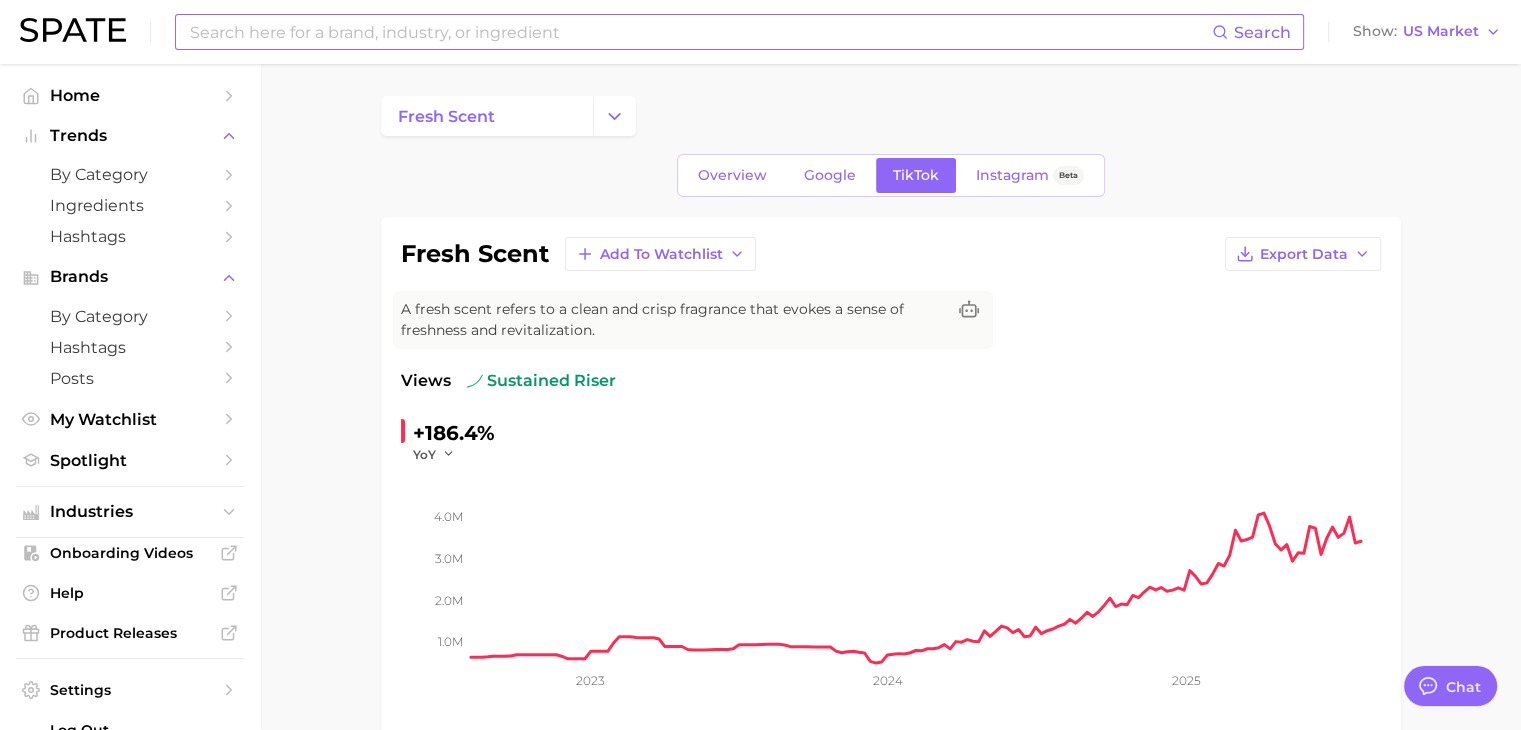 scroll, scrollTop: 0, scrollLeft: 0, axis: both 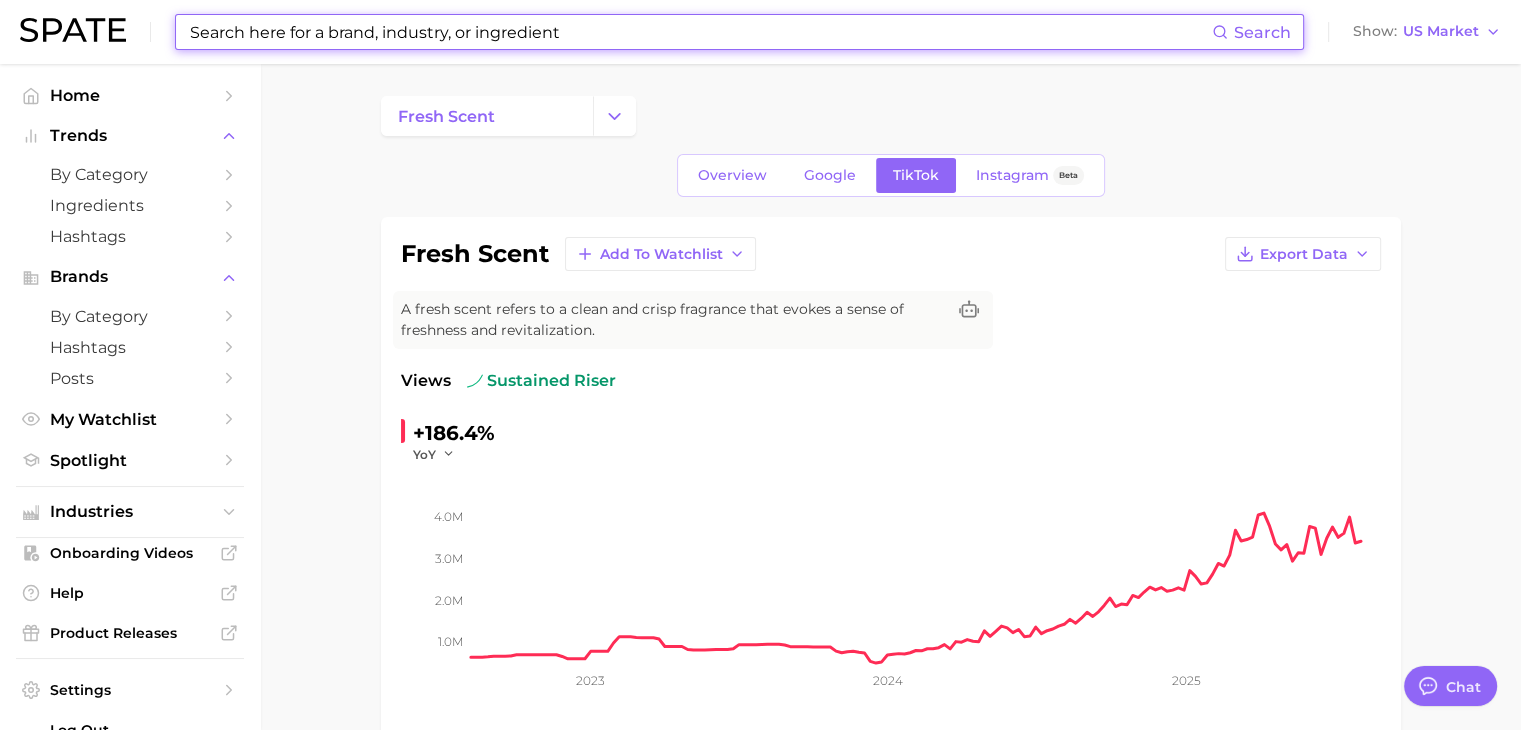 click at bounding box center (700, 32) 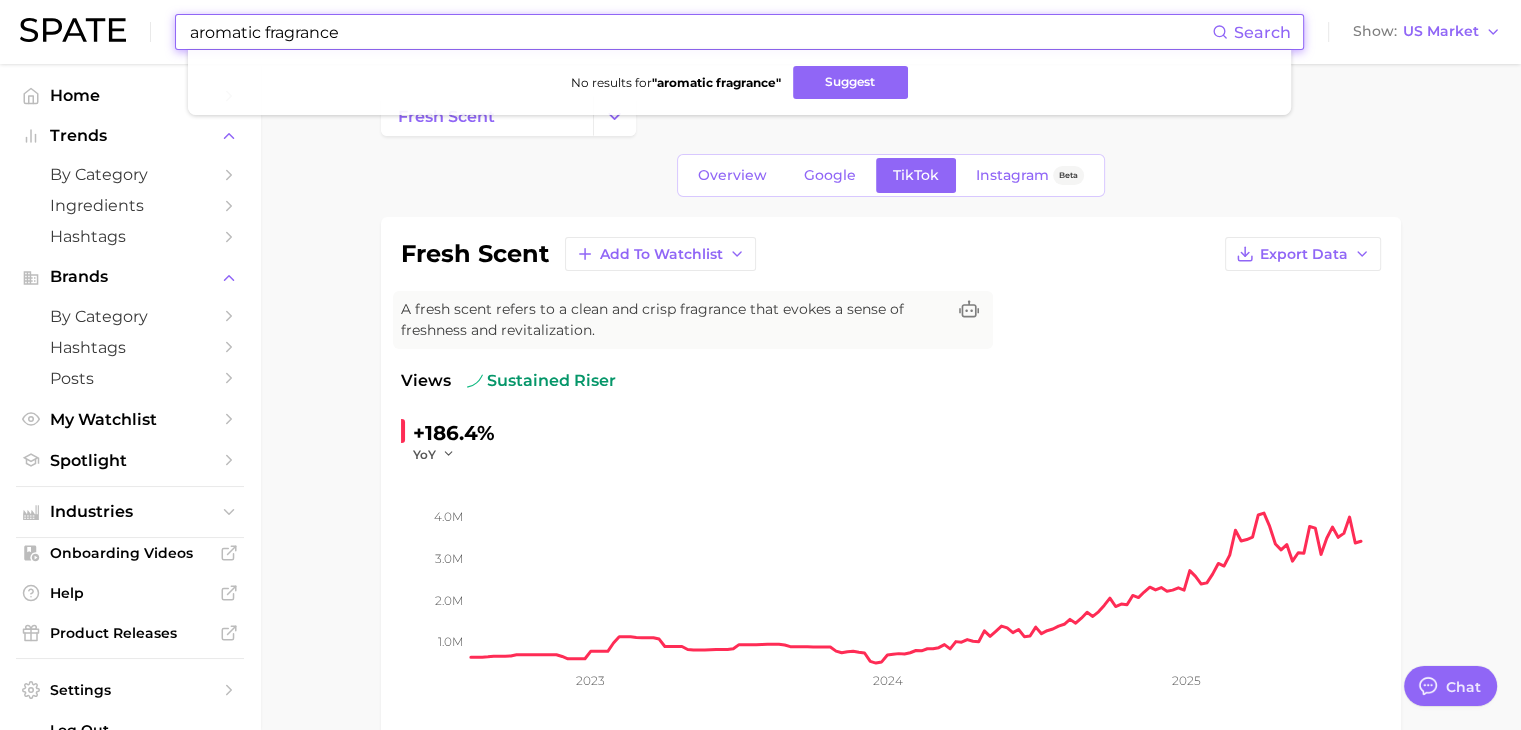 drag, startPoint x: 440, startPoint y: 39, endPoint x: 148, endPoint y: 21, distance: 292.55426 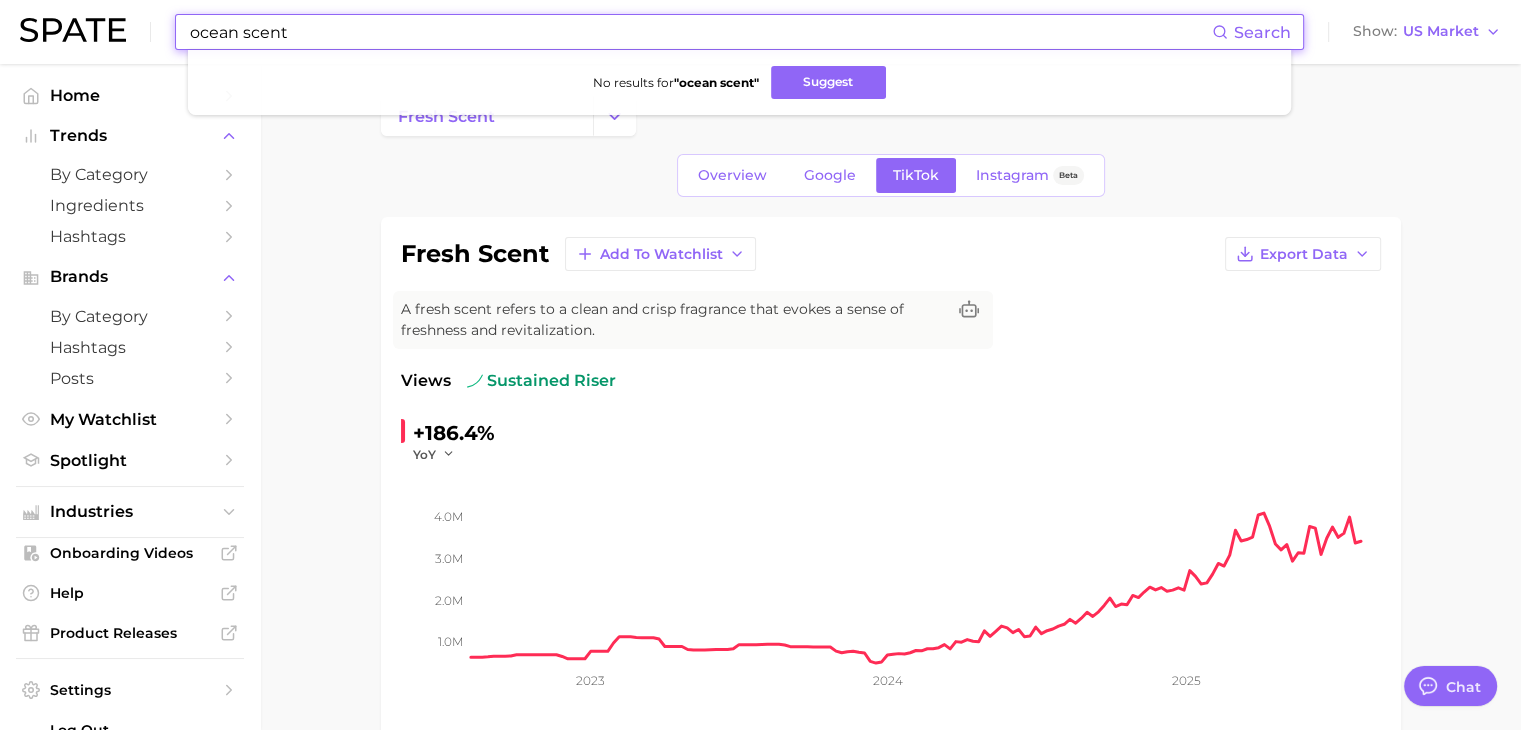drag, startPoint x: 452, startPoint y: 41, endPoint x: 179, endPoint y: 38, distance: 273.01648 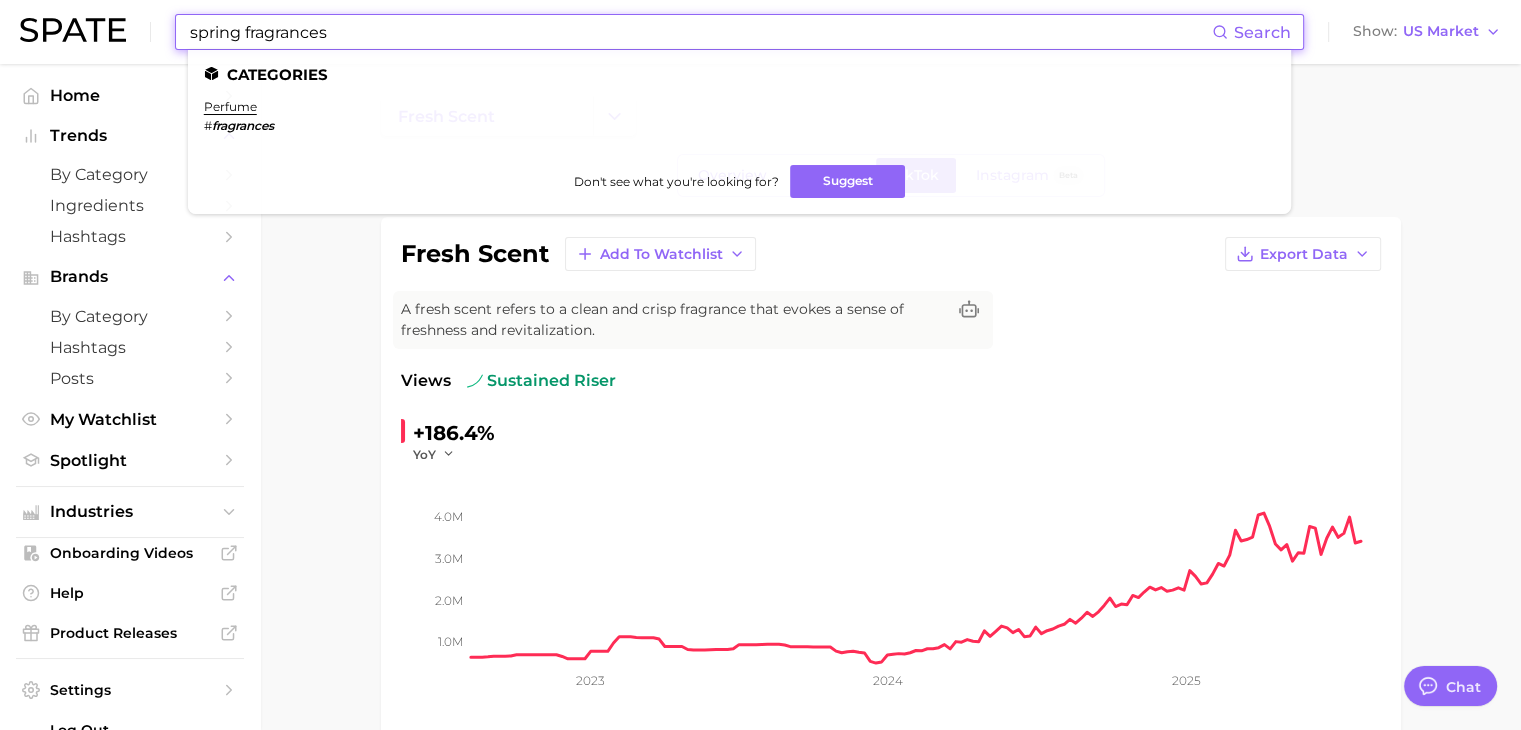 drag, startPoint x: 468, startPoint y: 25, endPoint x: 187, endPoint y: 32, distance: 281.0872 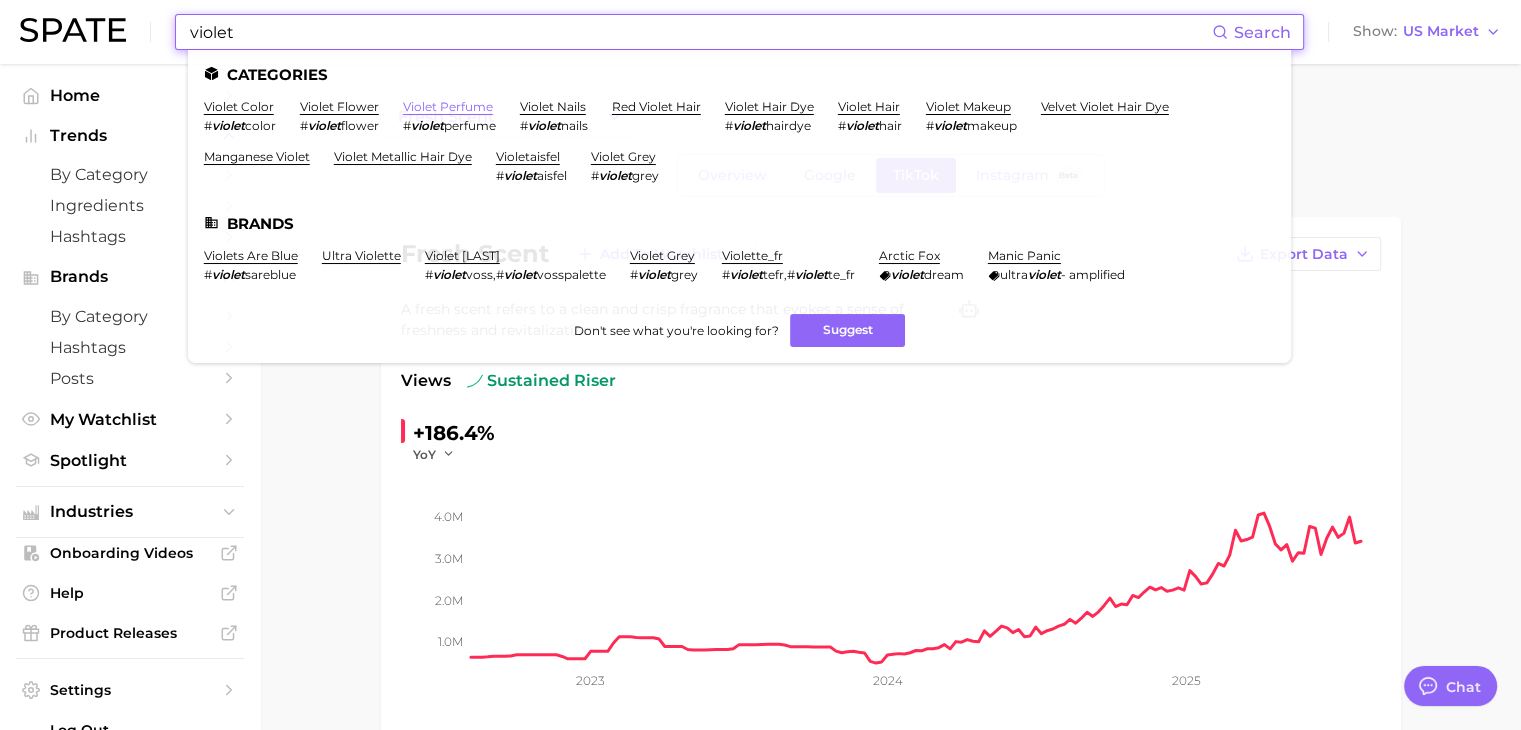 type on "violet" 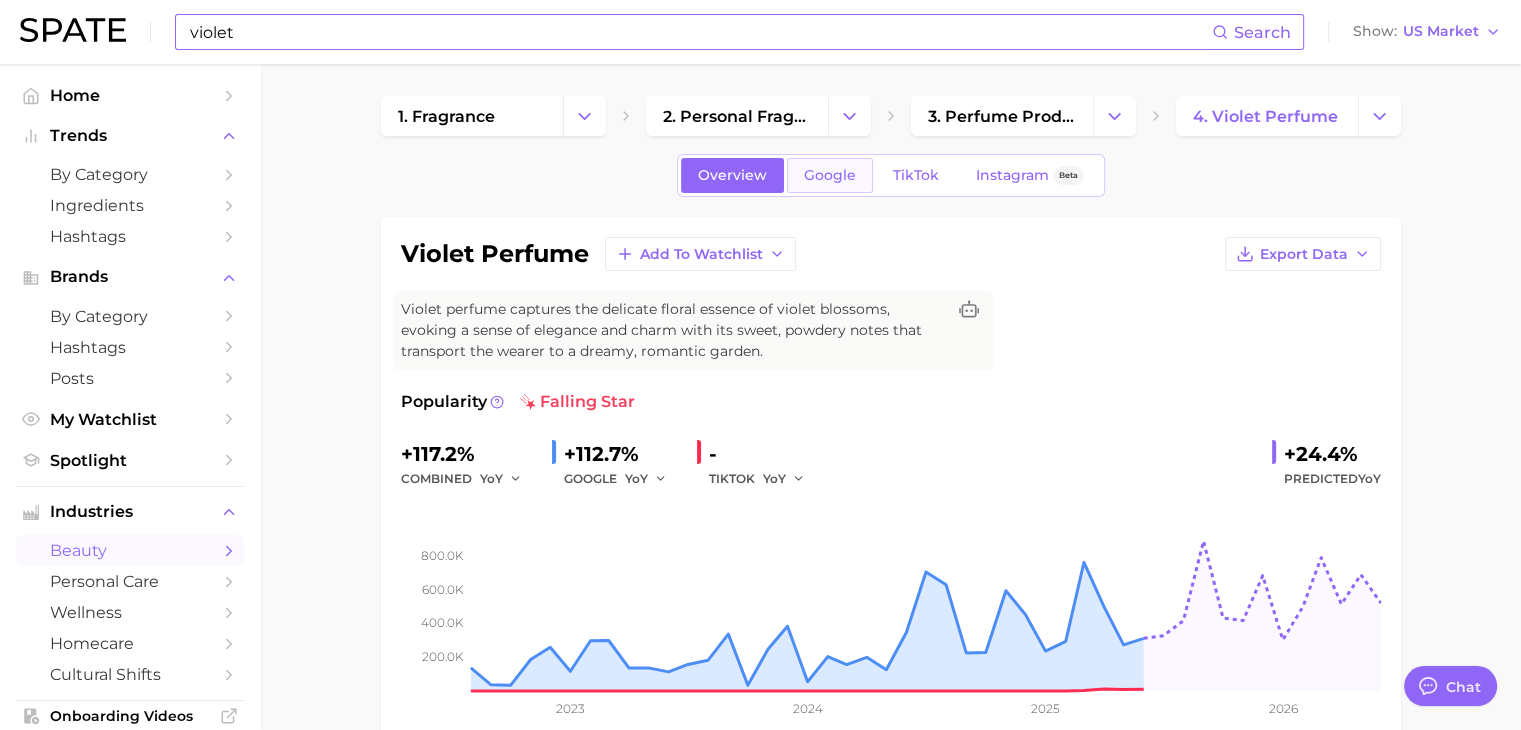 click on "Google" at bounding box center [830, 175] 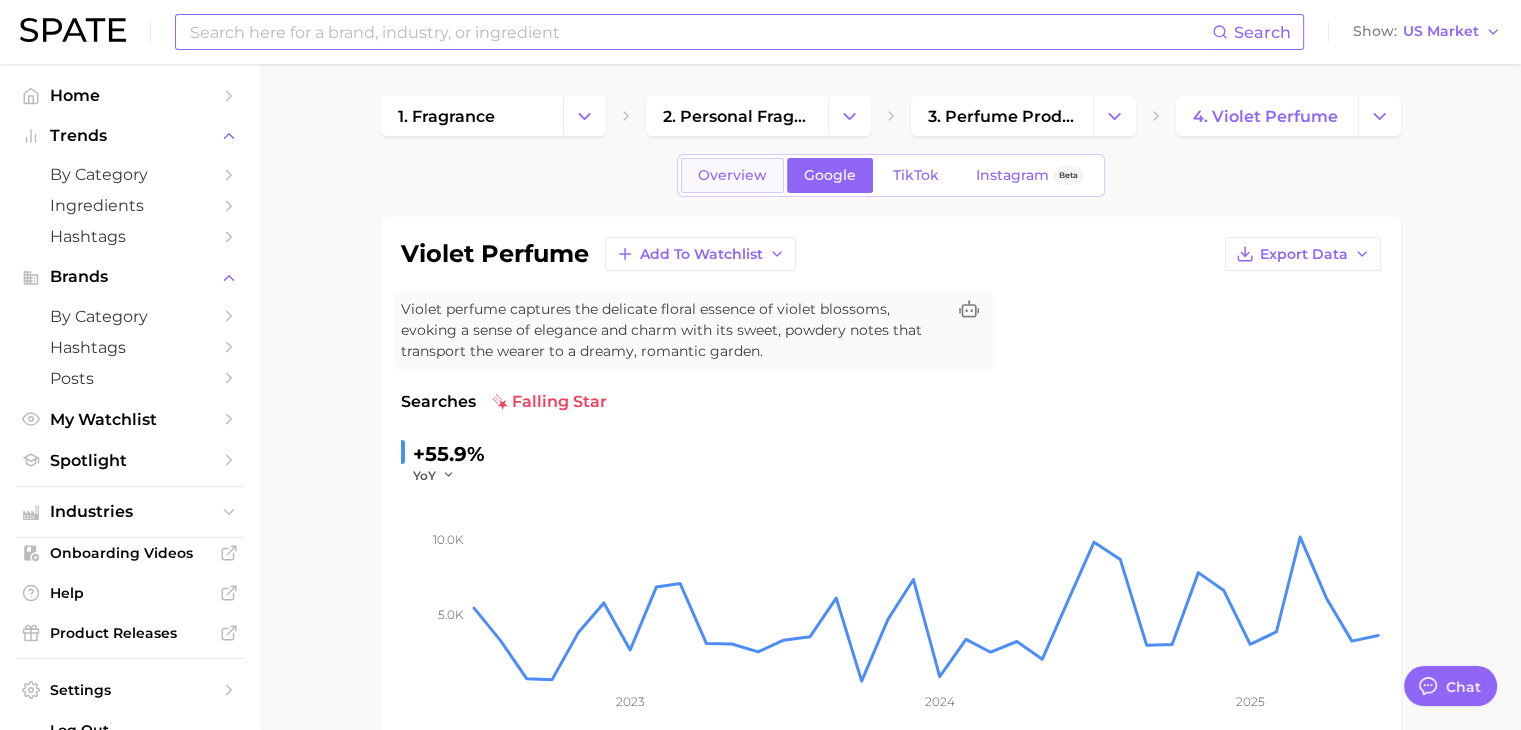 click on "Overview" at bounding box center (732, 175) 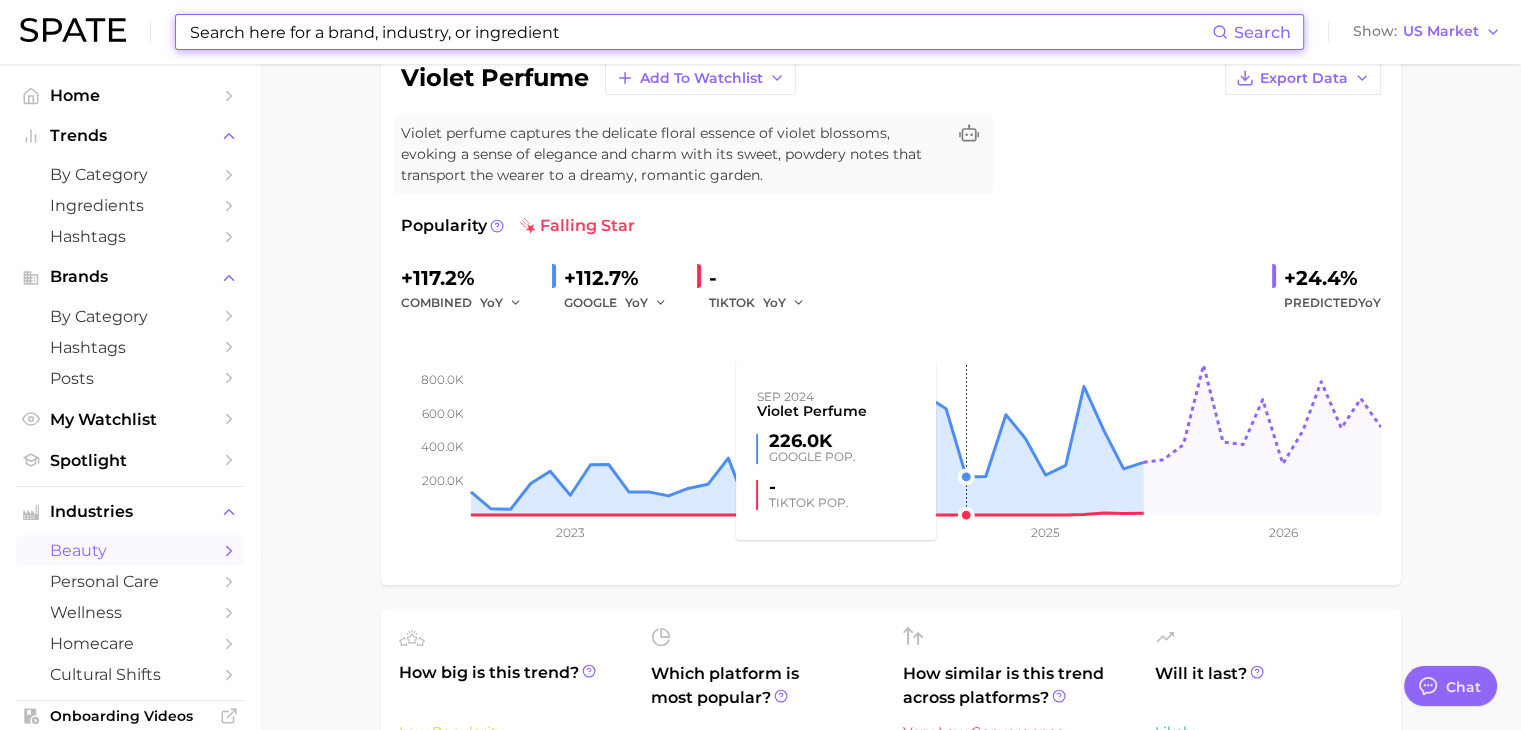 scroll, scrollTop: 0, scrollLeft: 0, axis: both 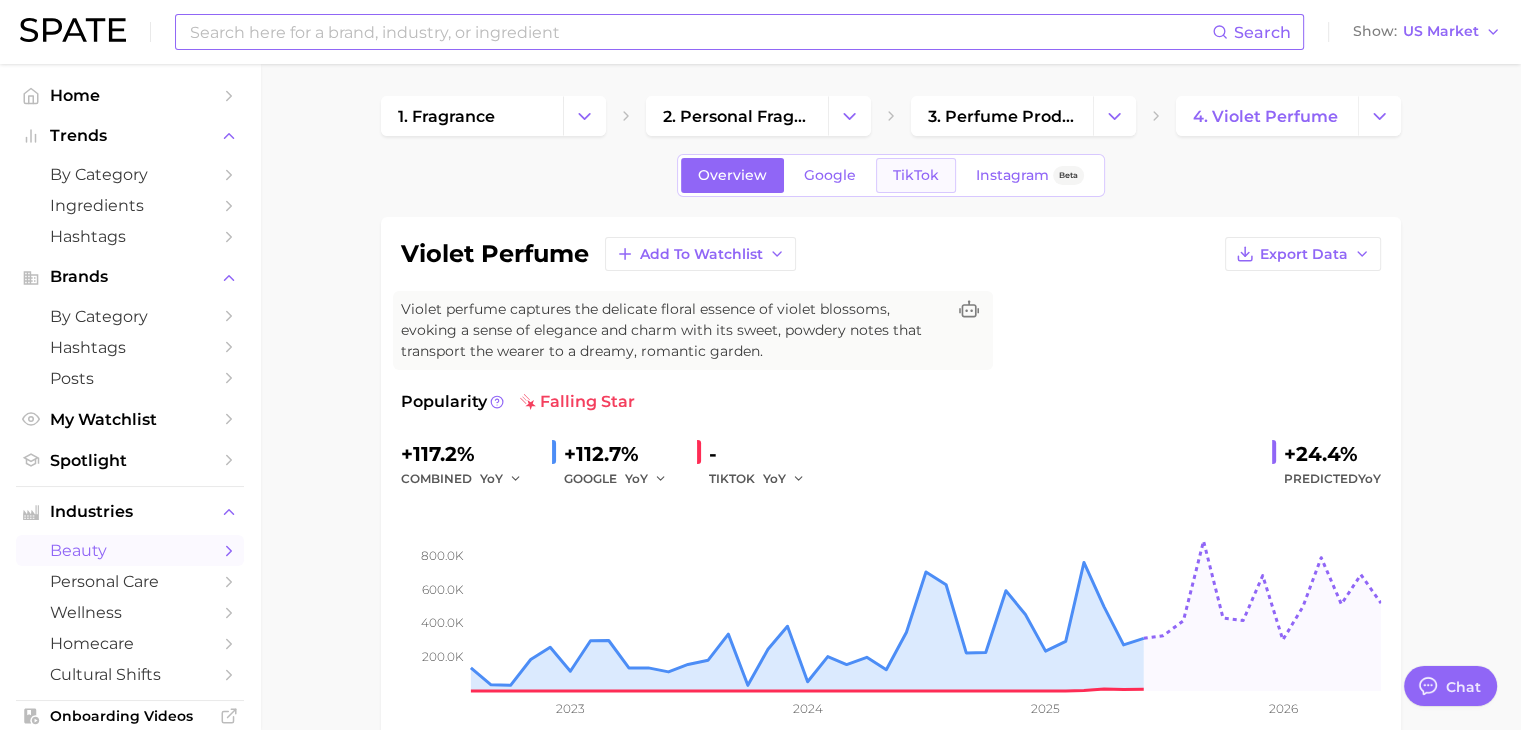 click on "TikTok" at bounding box center (916, 175) 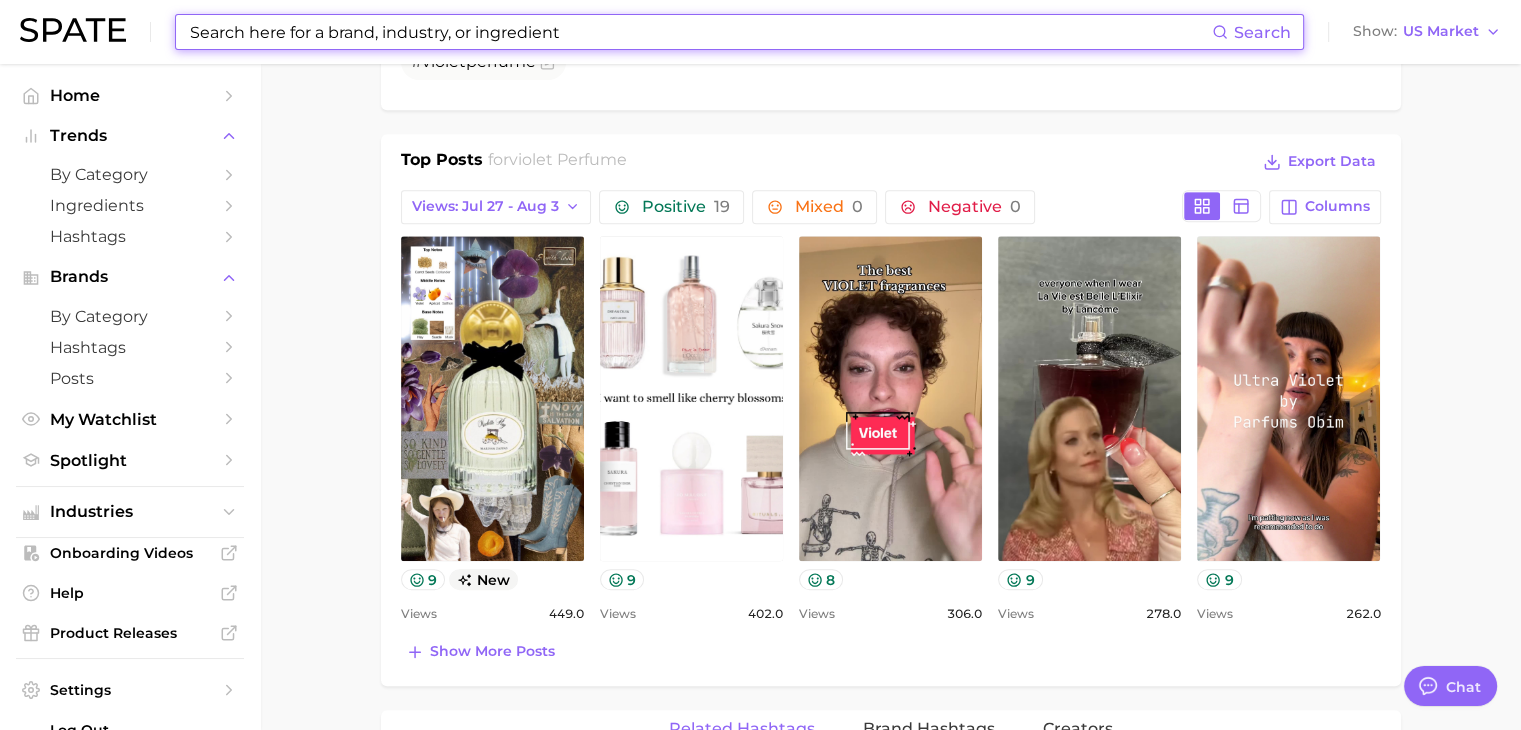 scroll, scrollTop: 400, scrollLeft: 0, axis: vertical 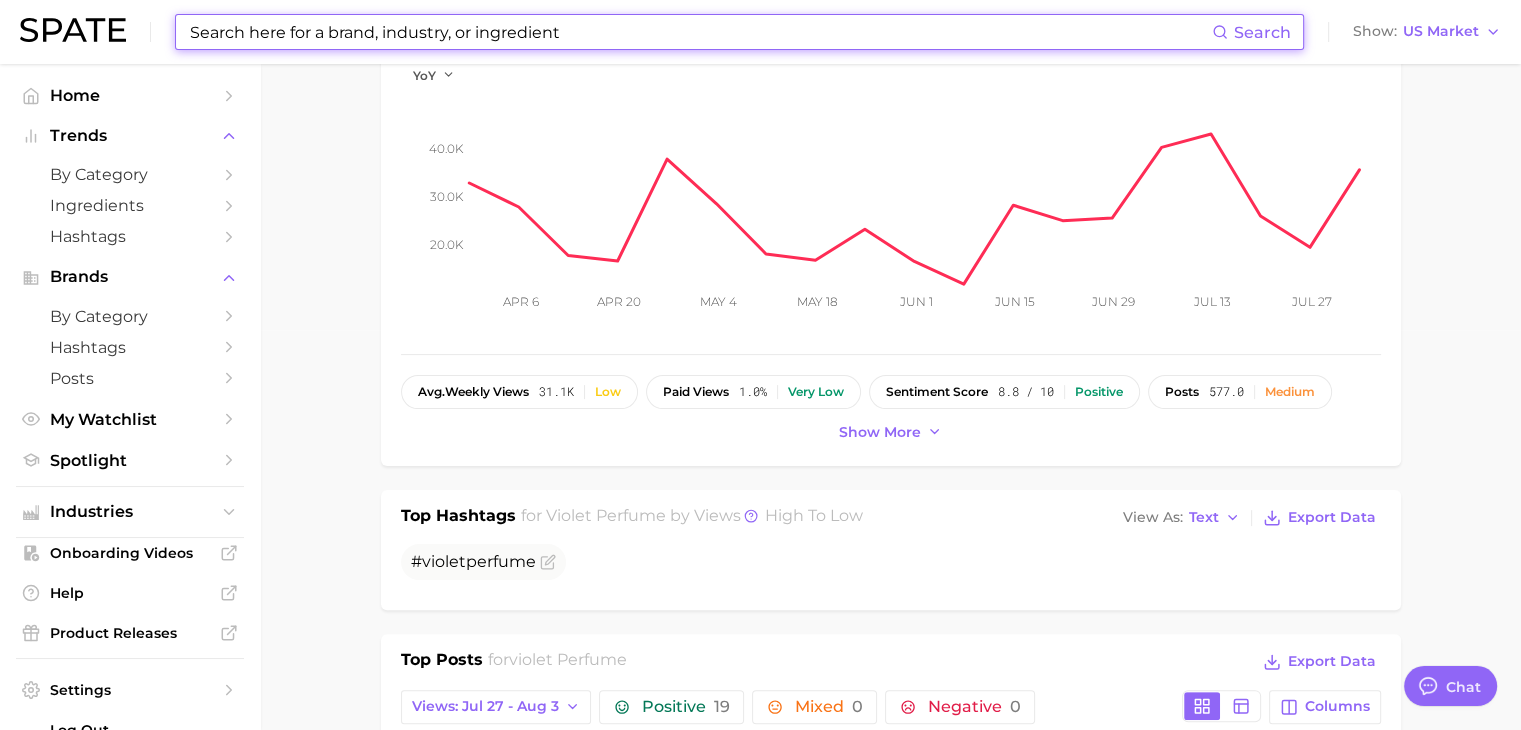 click at bounding box center (700, 32) 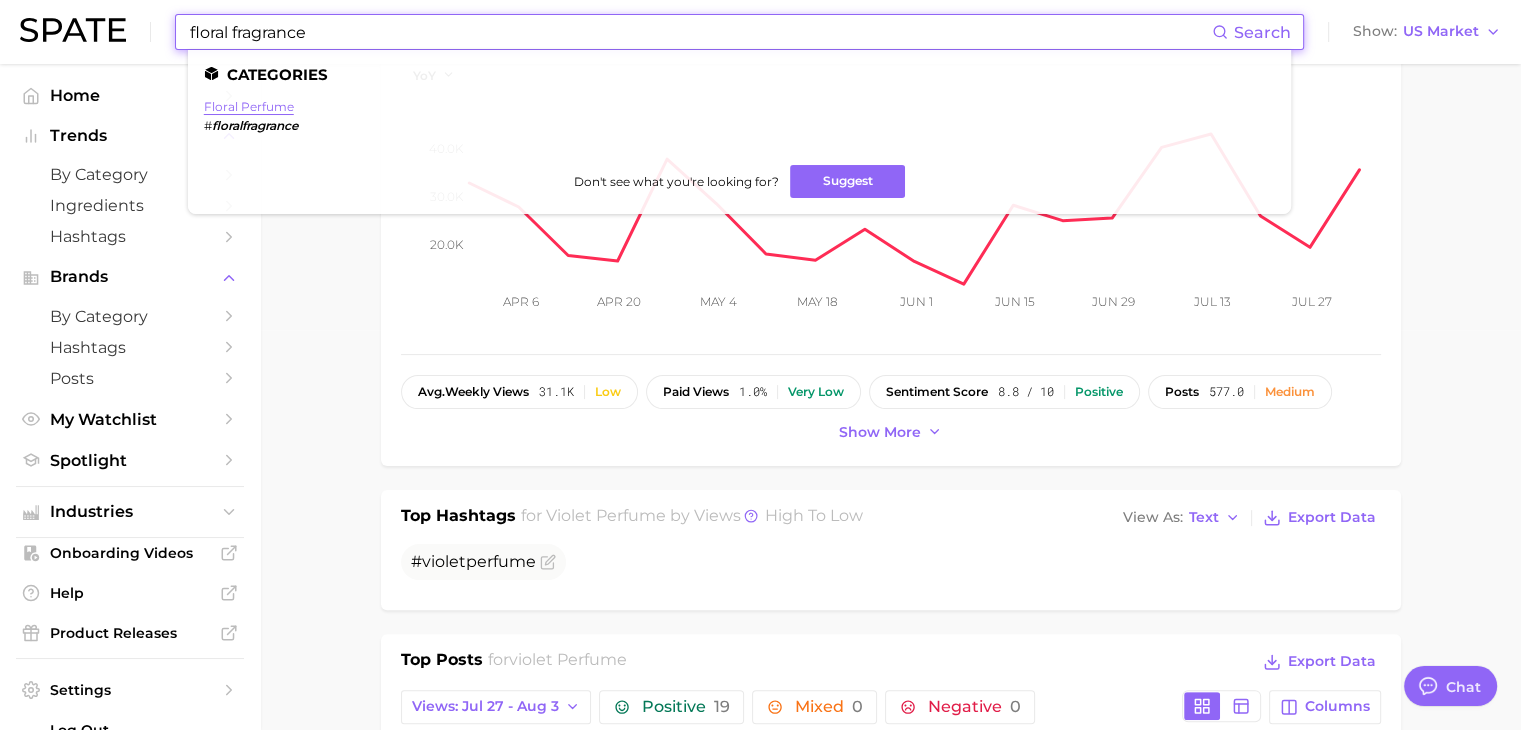 type on "floral fragrance" 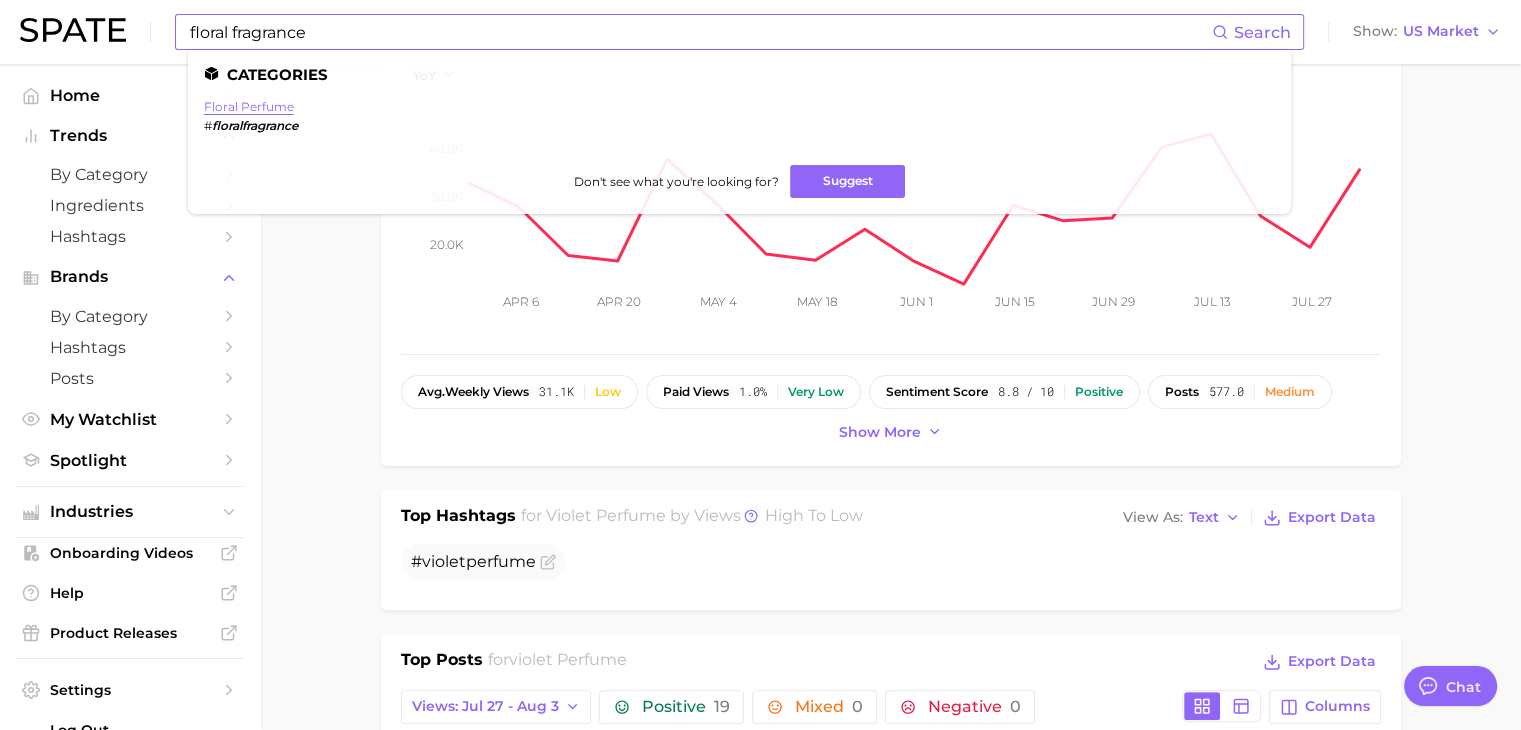 click on "floral perfume" at bounding box center (249, 106) 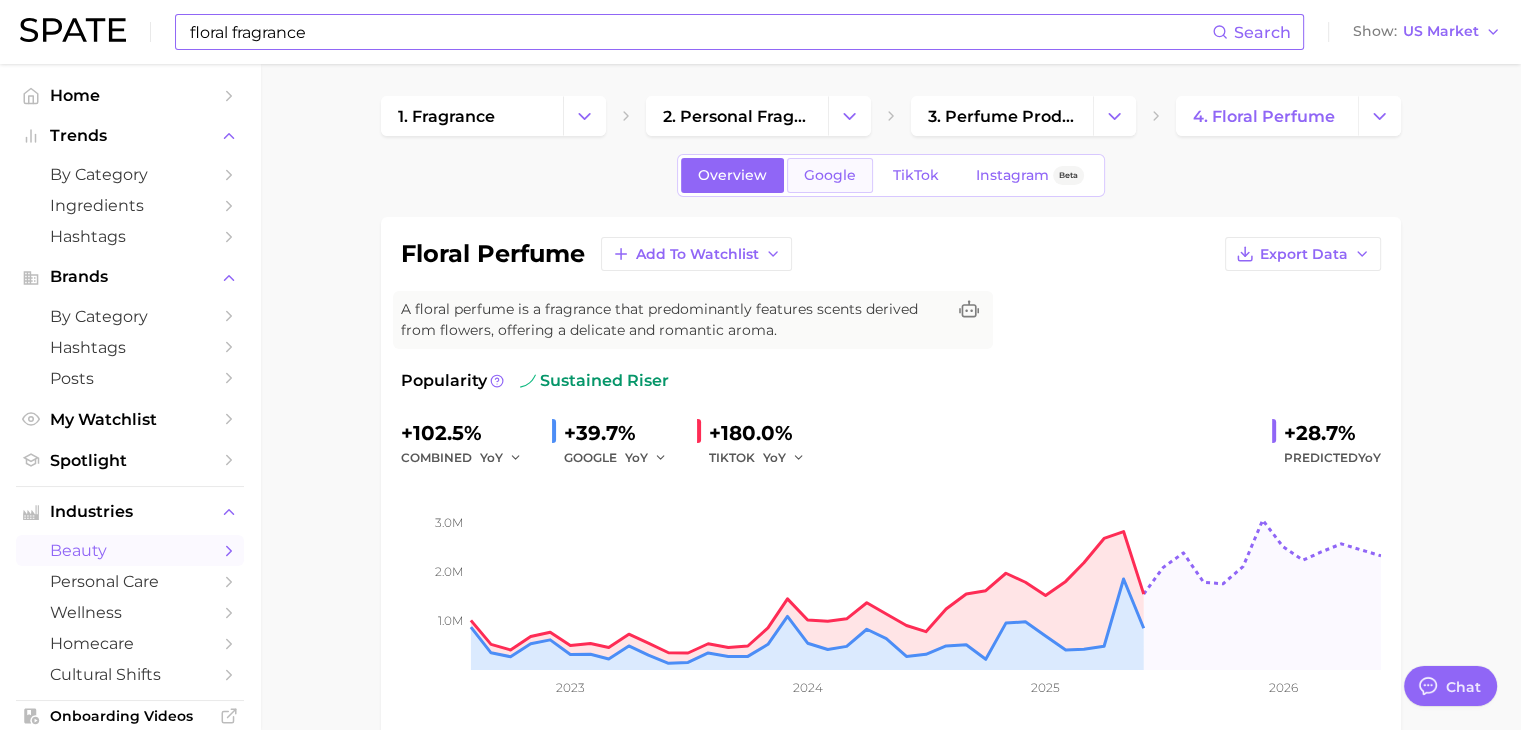 click on "Google" at bounding box center (830, 175) 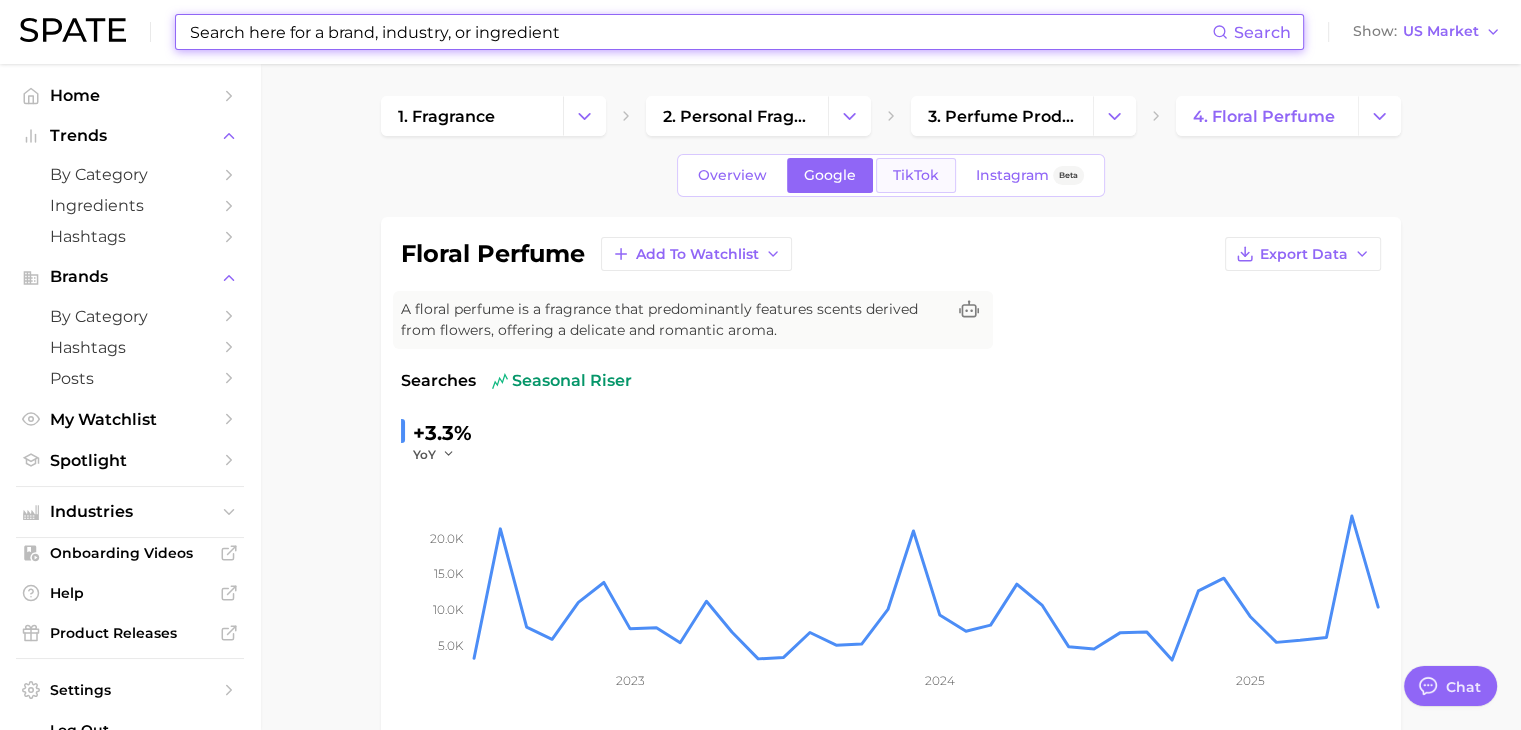click on "TikTok" at bounding box center (916, 175) 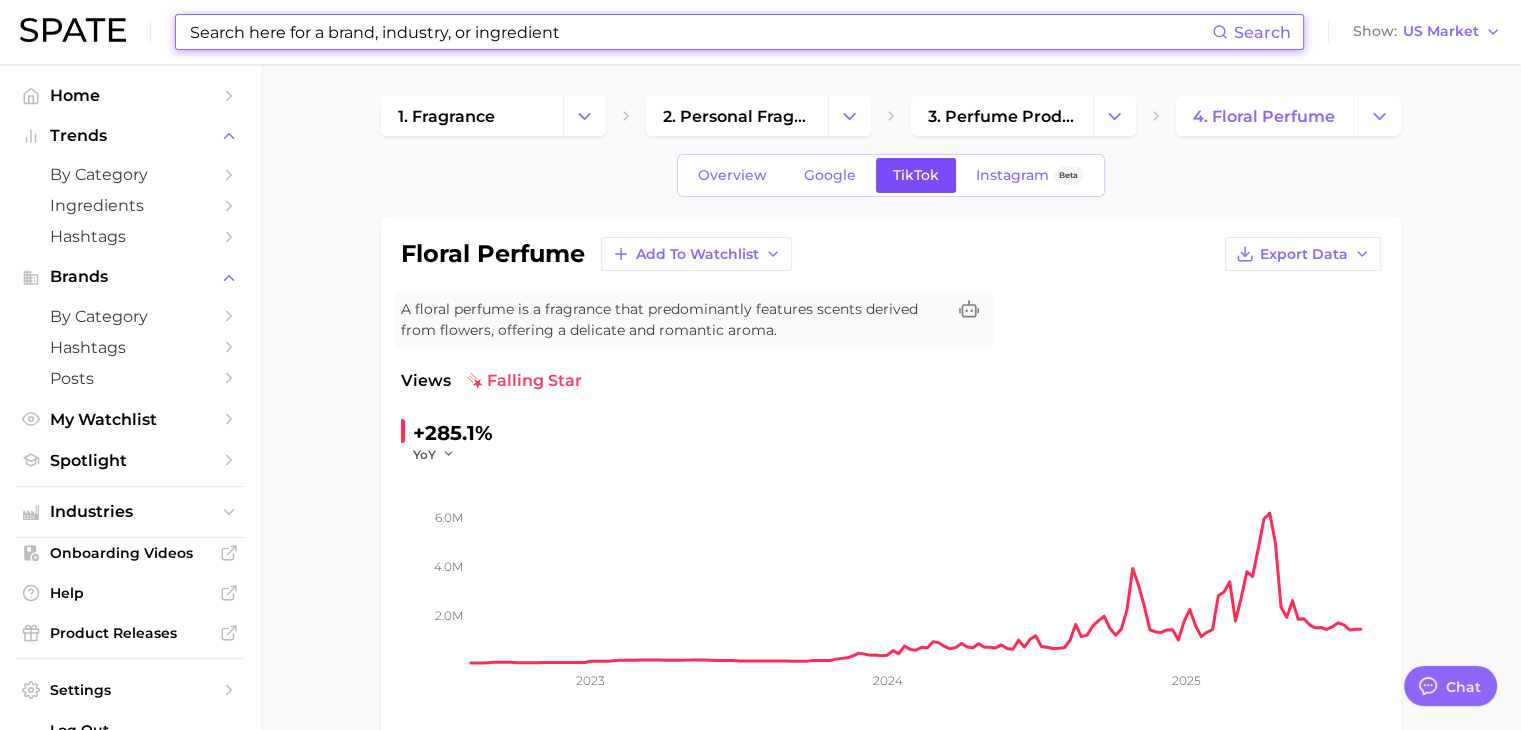 scroll, scrollTop: 0, scrollLeft: 0, axis: both 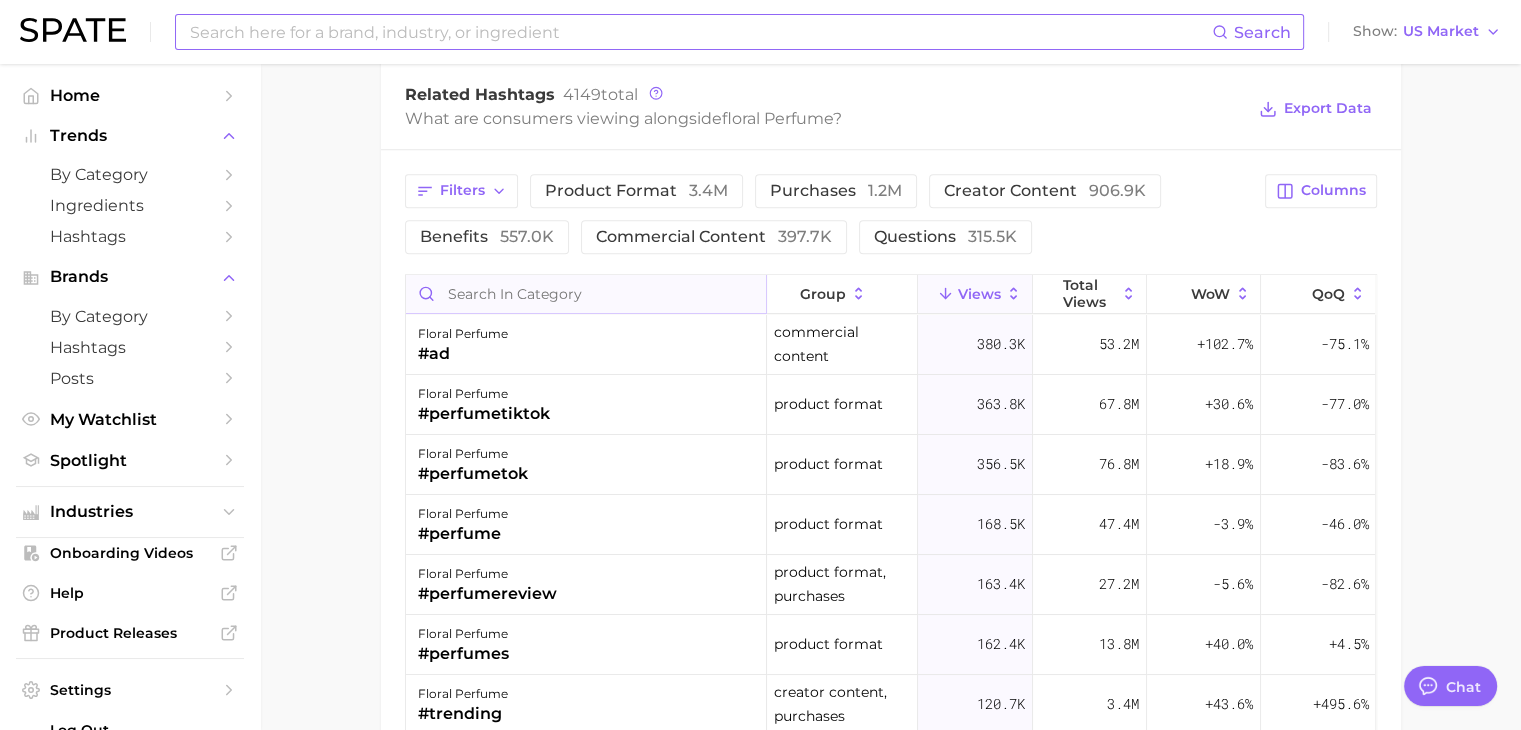 click at bounding box center (586, 294) 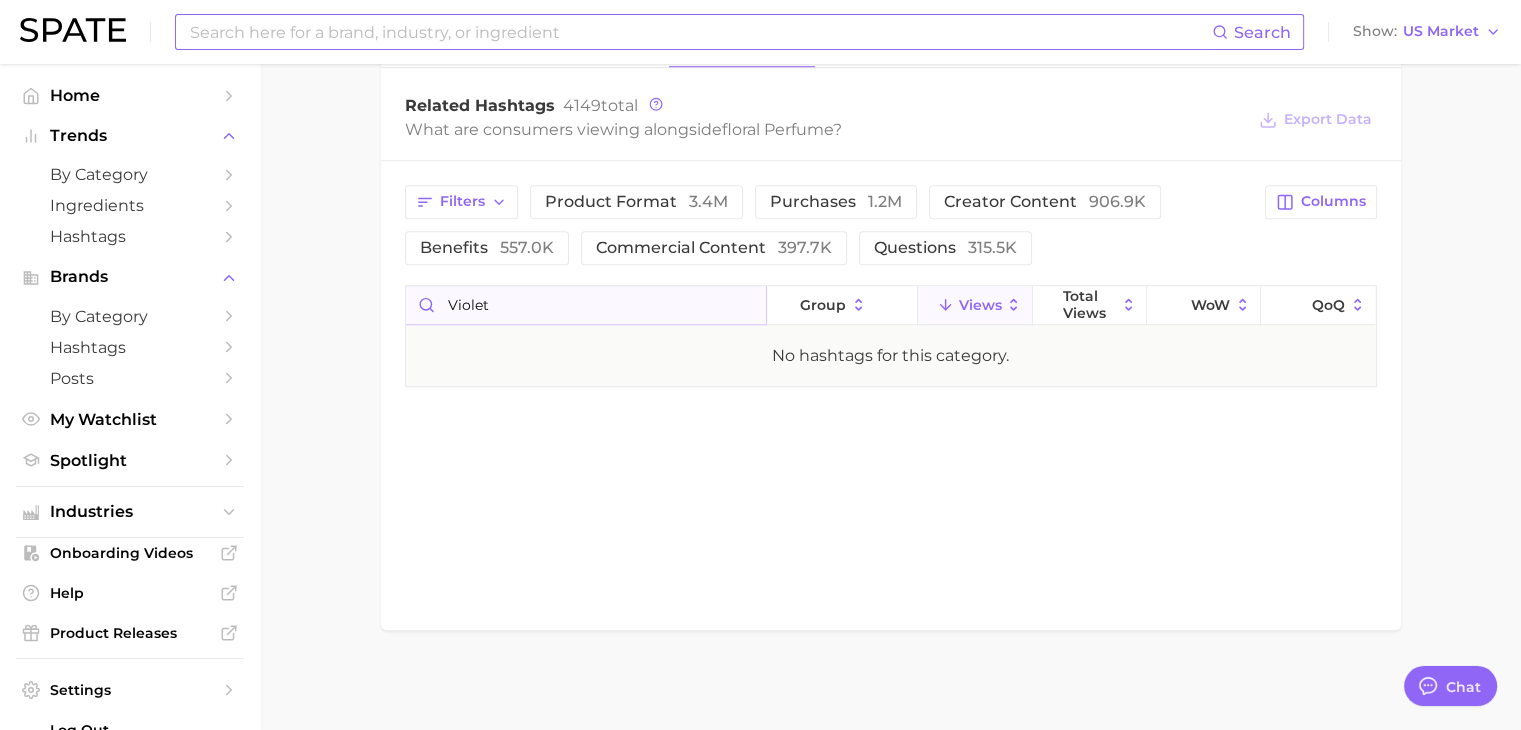 scroll, scrollTop: 1585, scrollLeft: 0, axis: vertical 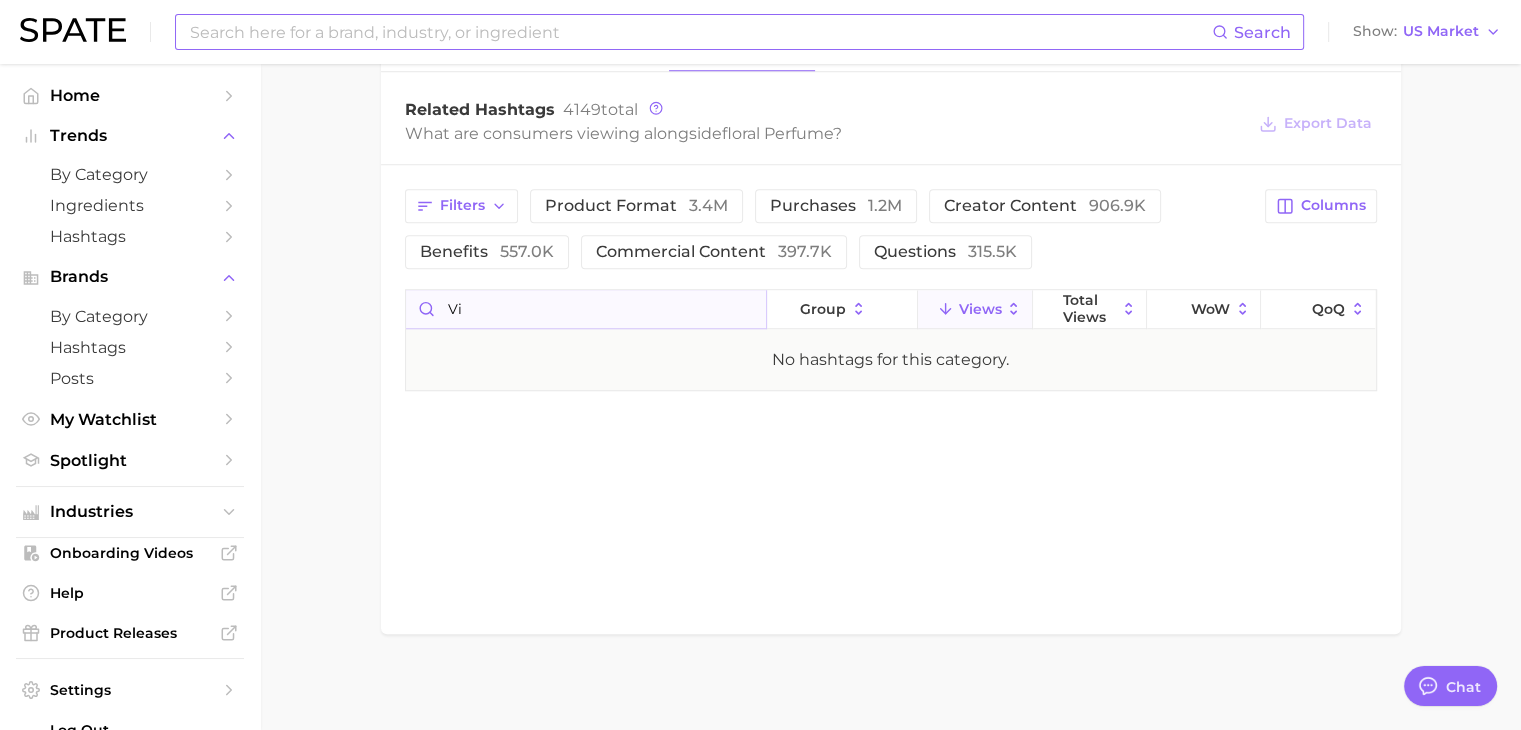 type on "v" 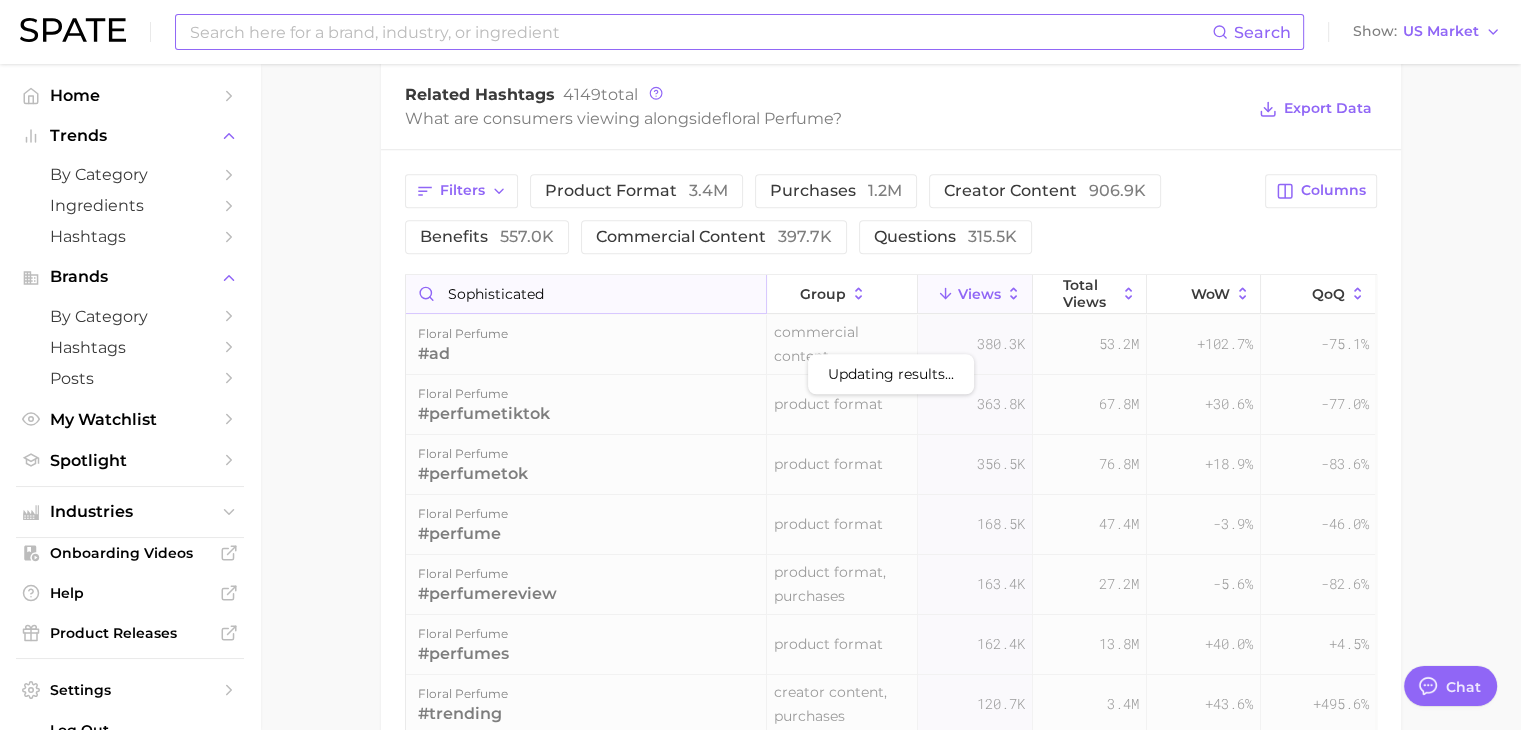 scroll, scrollTop: 1585, scrollLeft: 0, axis: vertical 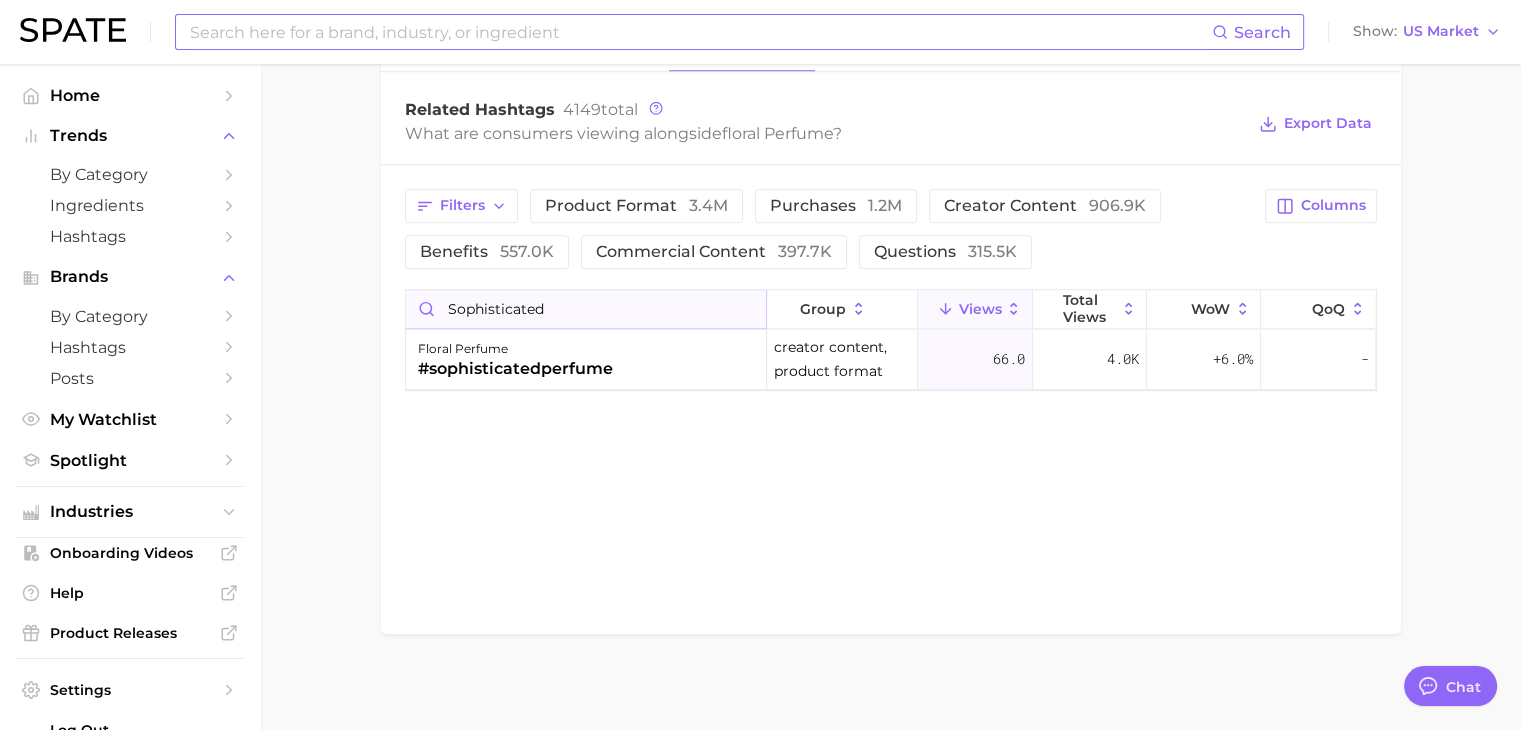 drag, startPoint x: 584, startPoint y: 303, endPoint x: 432, endPoint y: 292, distance: 152.3975 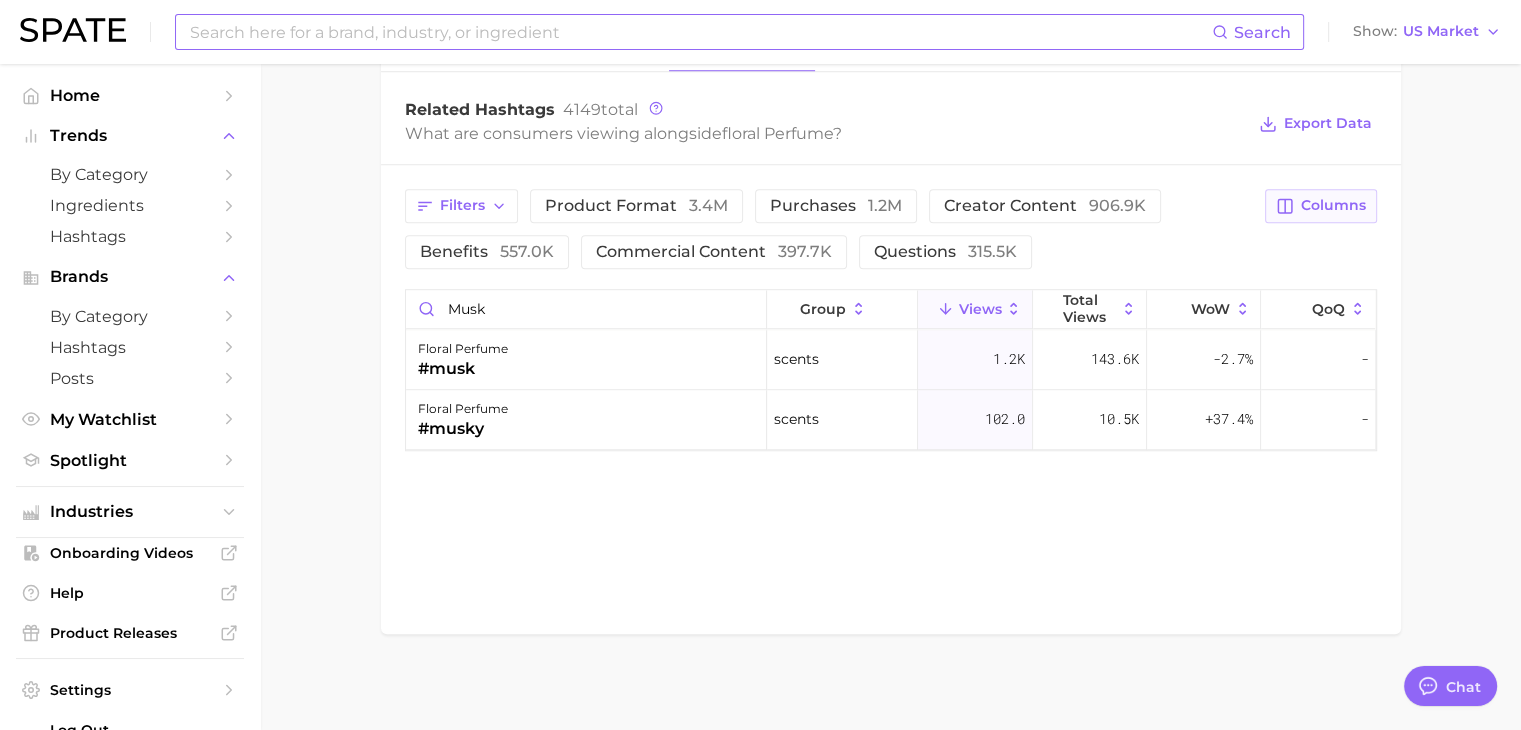 click on "Columns" at bounding box center (1333, 205) 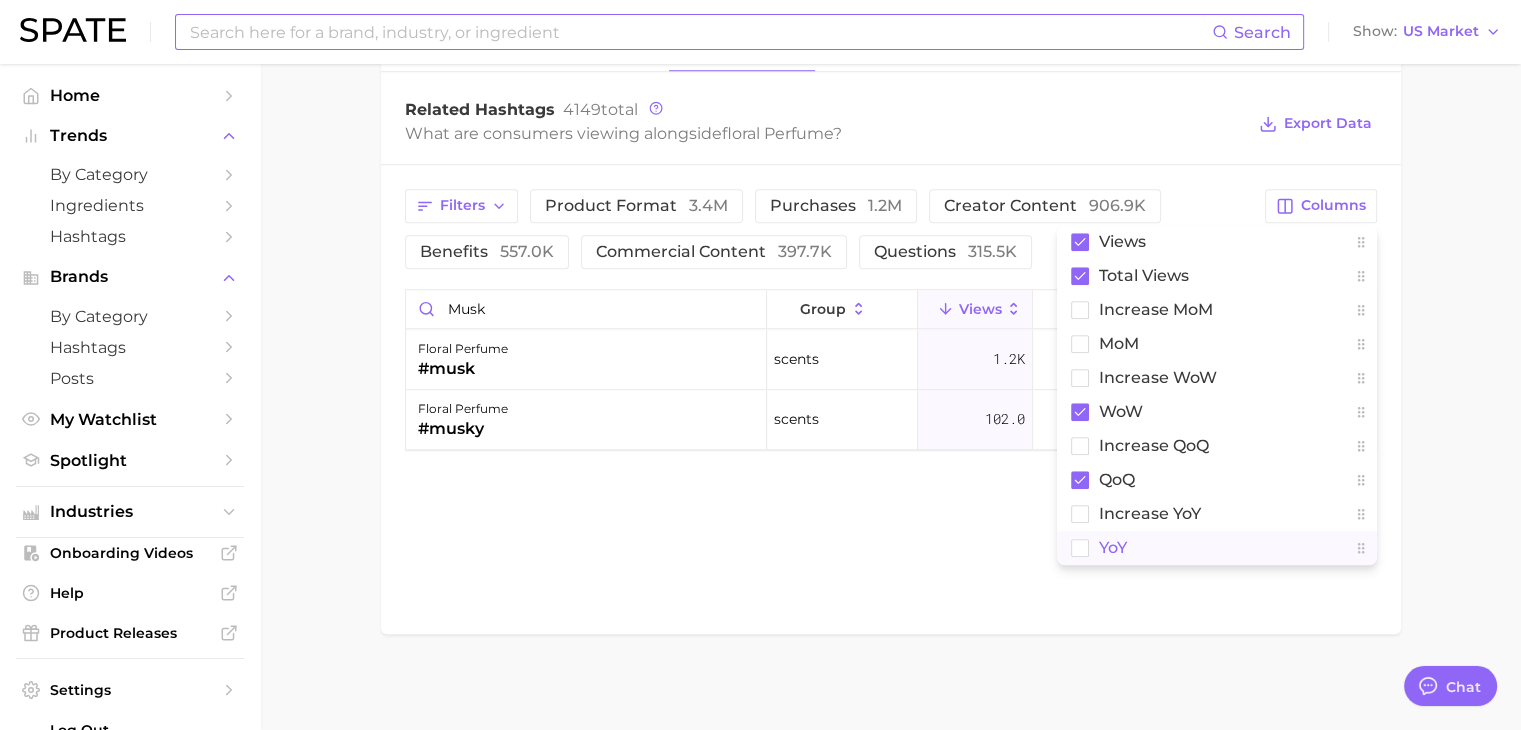 click on "YoY" at bounding box center [1217, 548] 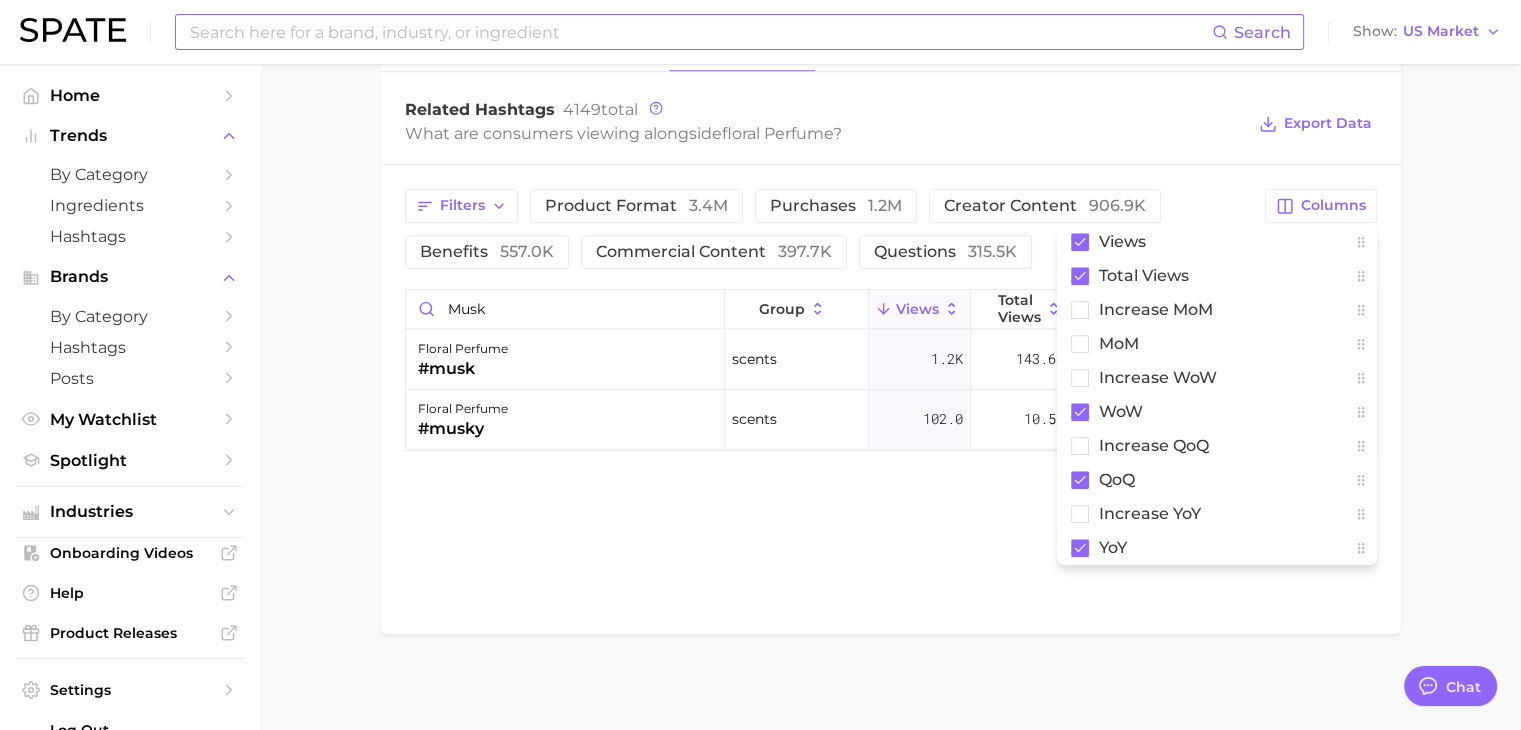 click on "Related Hashtags Brand Hashtags Creators Related Hashtags 4149  total What are consumers viewing alongside  floral perfume ? Export Data Filters product format   3.4m purchases   1.2m creator content   906.9k benefits   557.0k commercial content   397.7k questions   315.5k Columns Views Total Views increase MoM MoM Increase WoW WoW increase QoQ QoQ increase YoY YoY musk group Views Total Views WoW QoQ YoY floral perfume #musk scents 1.2k 143.6k -2.7% - - floral perfume #musky scents 102.0 10.5k +37.4% - -" at bounding box center (891, 333) 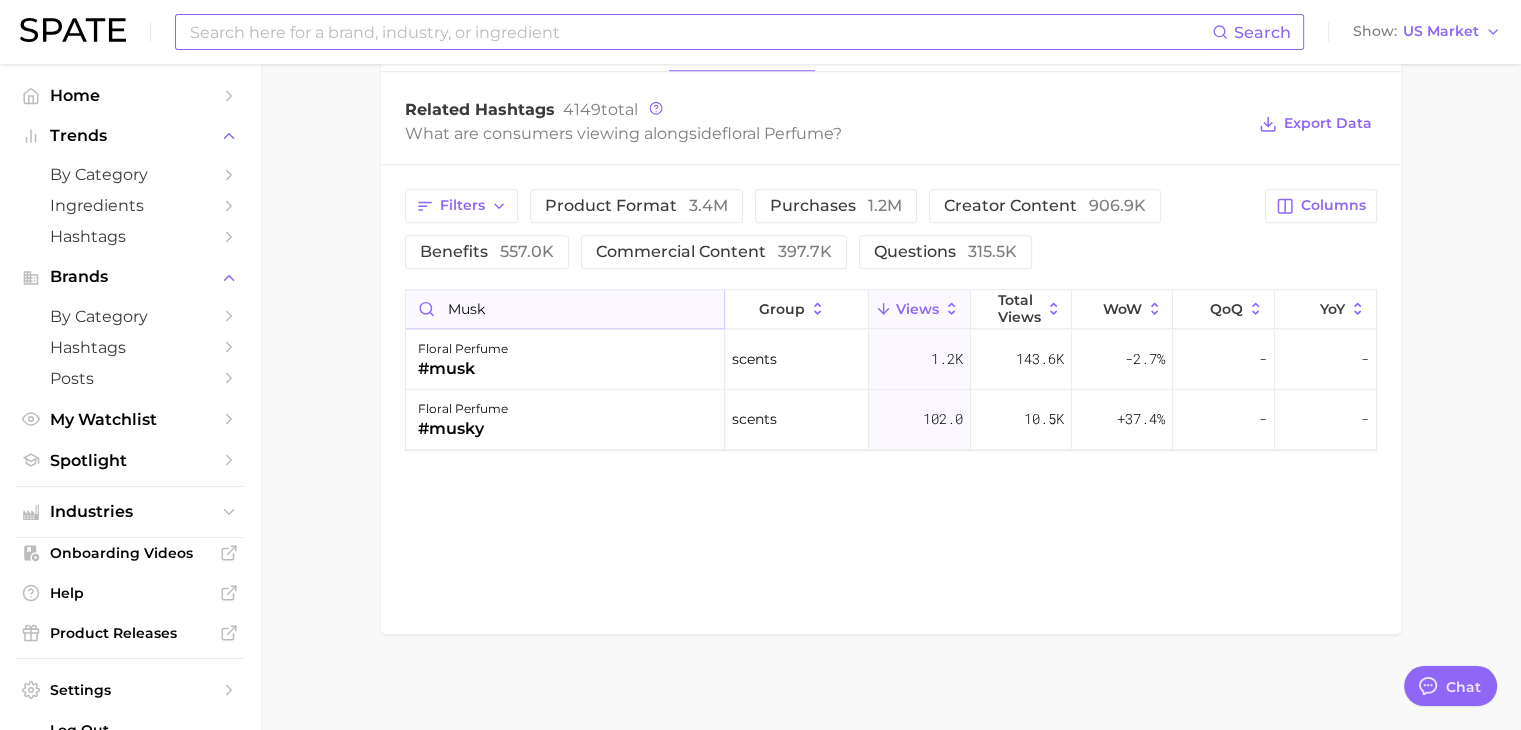 drag, startPoint x: 508, startPoint y: 308, endPoint x: 417, endPoint y: 305, distance: 91.04944 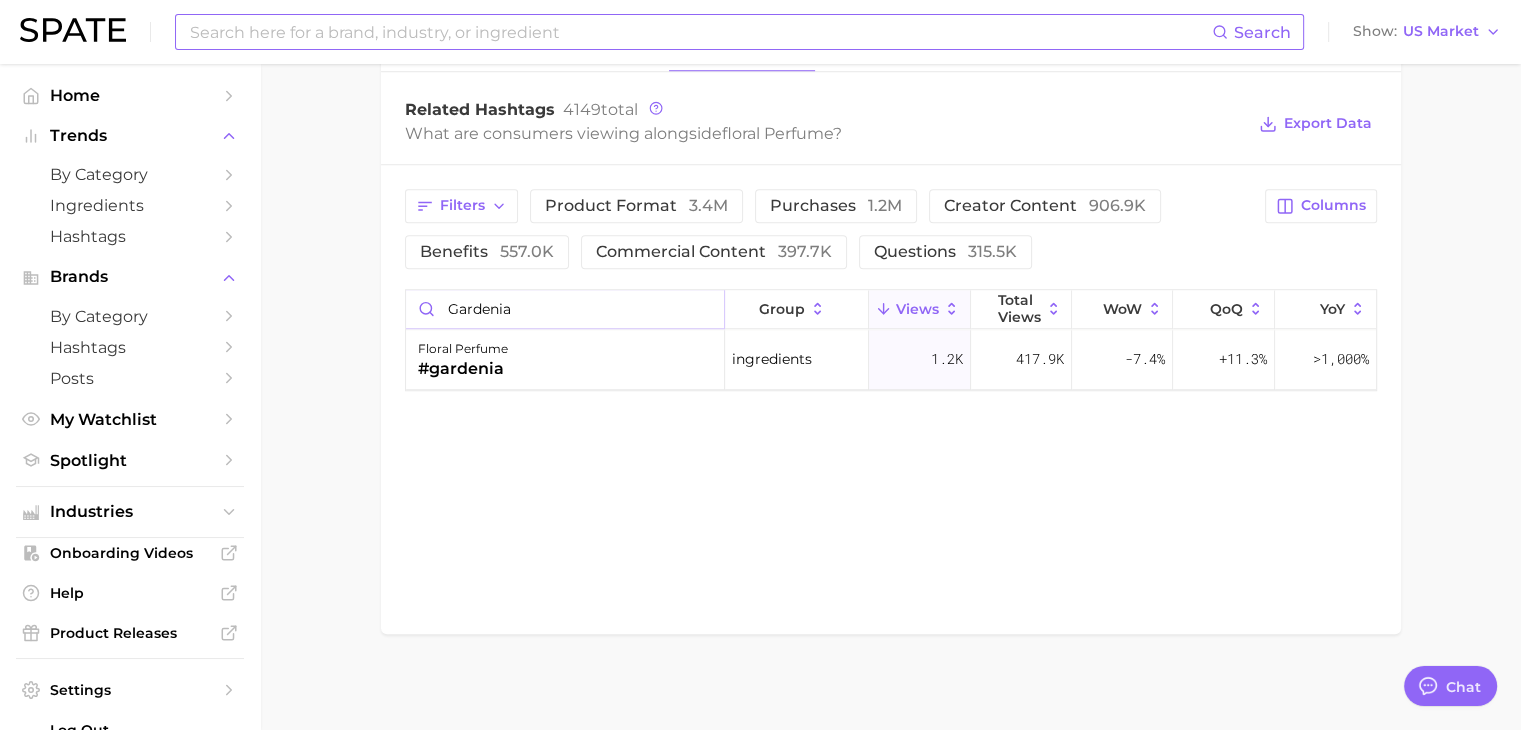 type on "gardenia" 